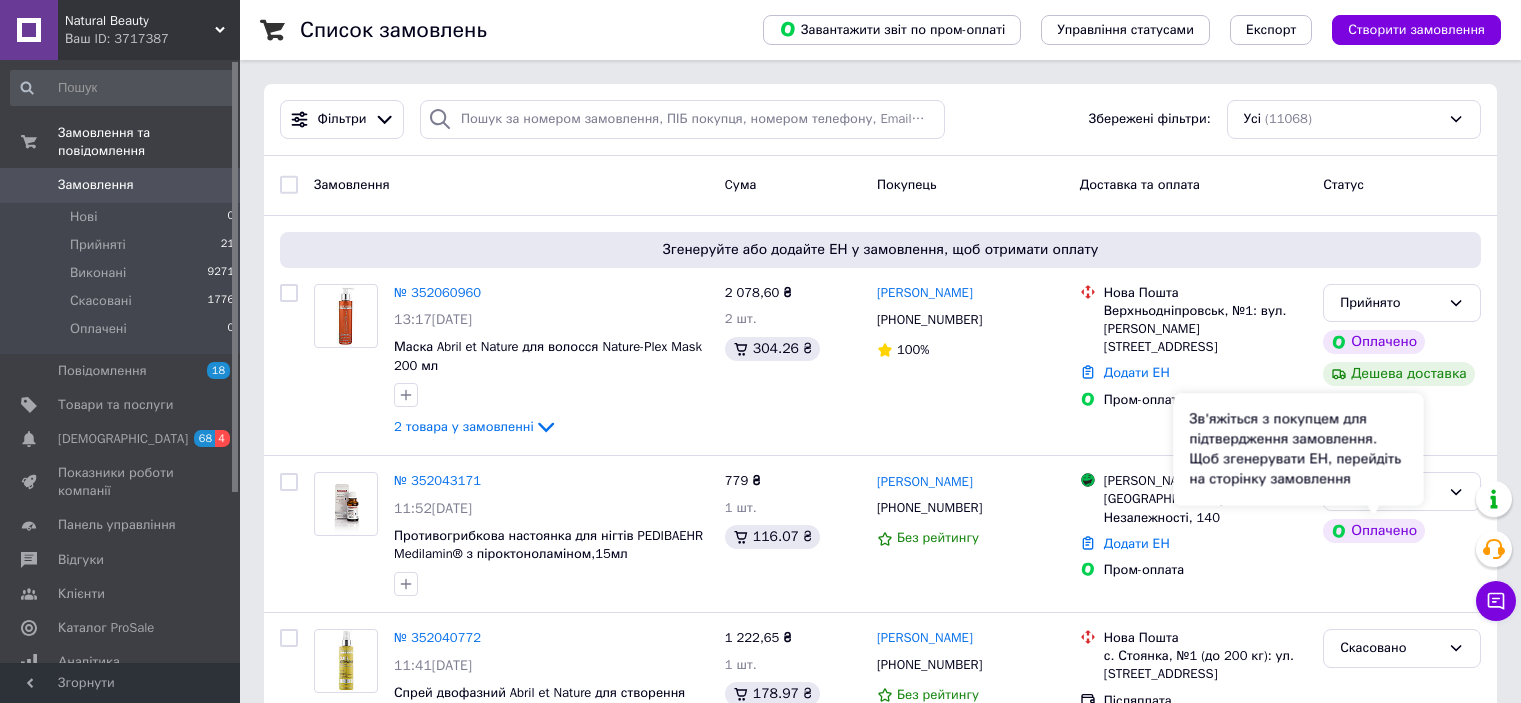 scroll, scrollTop: 0, scrollLeft: 0, axis: both 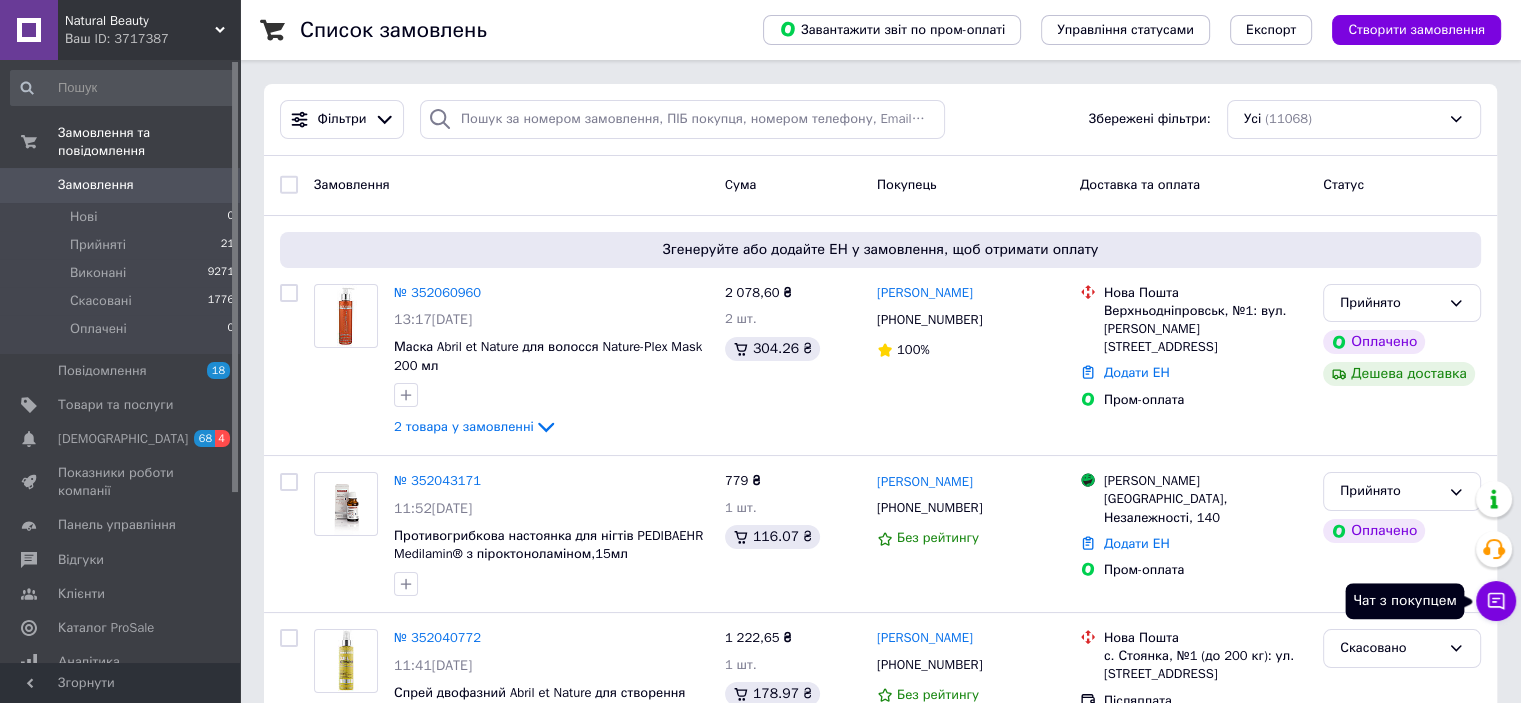 click 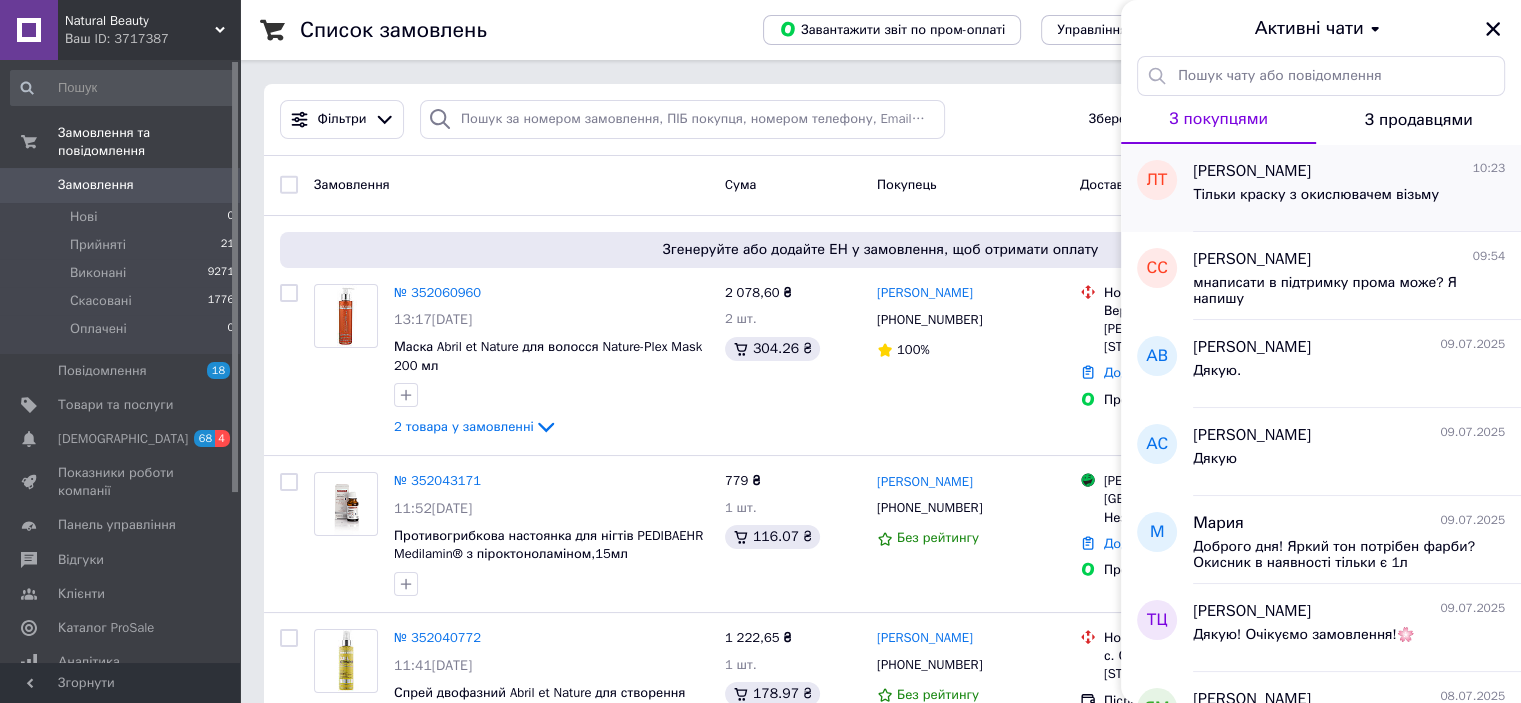 click on "Тільки краску з окислювачем візьму" at bounding box center (1316, 195) 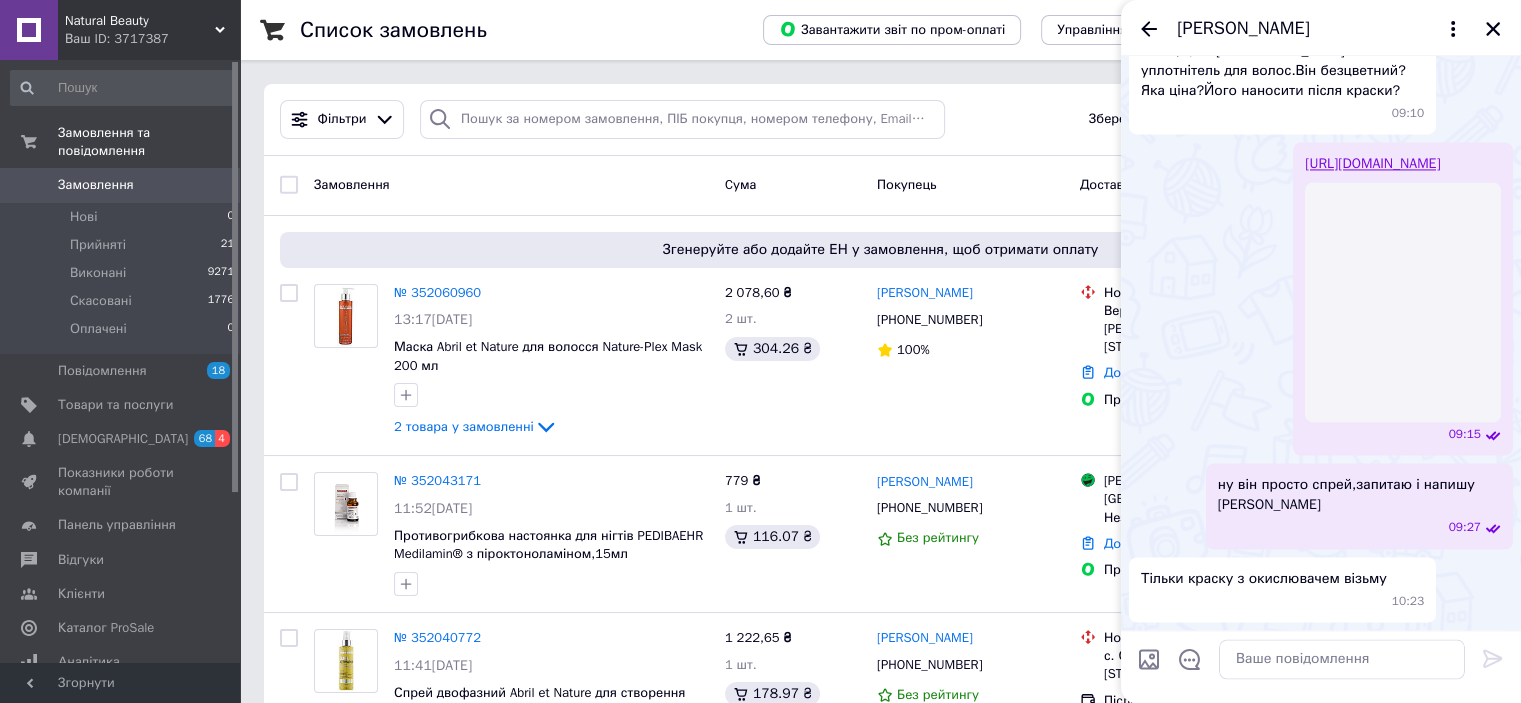 scroll, scrollTop: 3448, scrollLeft: 0, axis: vertical 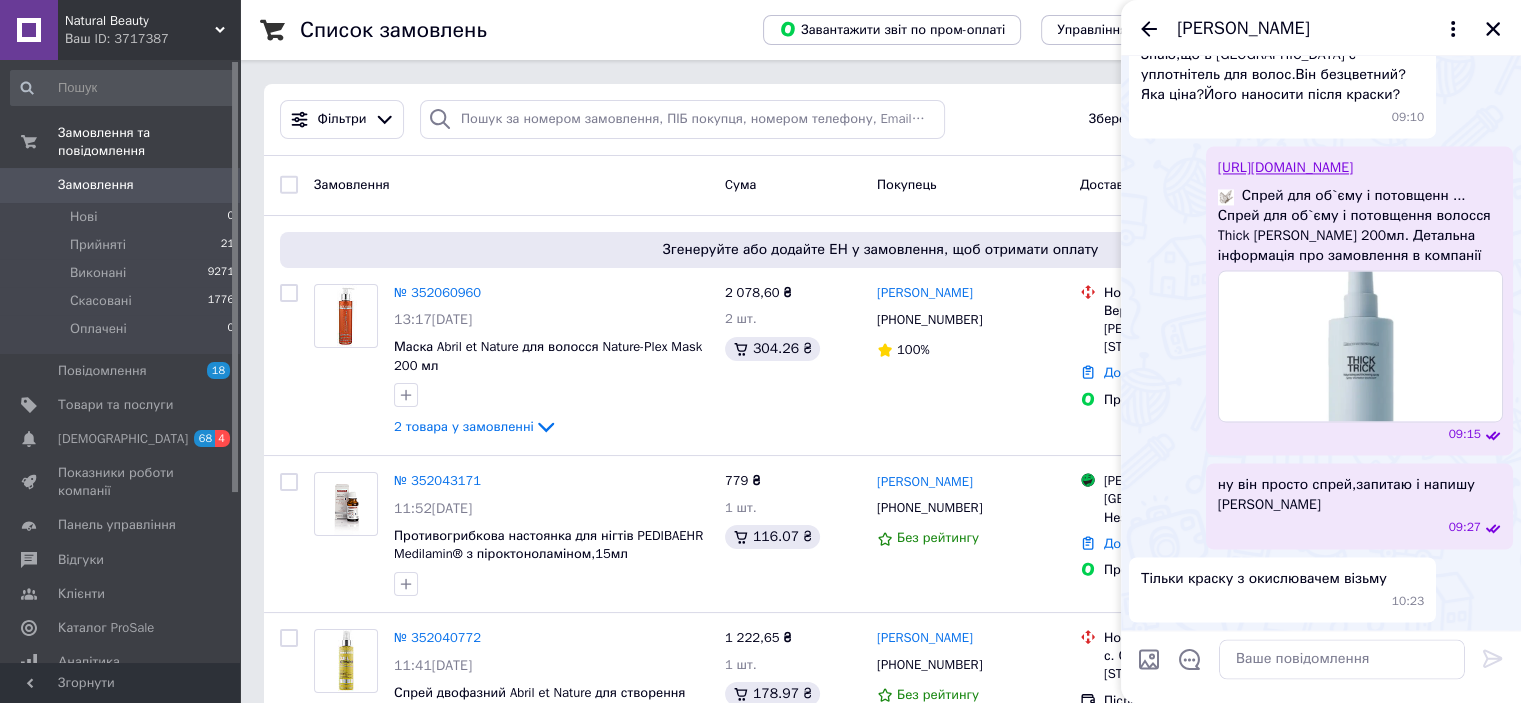 drag, startPoint x: 1500, startPoint y: 27, endPoint x: 1387, endPoint y: 69, distance: 120.552895 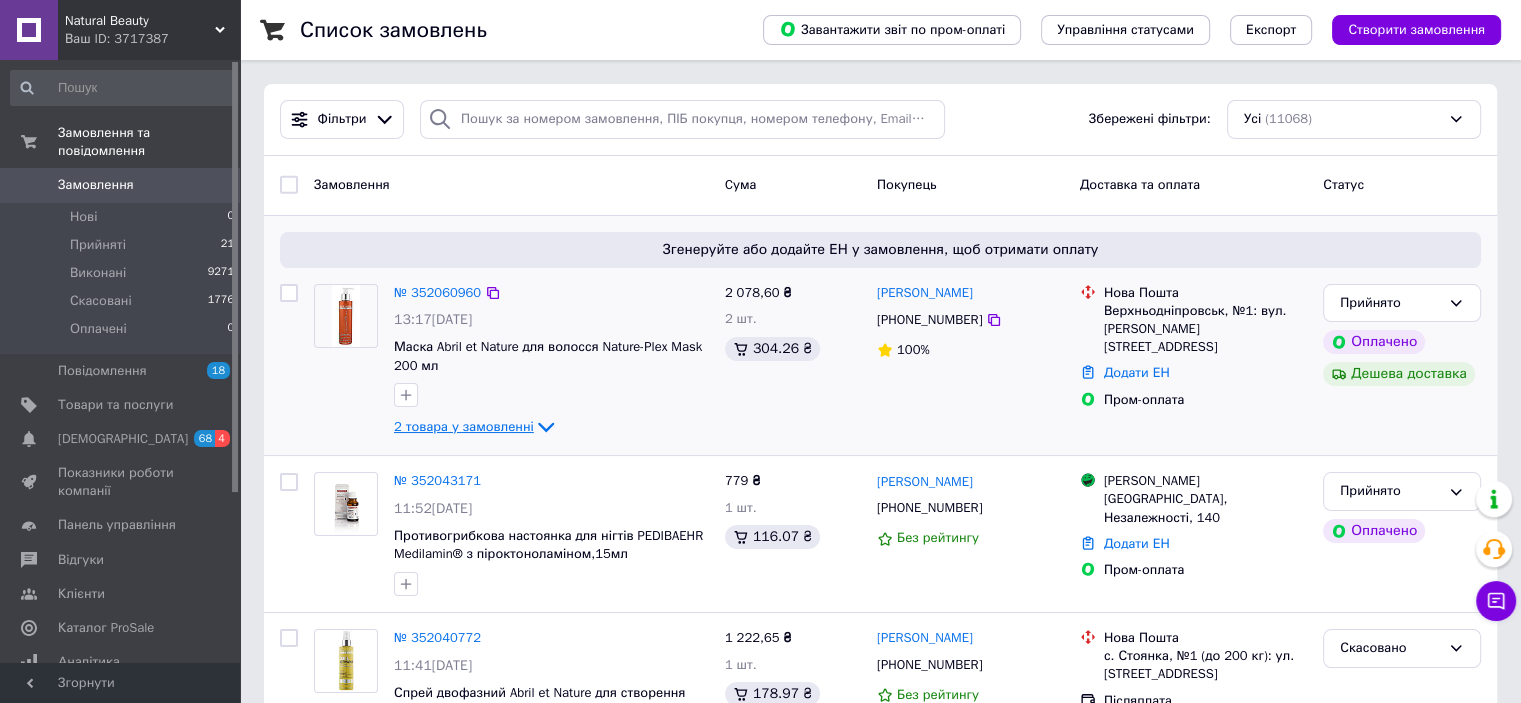click on "2 товара у замовленні" at bounding box center (464, 426) 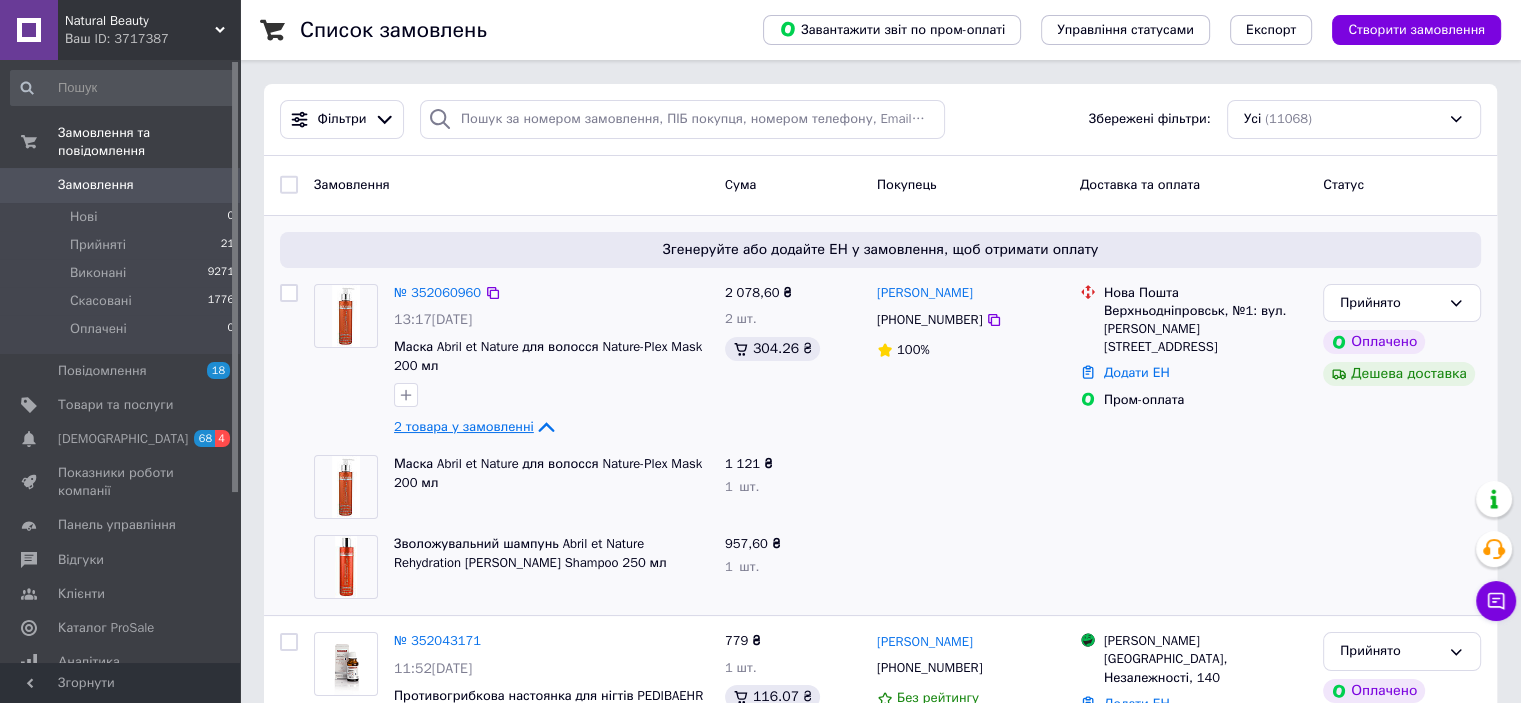 click on "2 товара у замовленні" at bounding box center [464, 426] 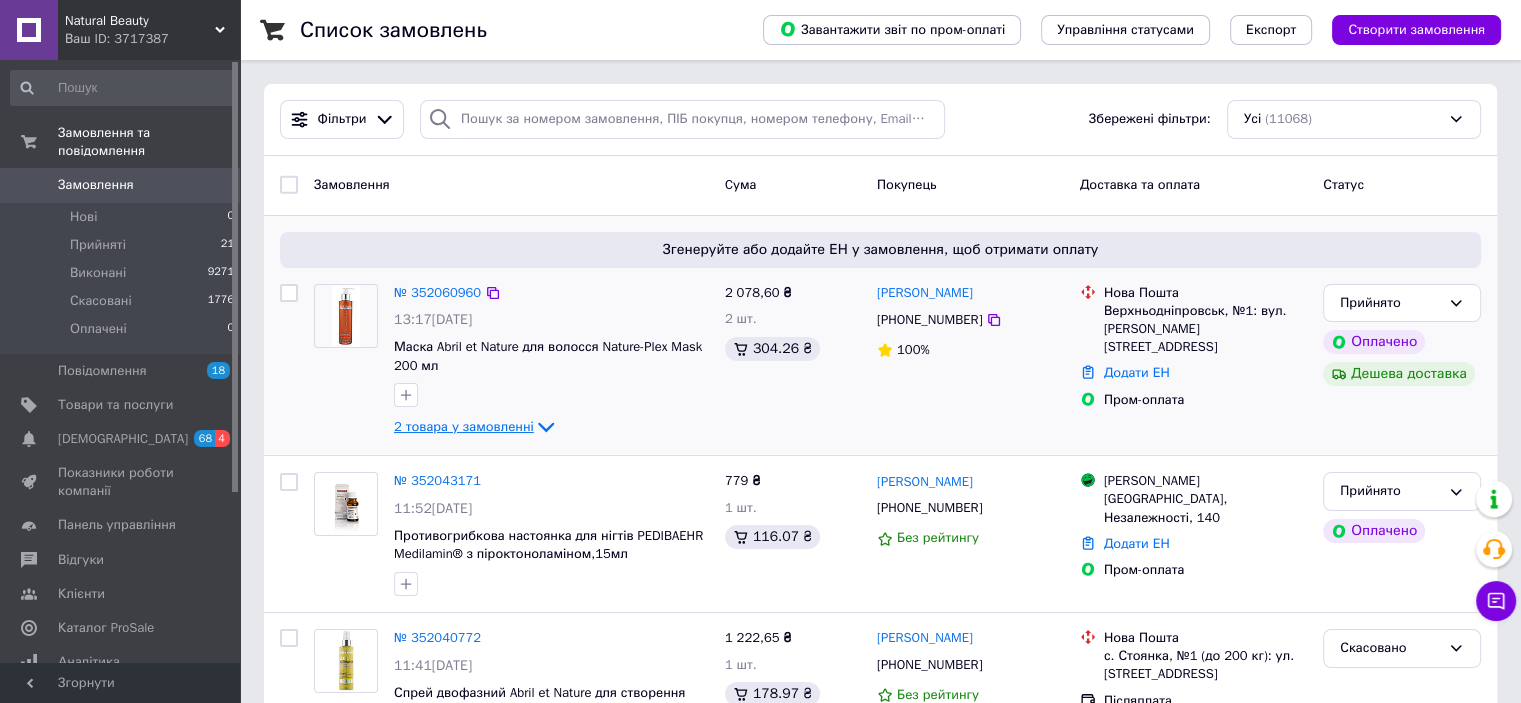 click on "2 товара у замовленні" at bounding box center [464, 426] 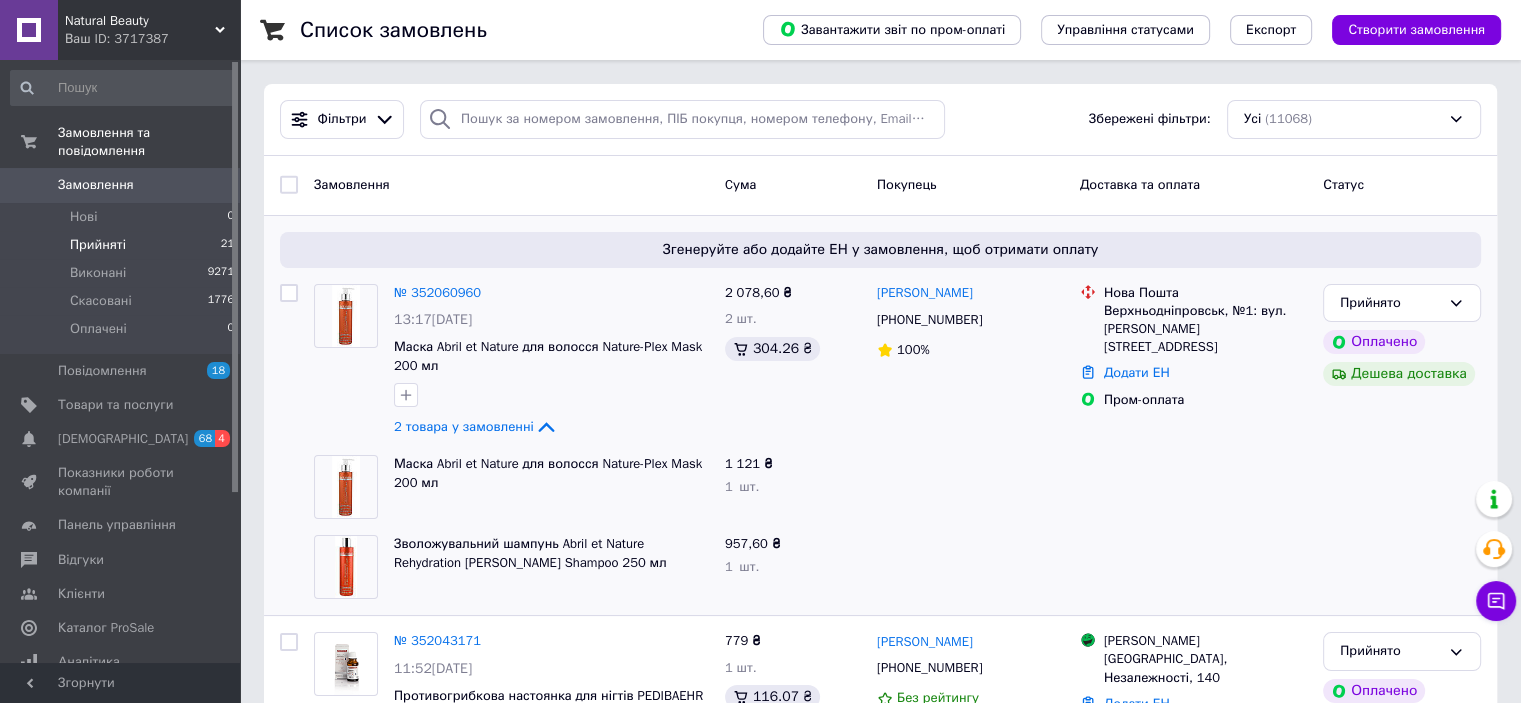 click on "Прийняті 21" at bounding box center [123, 245] 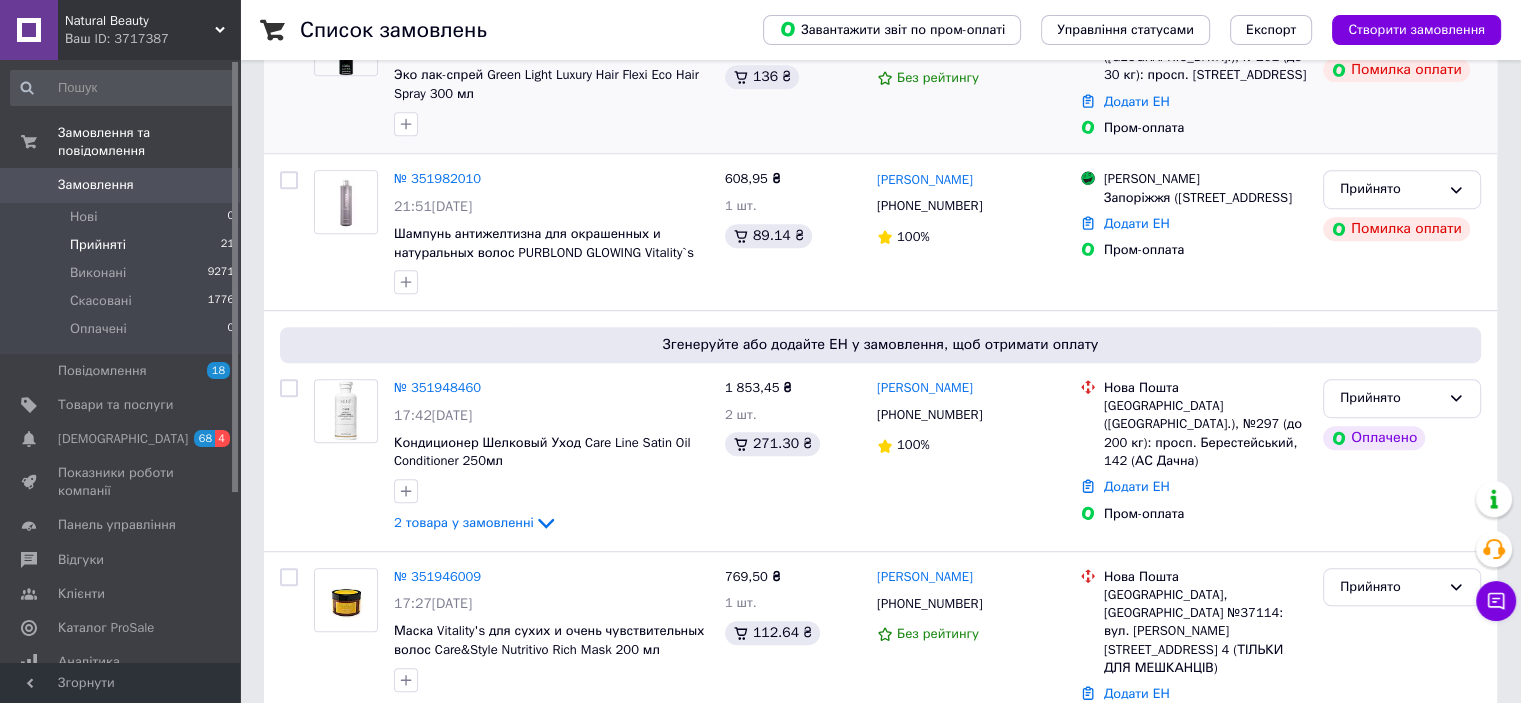 scroll, scrollTop: 1333, scrollLeft: 0, axis: vertical 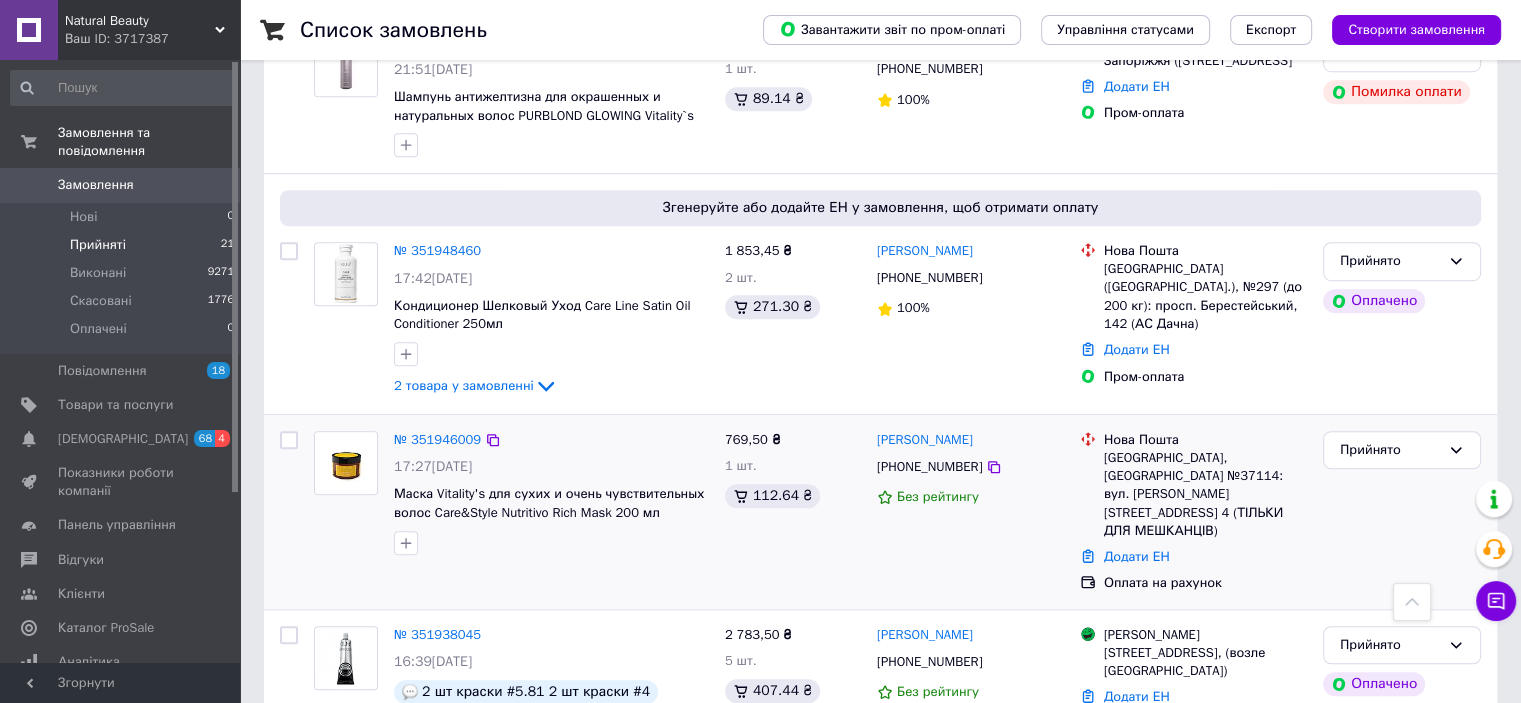click at bounding box center [346, 463] 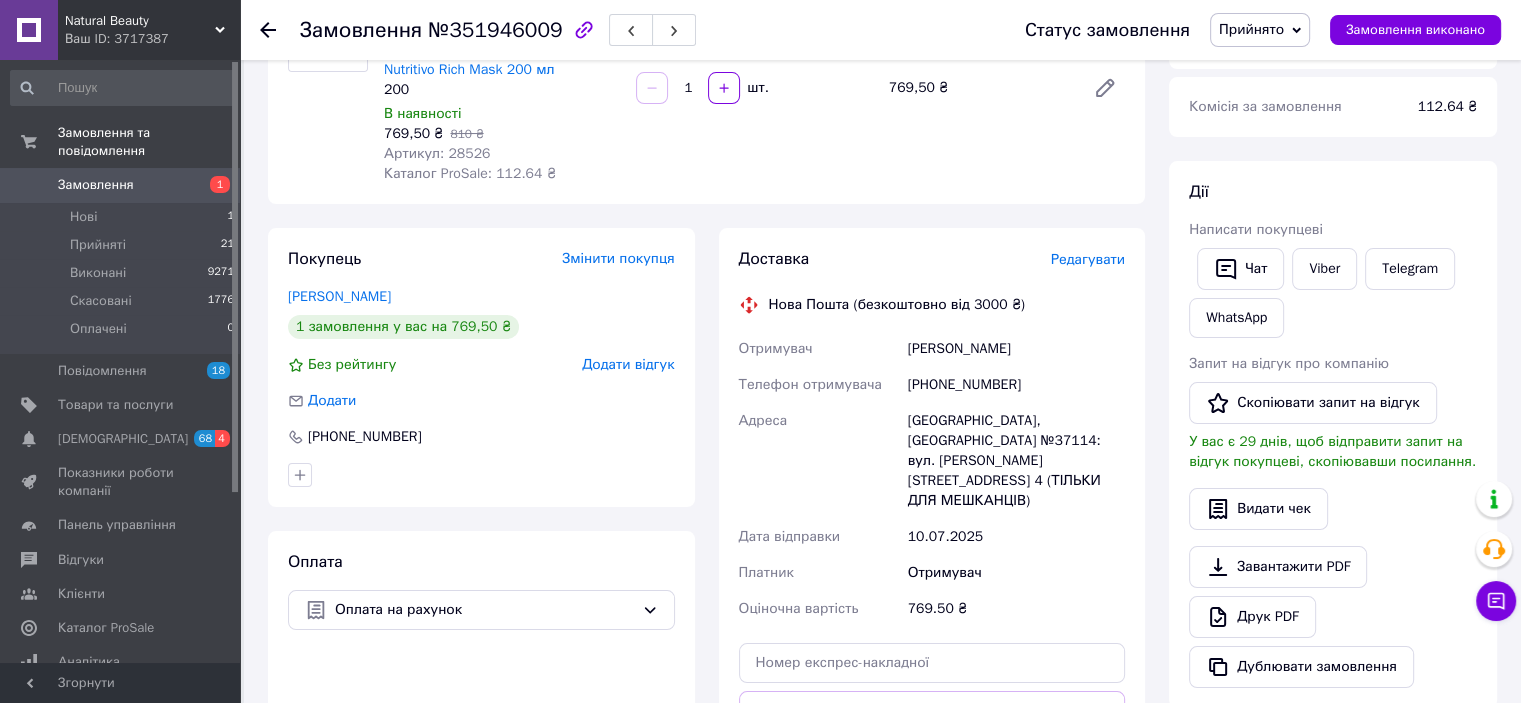 scroll, scrollTop: 572, scrollLeft: 0, axis: vertical 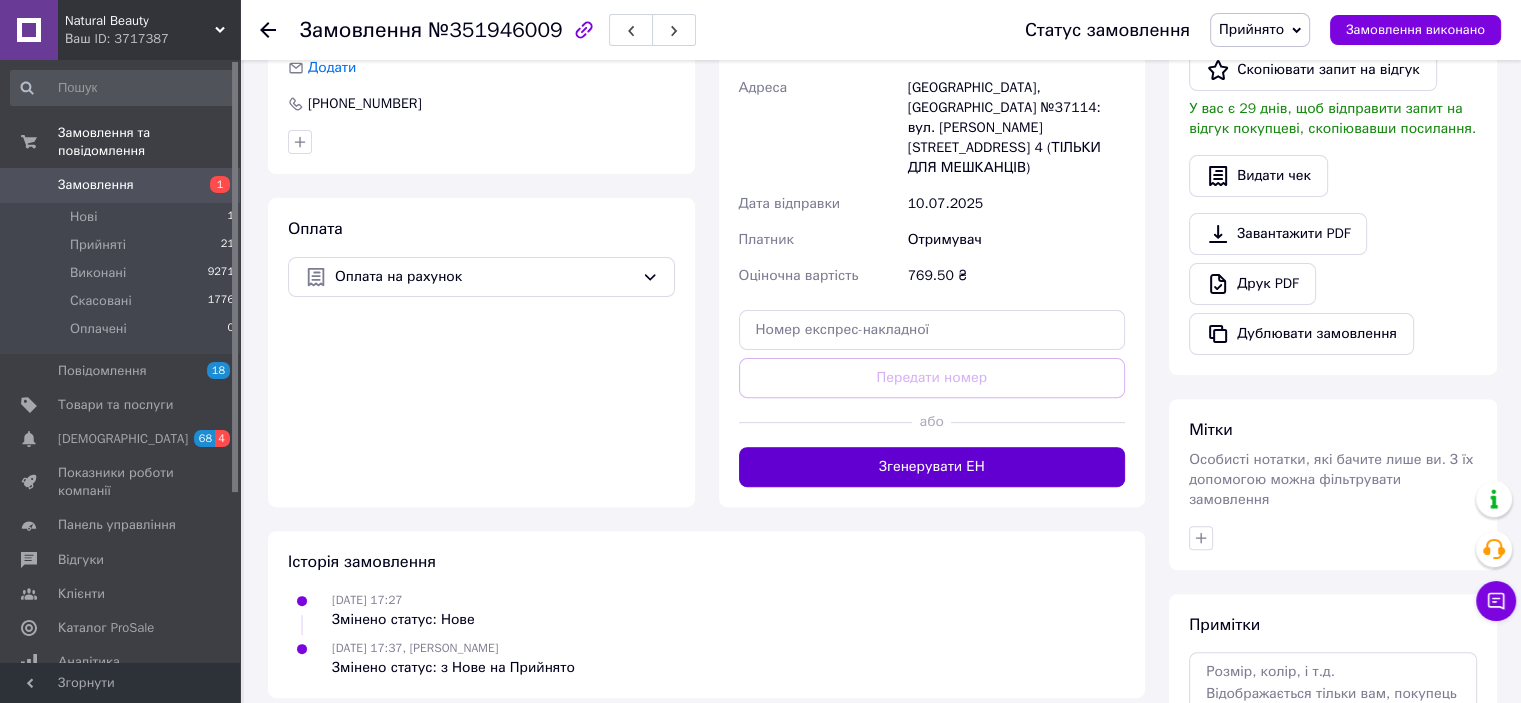 click on "Згенерувати ЕН" at bounding box center [932, 467] 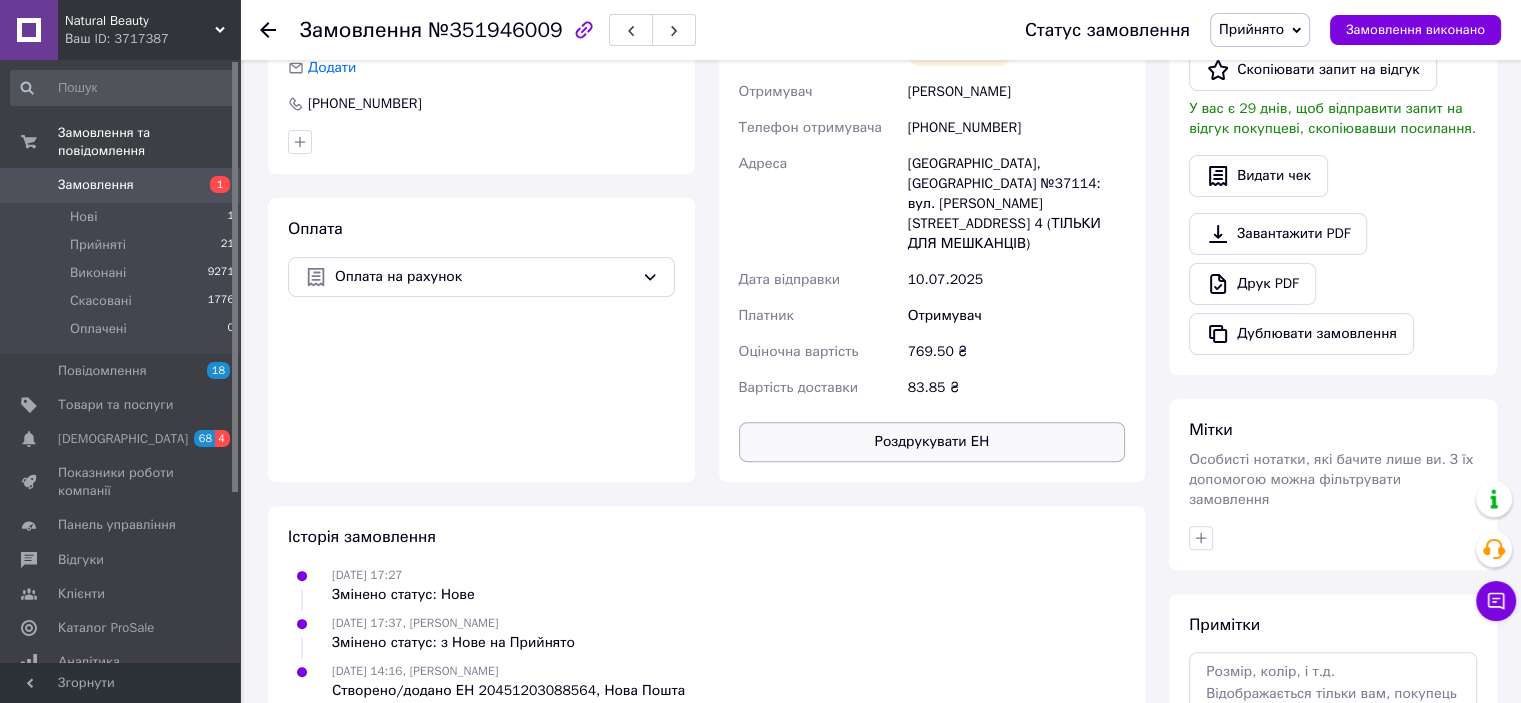 click on "Роздрукувати ЕН" at bounding box center (932, 442) 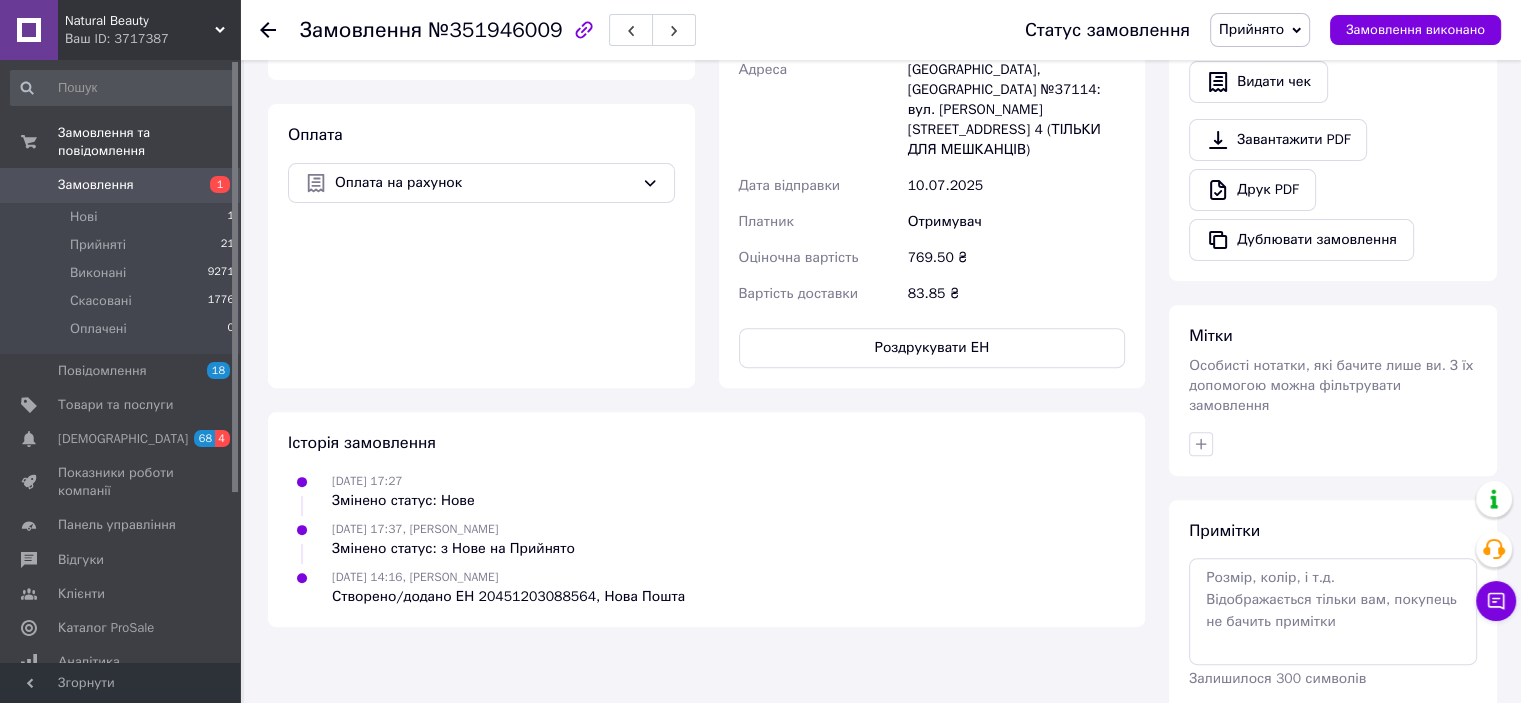 scroll, scrollTop: 333, scrollLeft: 0, axis: vertical 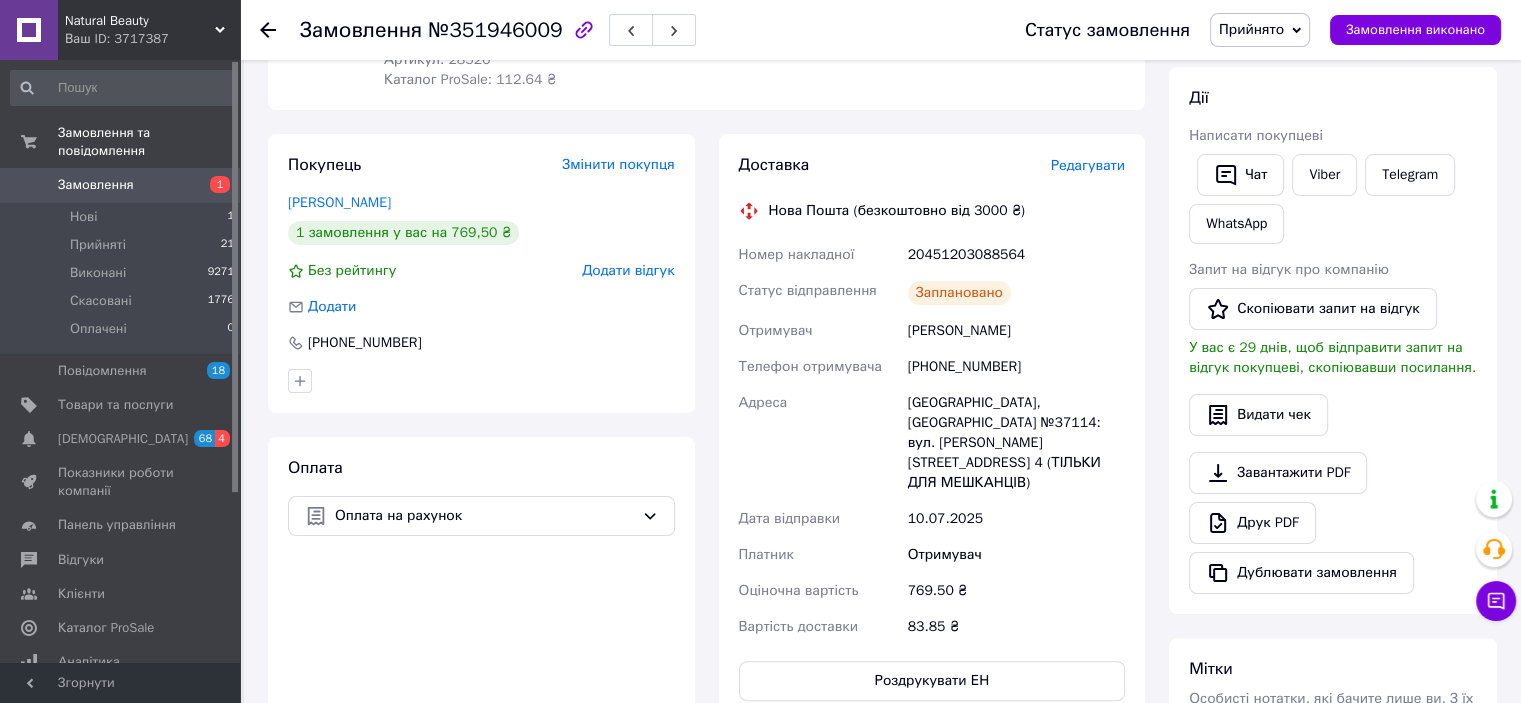 click on "Замовлення" at bounding box center [96, 185] 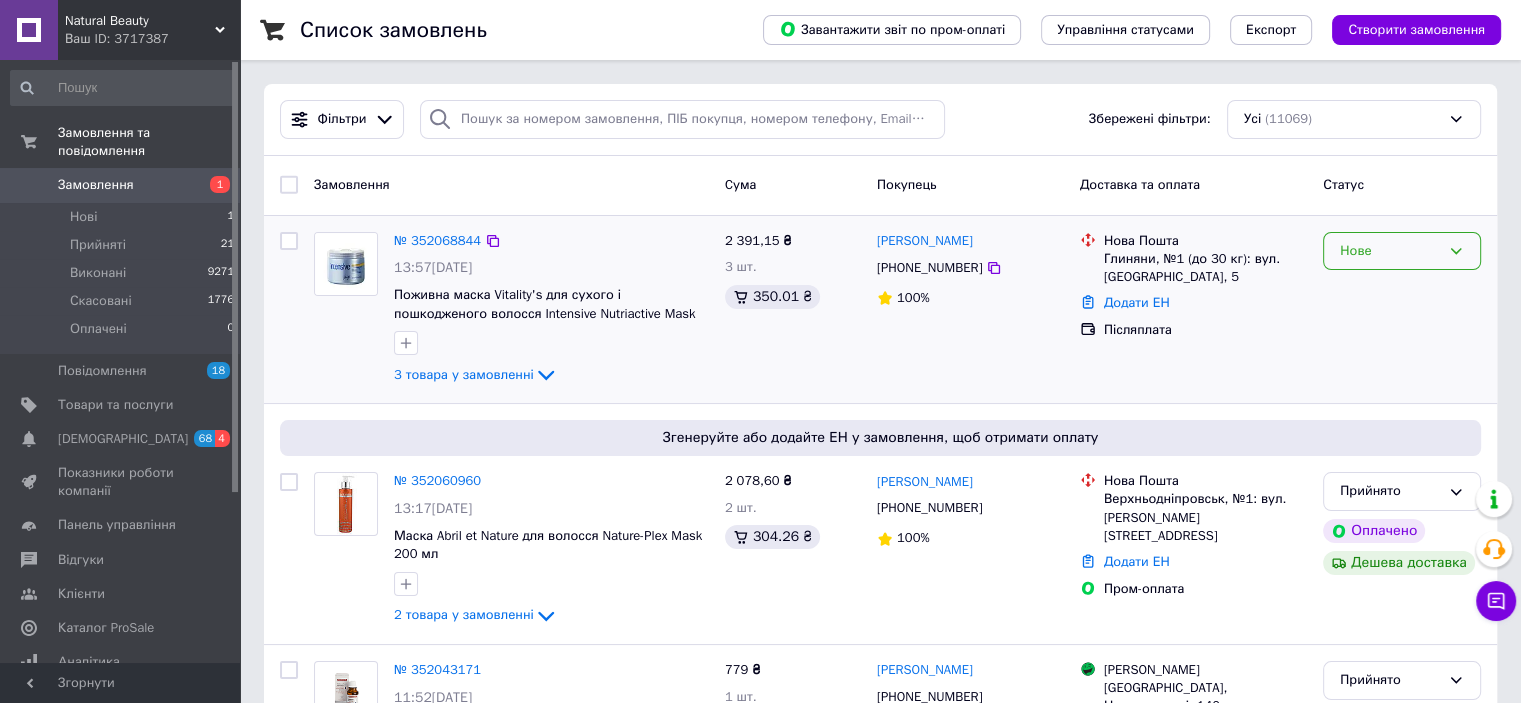 click on "Нове" at bounding box center [1390, 251] 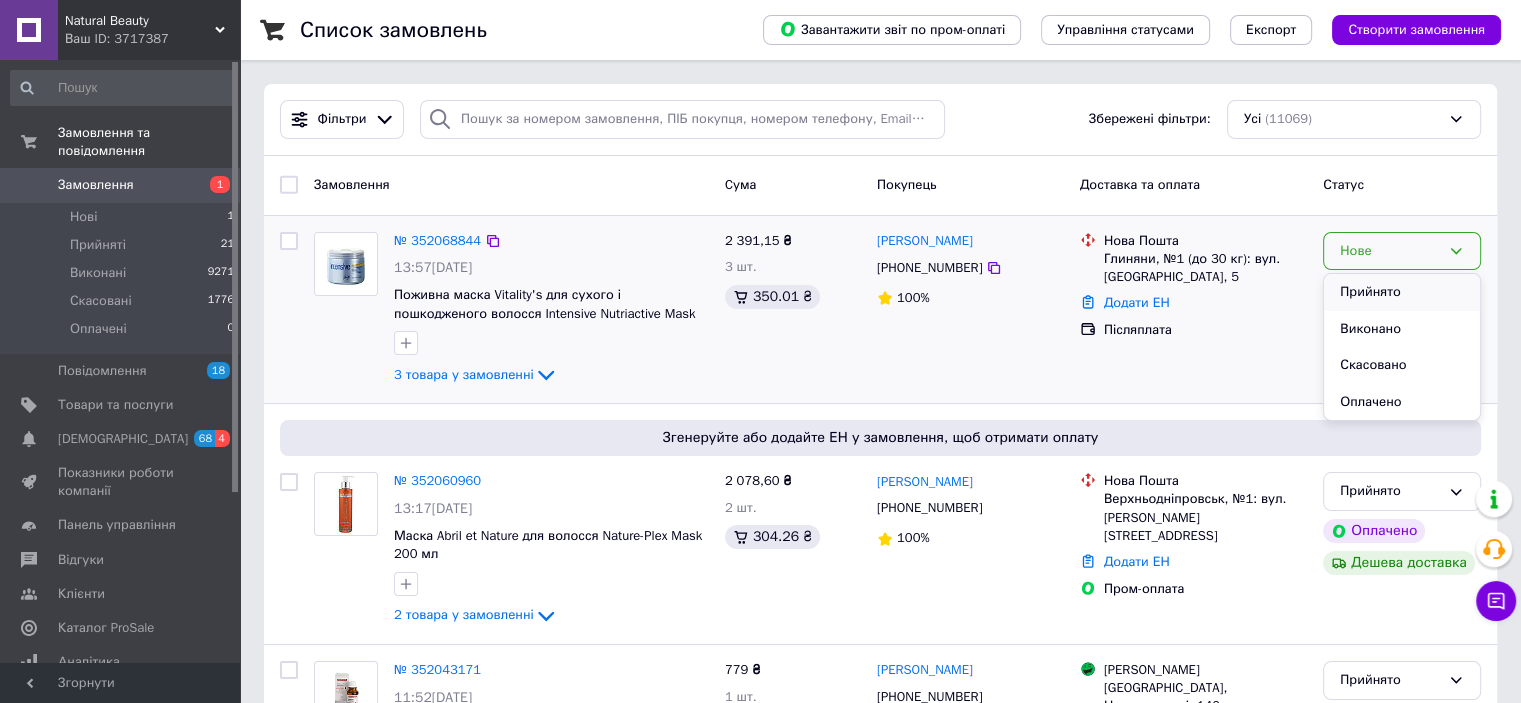 drag, startPoint x: 1374, startPoint y: 288, endPoint x: 1358, endPoint y: 291, distance: 16.27882 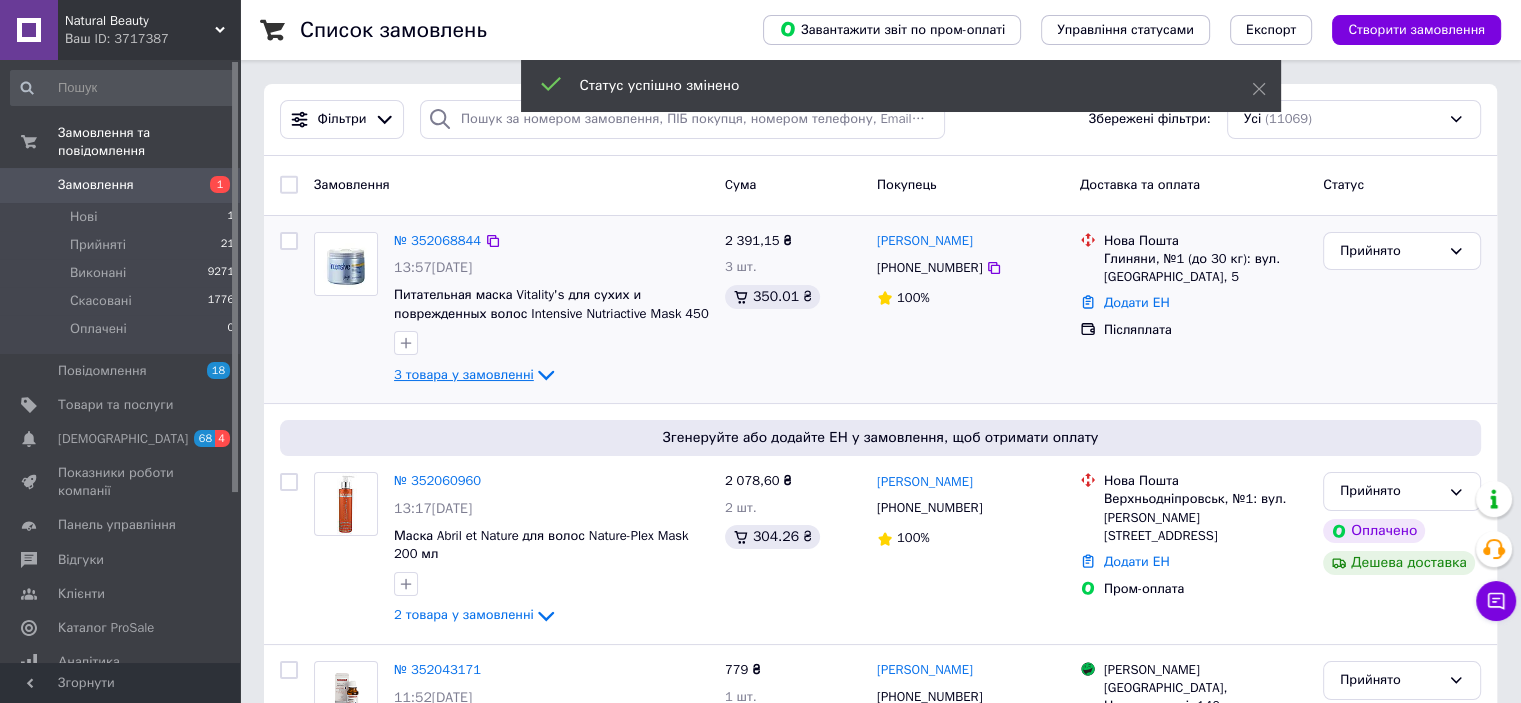 click 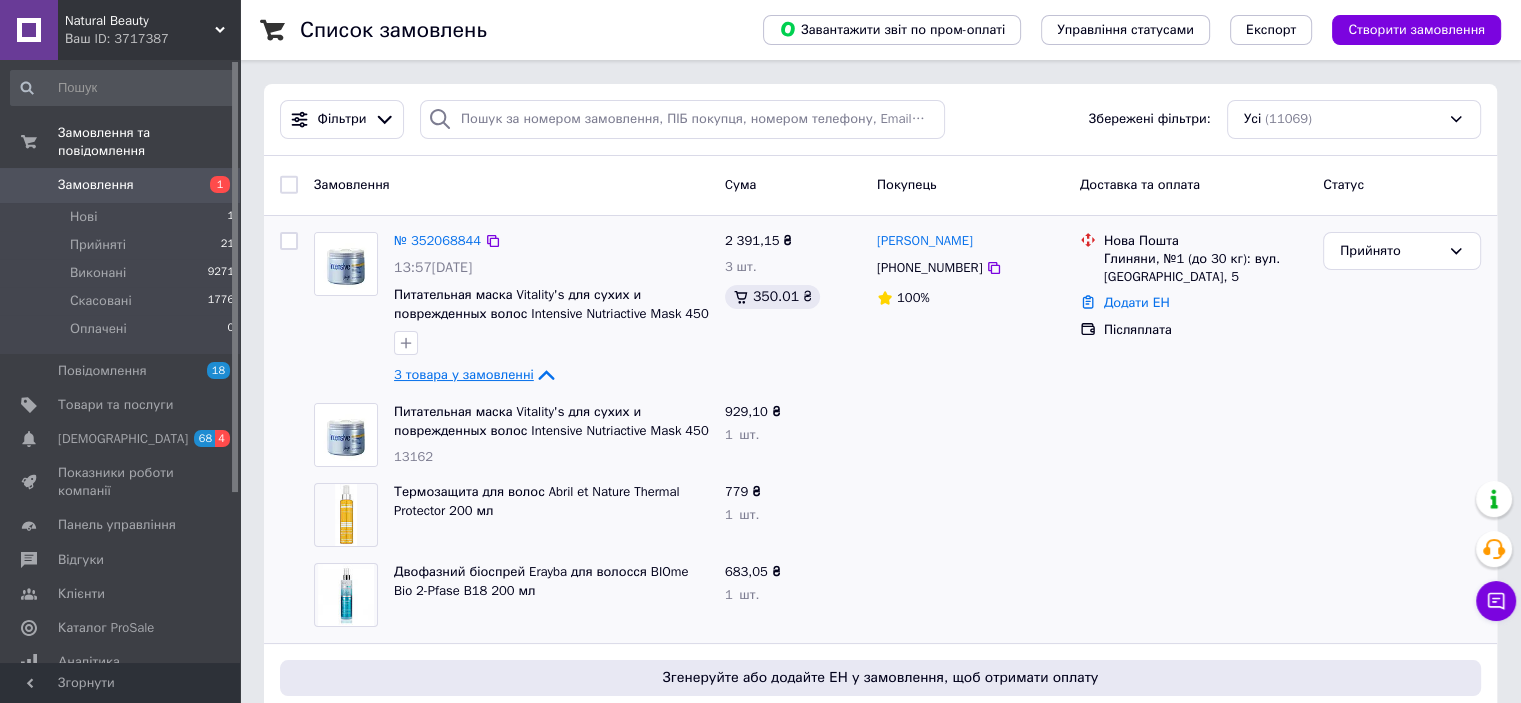 click on "Замовлення" at bounding box center (96, 185) 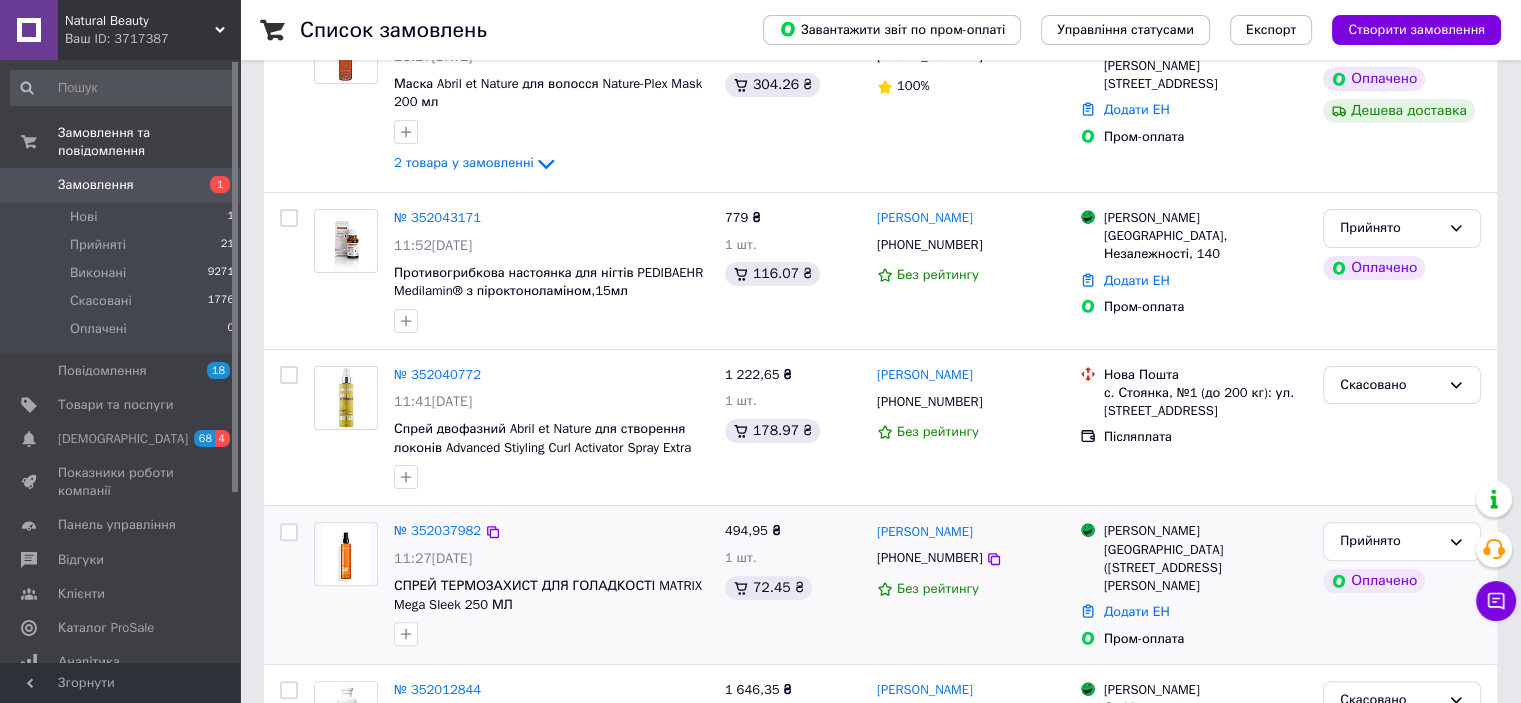 scroll, scrollTop: 666, scrollLeft: 0, axis: vertical 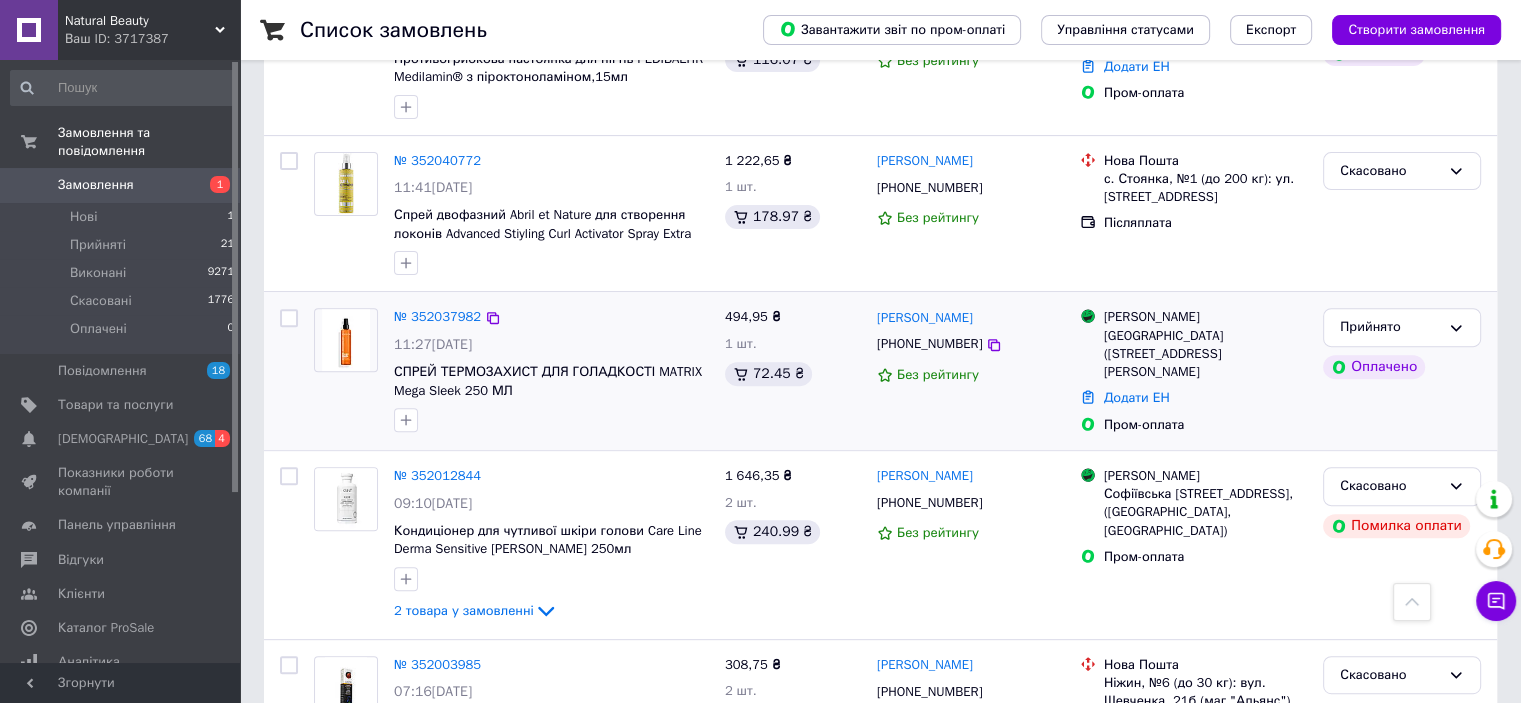 click at bounding box center (346, 340) 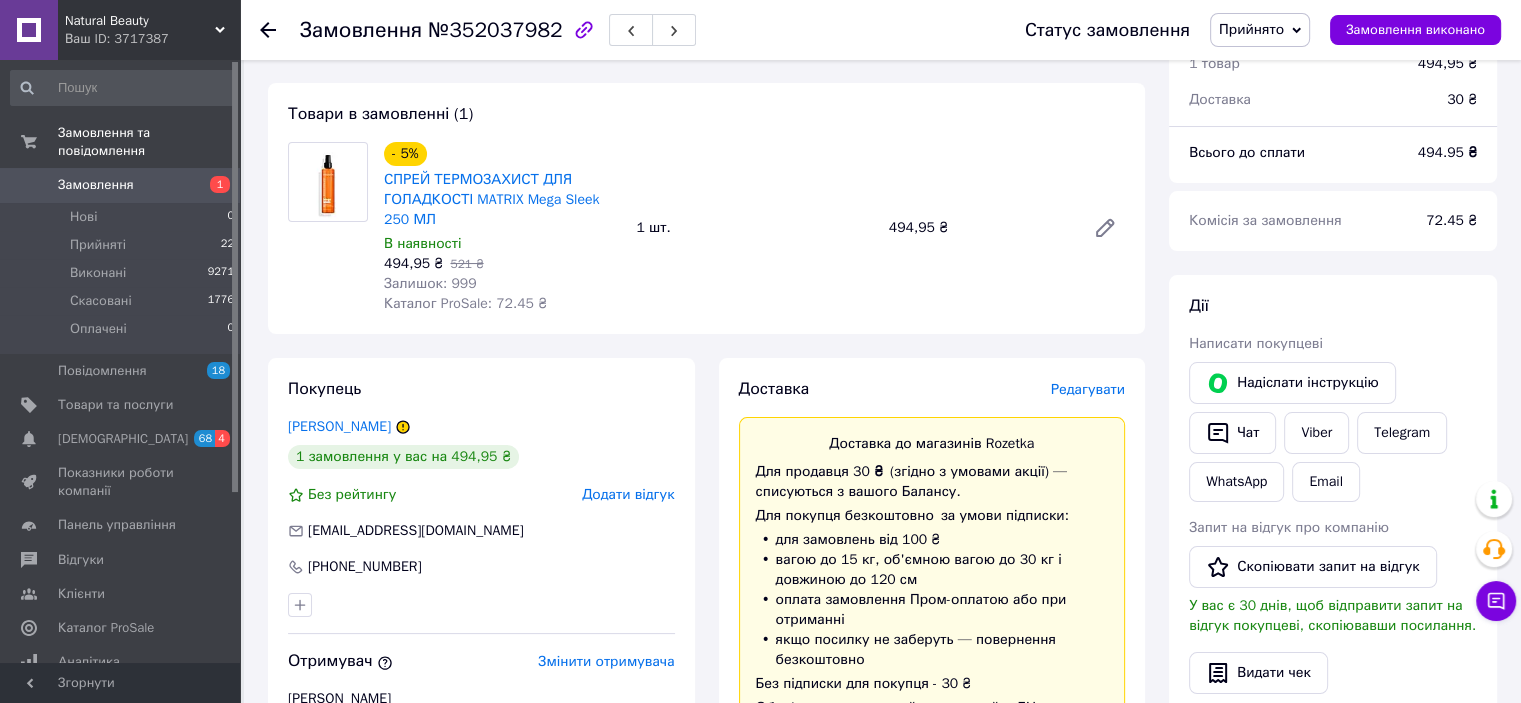 scroll, scrollTop: 0, scrollLeft: 0, axis: both 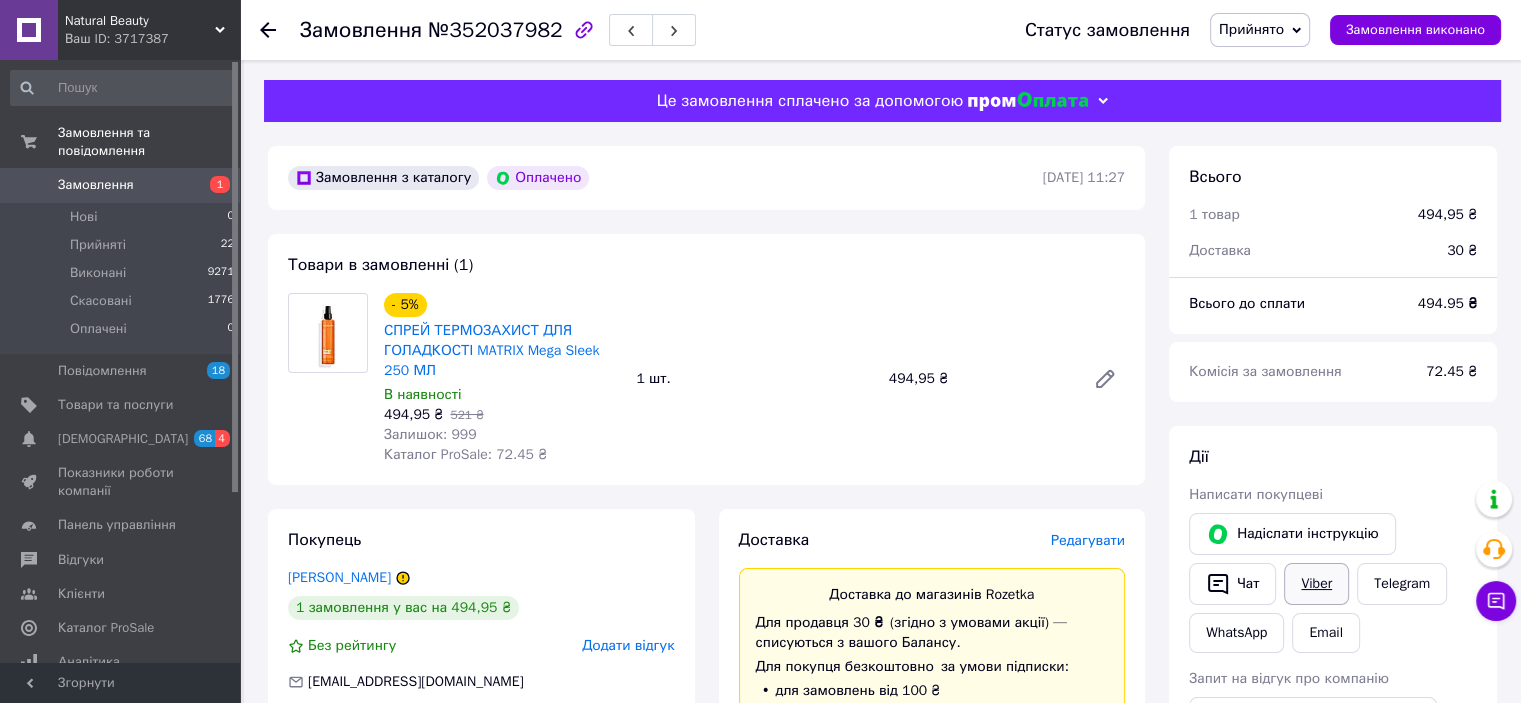 click on "Viber" at bounding box center (1316, 584) 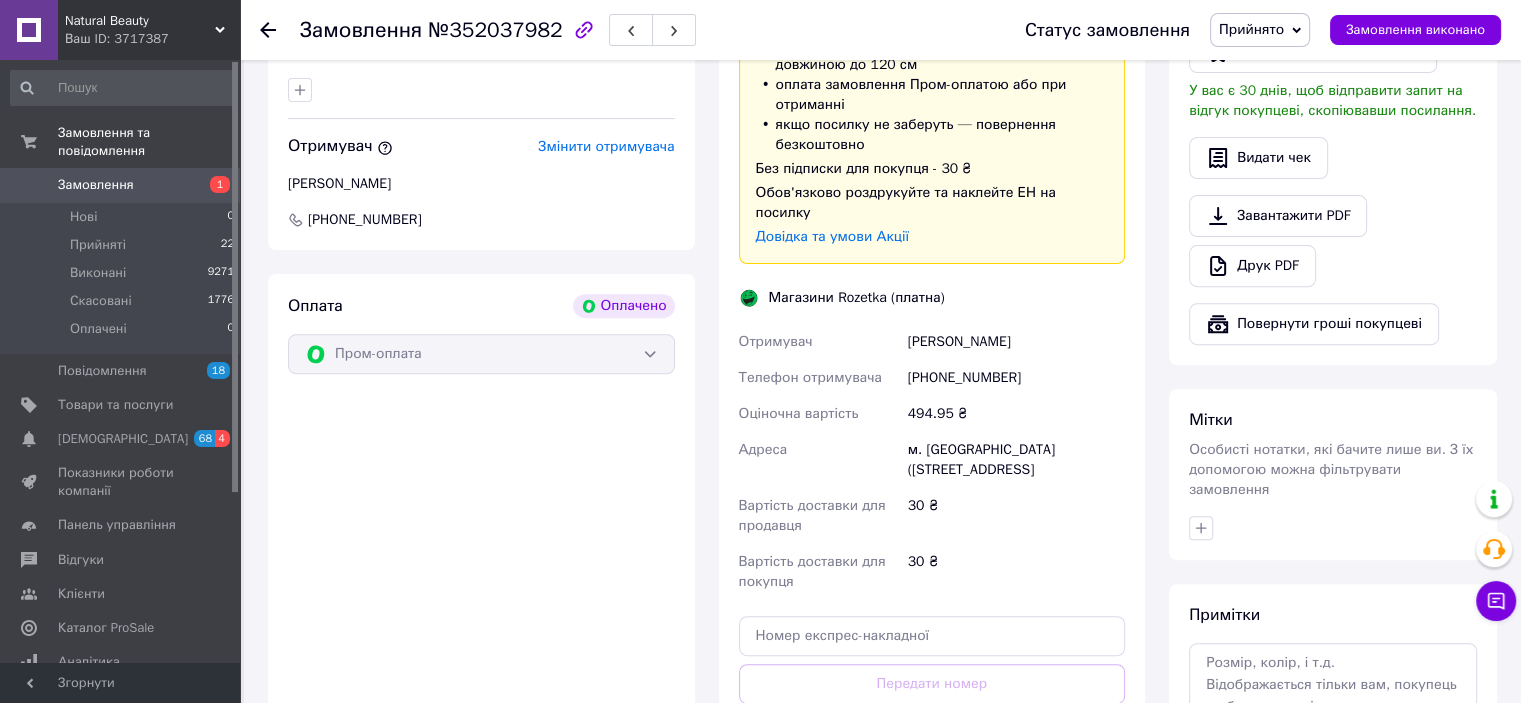scroll, scrollTop: 1068, scrollLeft: 0, axis: vertical 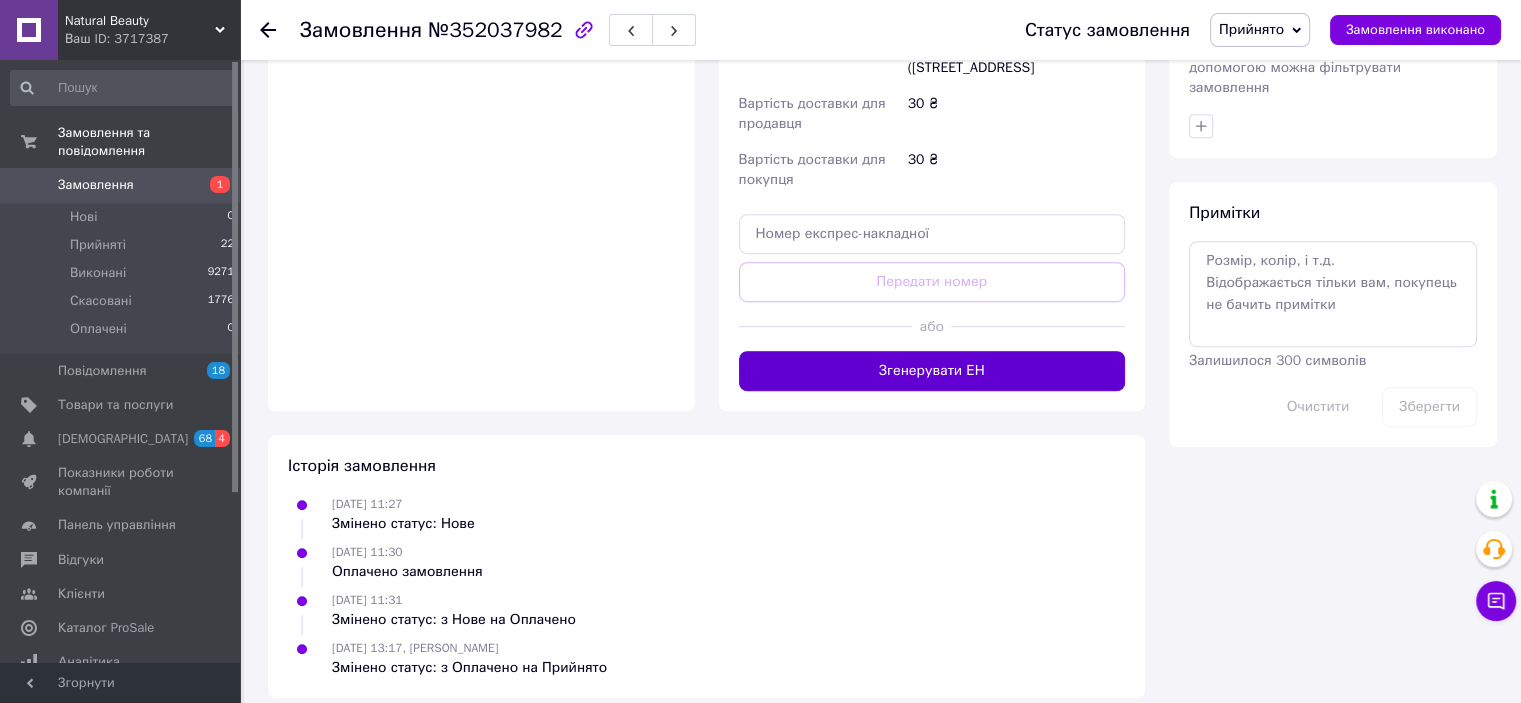 click on "Згенерувати ЕН" at bounding box center (932, 371) 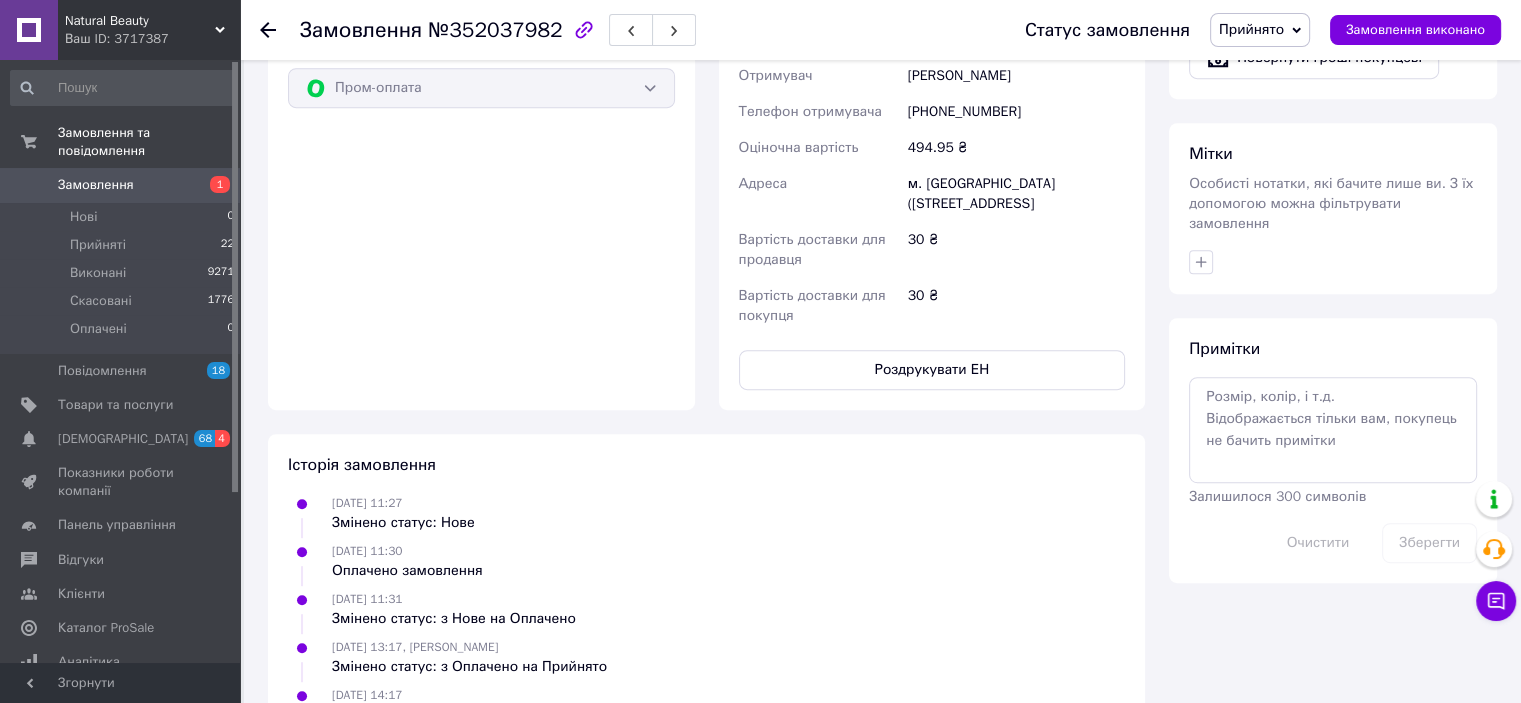 scroll, scrollTop: 981, scrollLeft: 0, axis: vertical 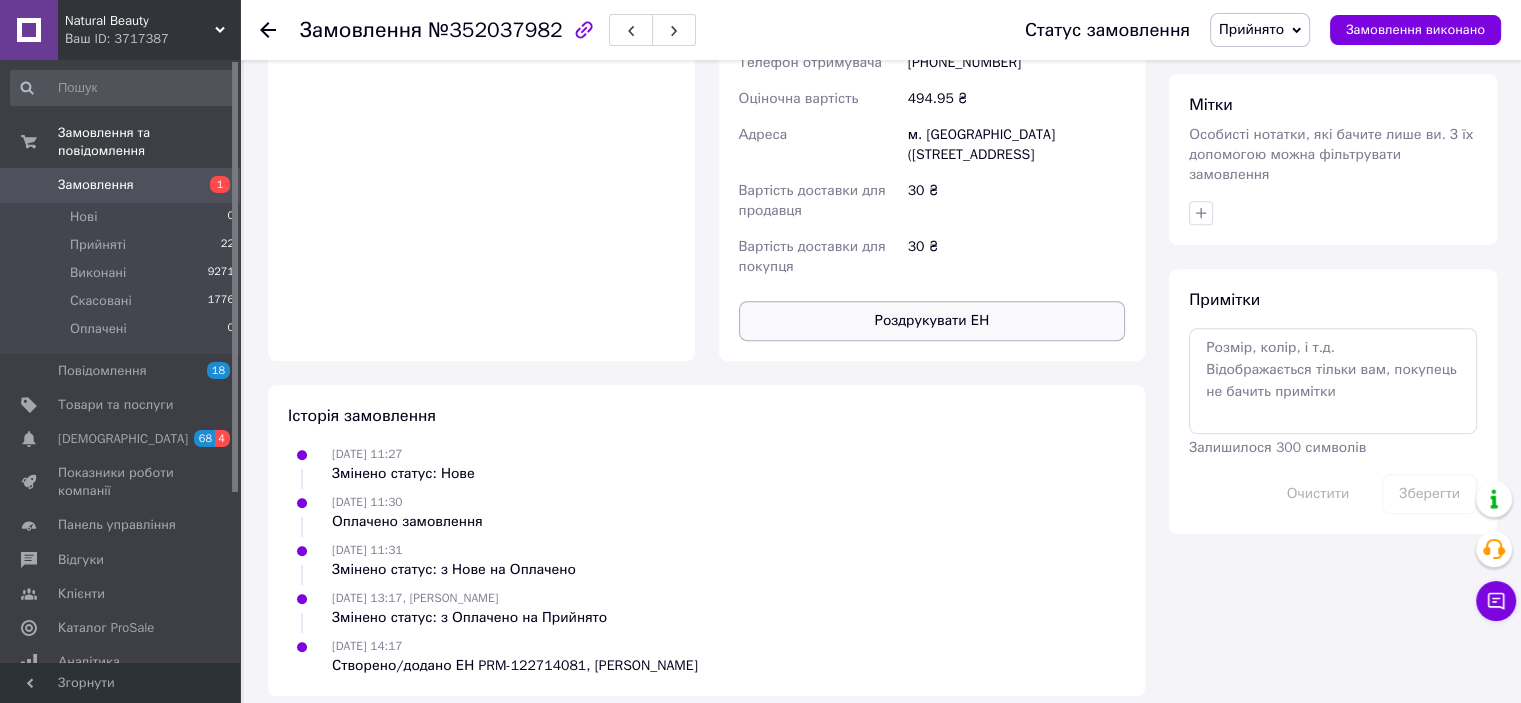 click on "Доставка Редагувати Доставка до магазинів Rozetka Для продавця 30 ₴   (згідно з умовами акції) — списуються з вашого Балансу. Для покупця безкоштовно   за умови підписки: для замовлень від 100 ₴ вагою до 15 кг,
об'ємною вагою до 30 кг
і довжиною до 120 см оплата замовлення Пром-оплатою або при отриманні якщо посилку не заберуть — повернення безкоштовно Без підписки для покупця - 30 ₴ Обов'язково роздрукуйте та наклейте ЕН на посилку Довідка та умови Акції Магазини Rozetka (платна) Отримувач Романчишин Юрій  Телефон отримувача +380931957515 Оціночна вартість 494.95 ₴ Адреса" at bounding box center (932, -56) 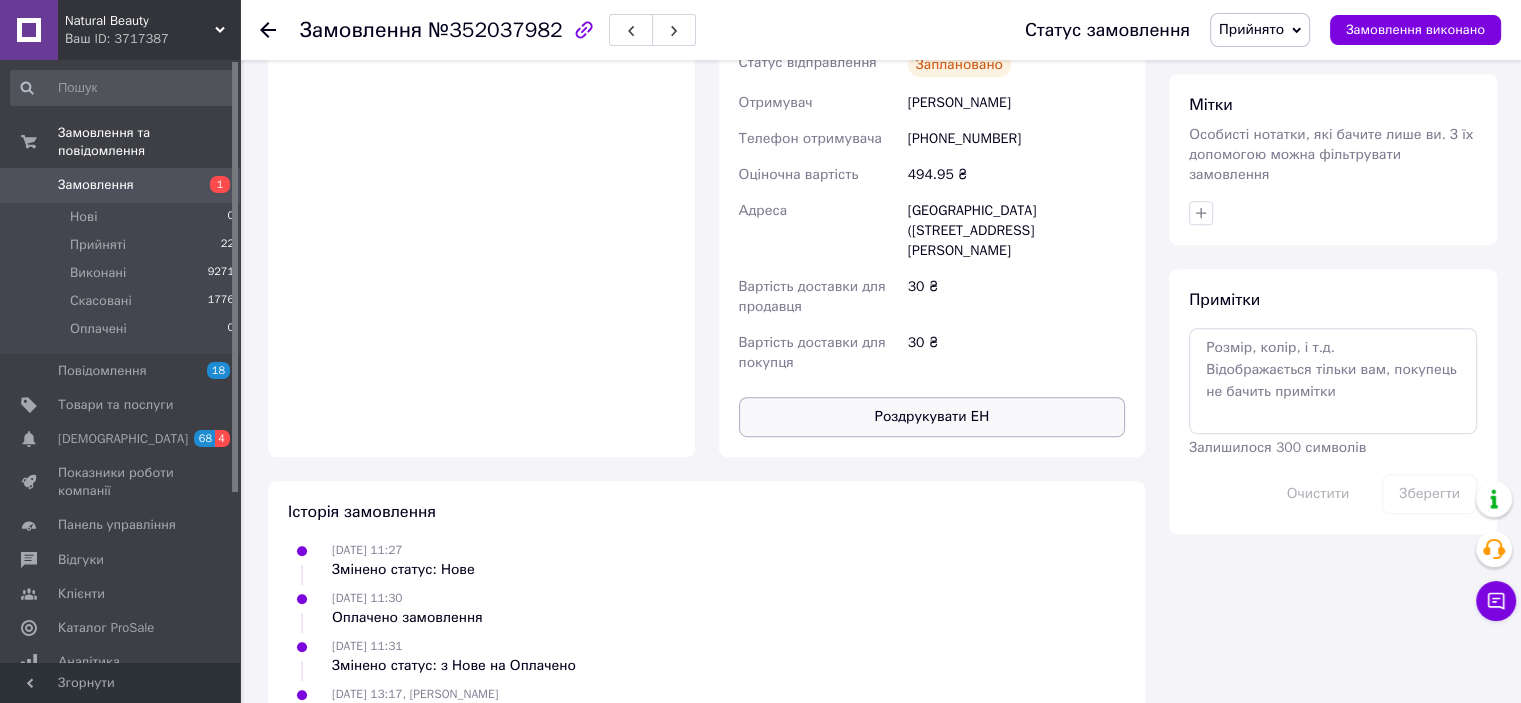 click on "Роздрукувати ЕН" at bounding box center (932, 417) 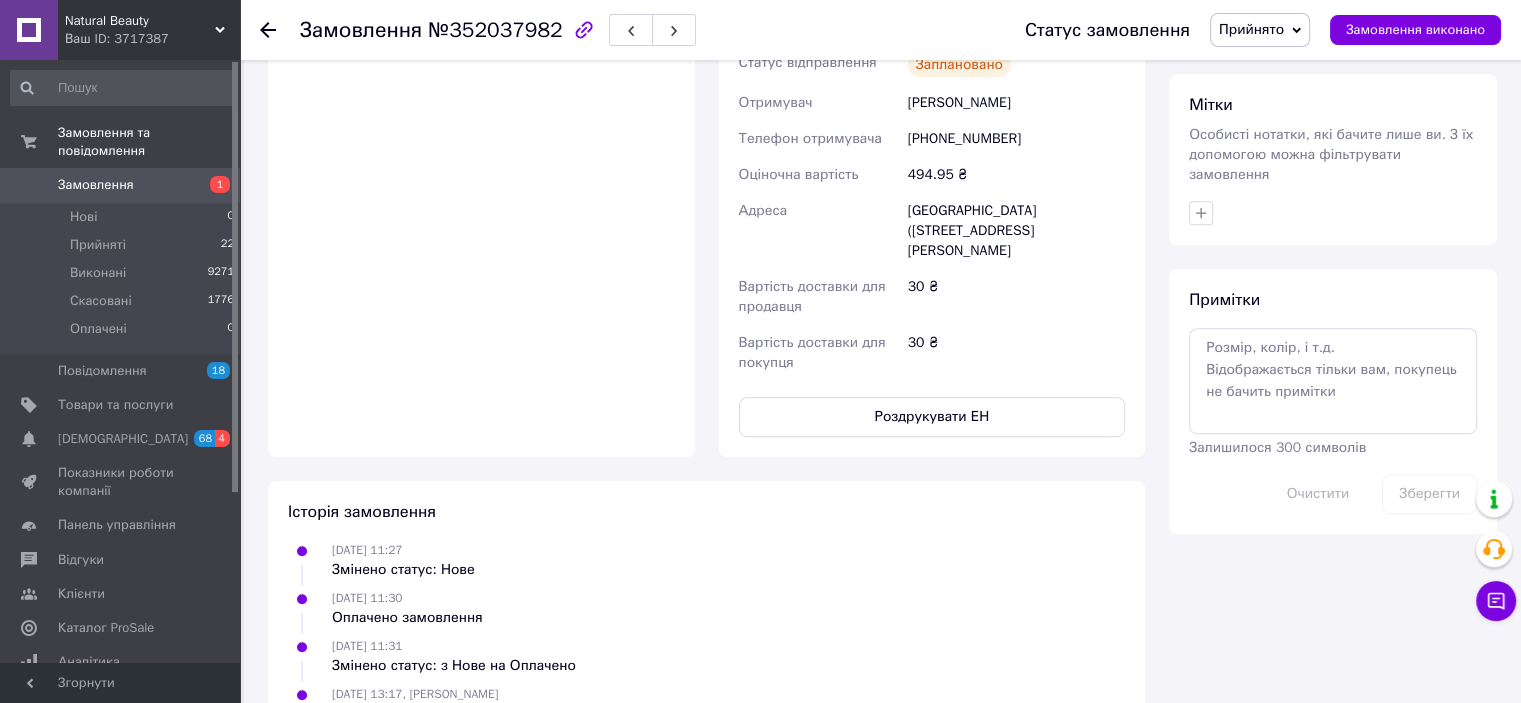 click on "1" at bounding box center [212, 185] 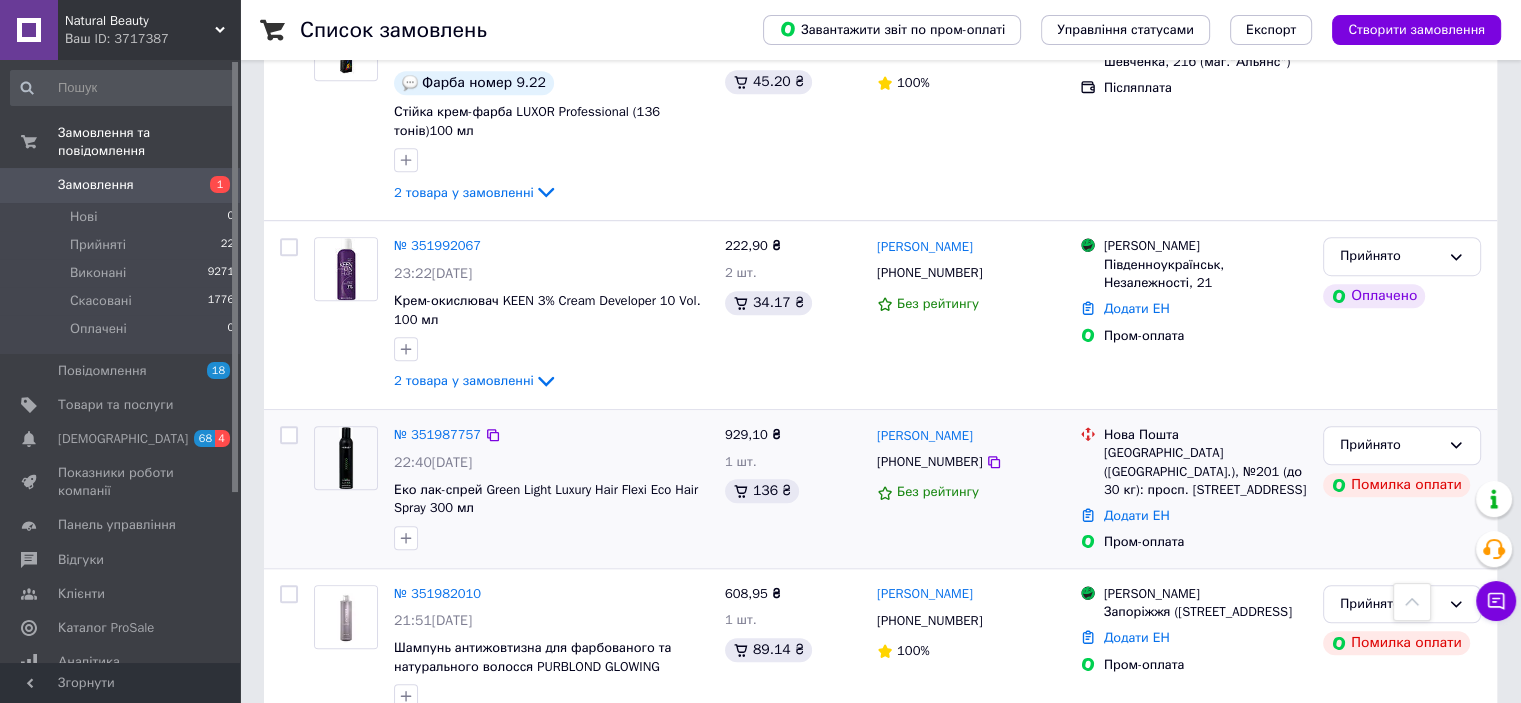 scroll, scrollTop: 2000, scrollLeft: 0, axis: vertical 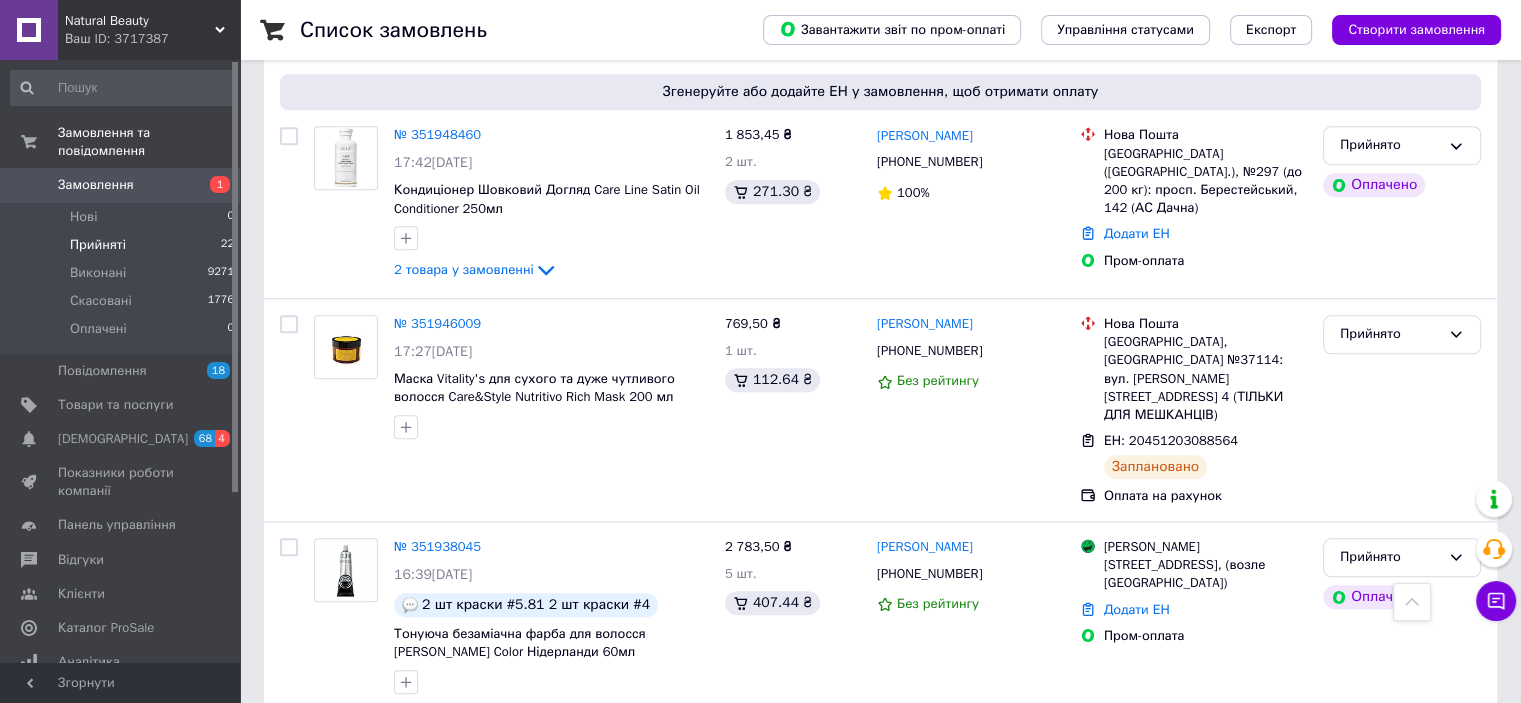 click on "Прийняті 22" at bounding box center (123, 245) 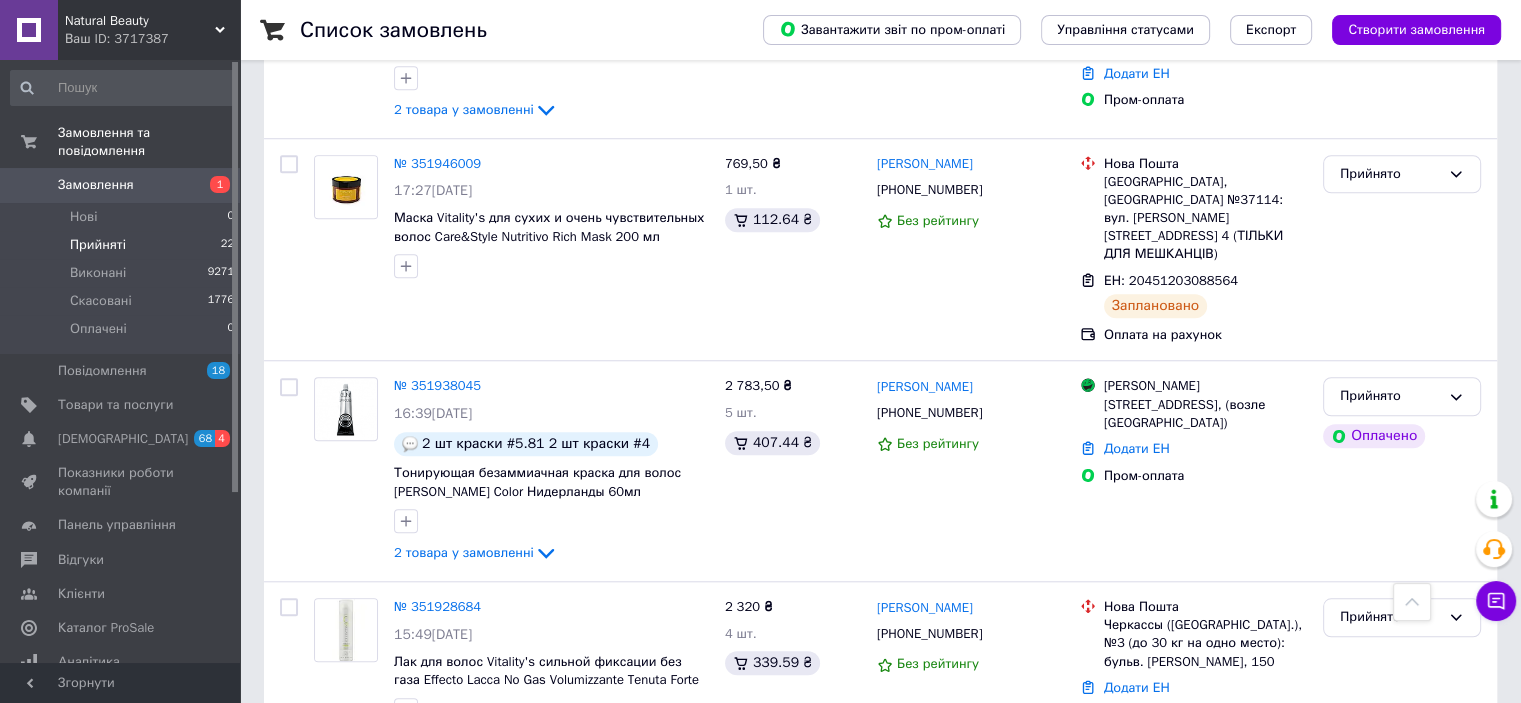 scroll, scrollTop: 1333, scrollLeft: 0, axis: vertical 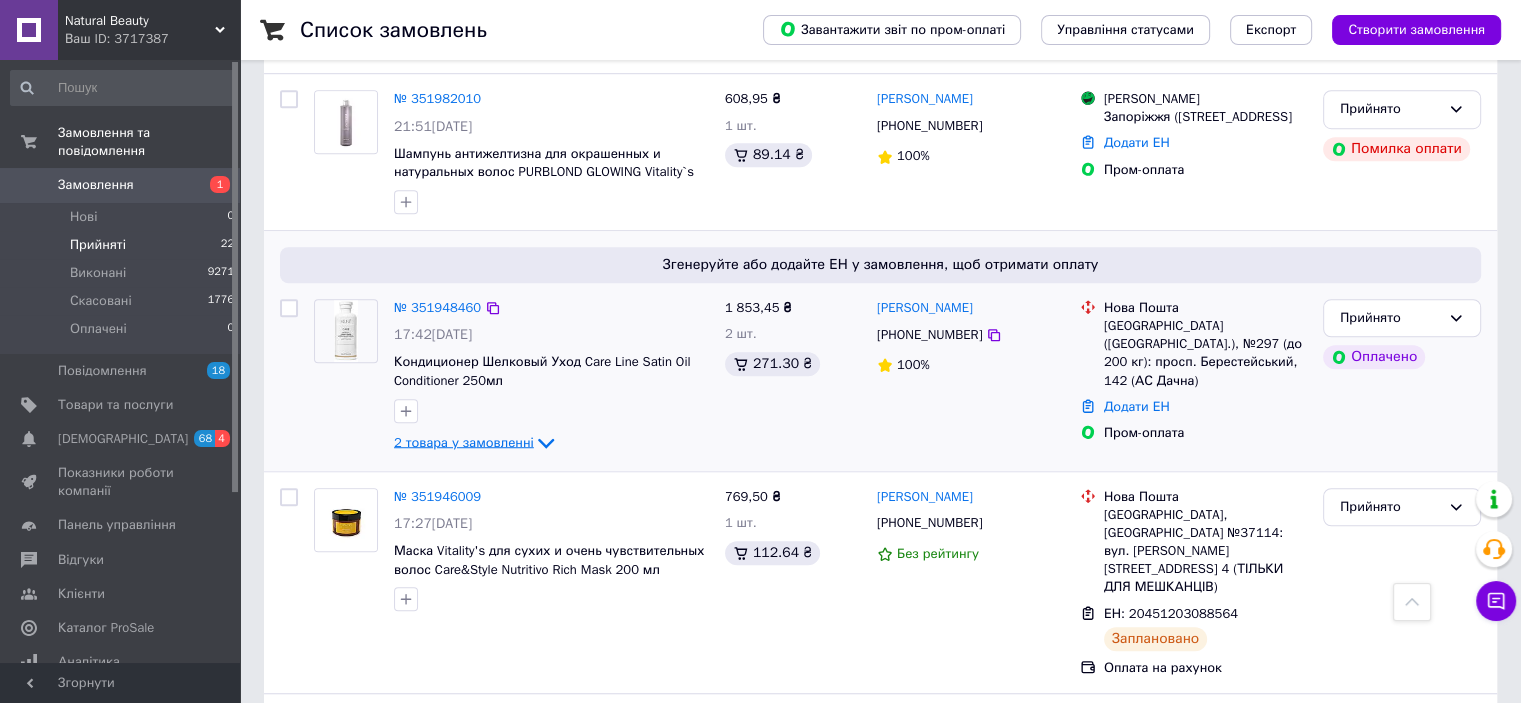 click on "2 товара у замовленні" at bounding box center [464, 441] 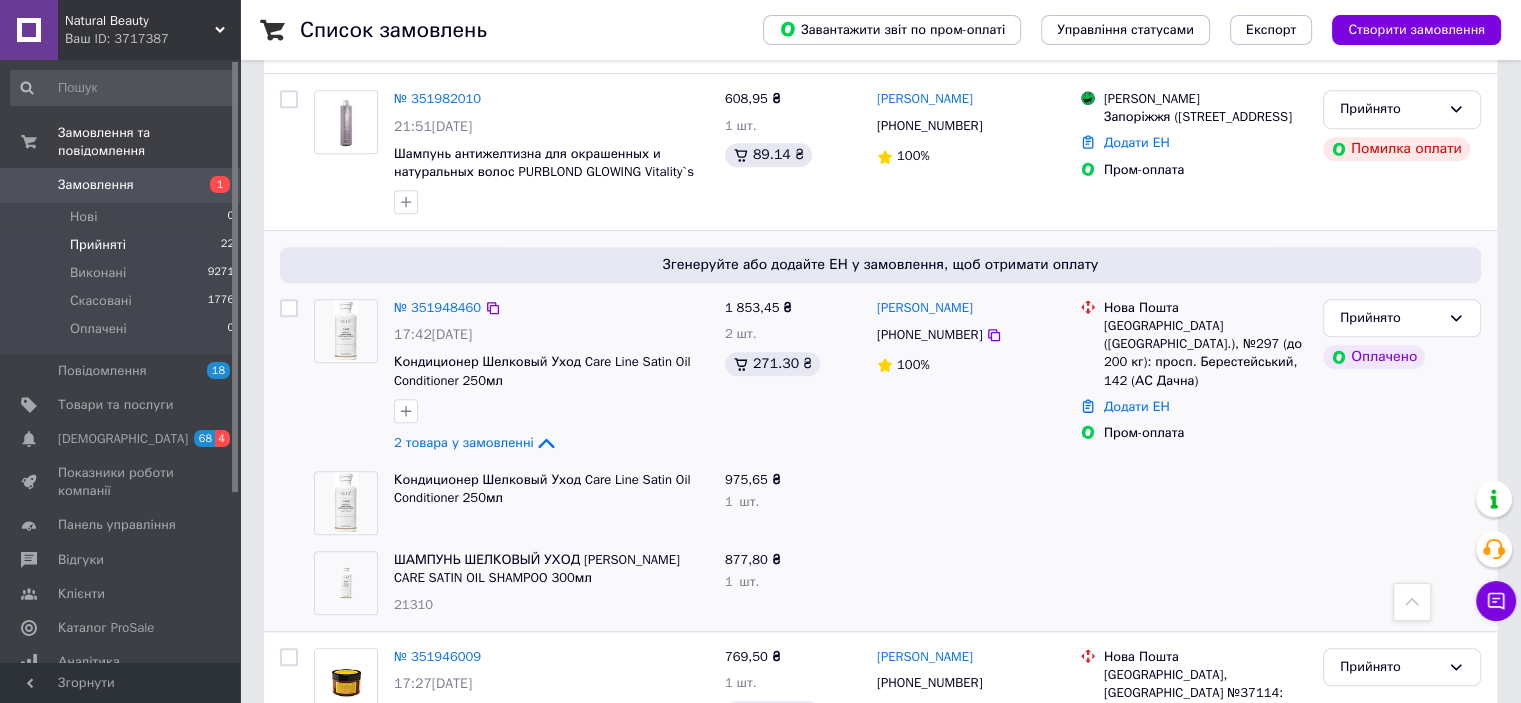 click at bounding box center (346, 331) 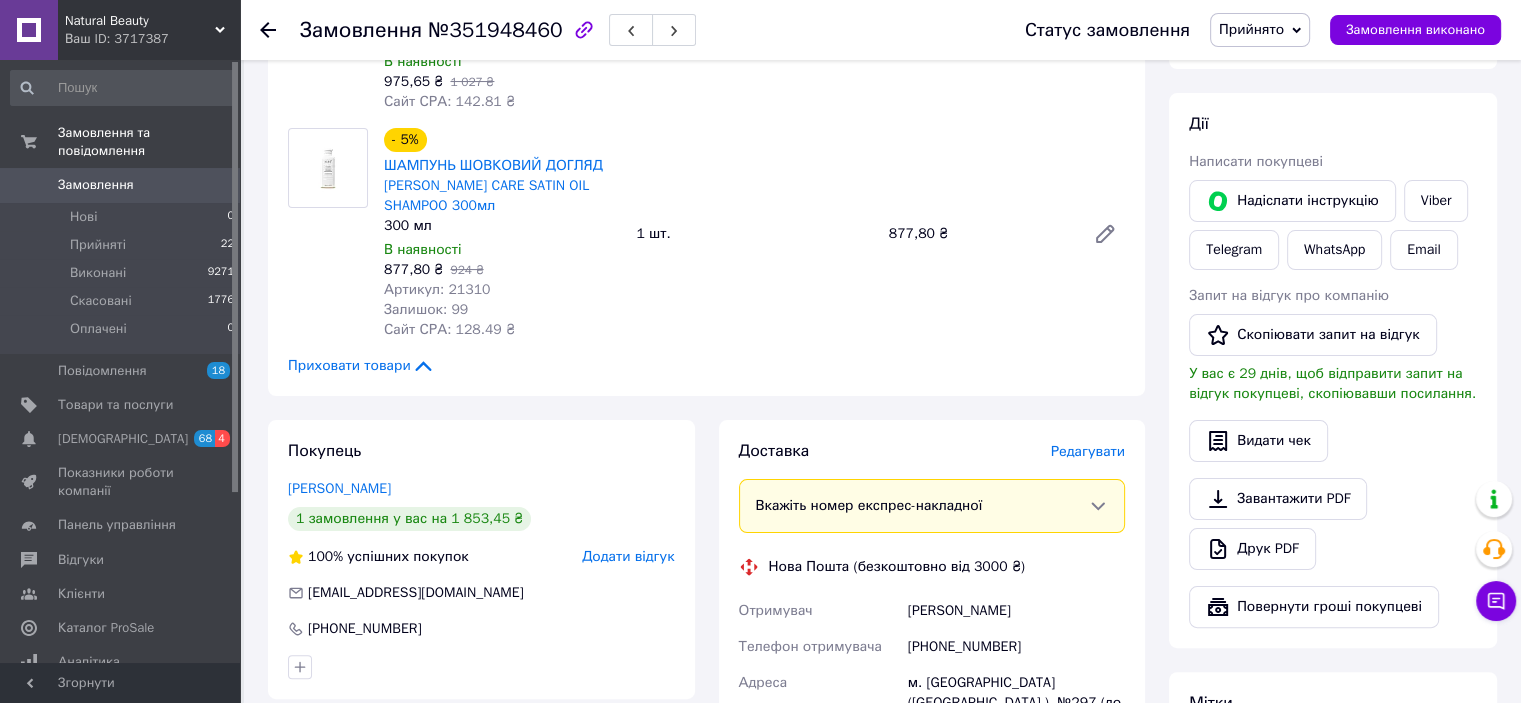 scroll, scrollTop: 0, scrollLeft: 0, axis: both 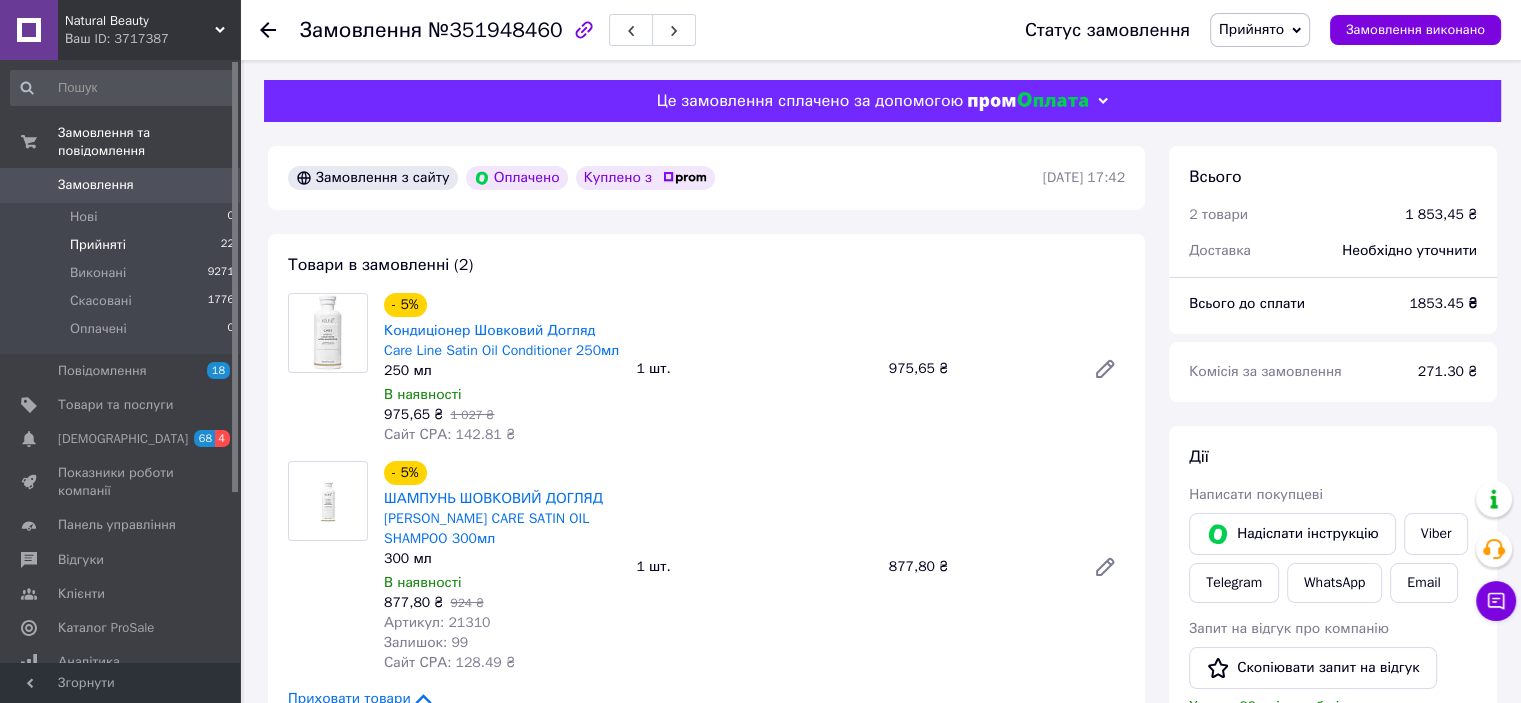 click on "Прийняті 22" at bounding box center [123, 245] 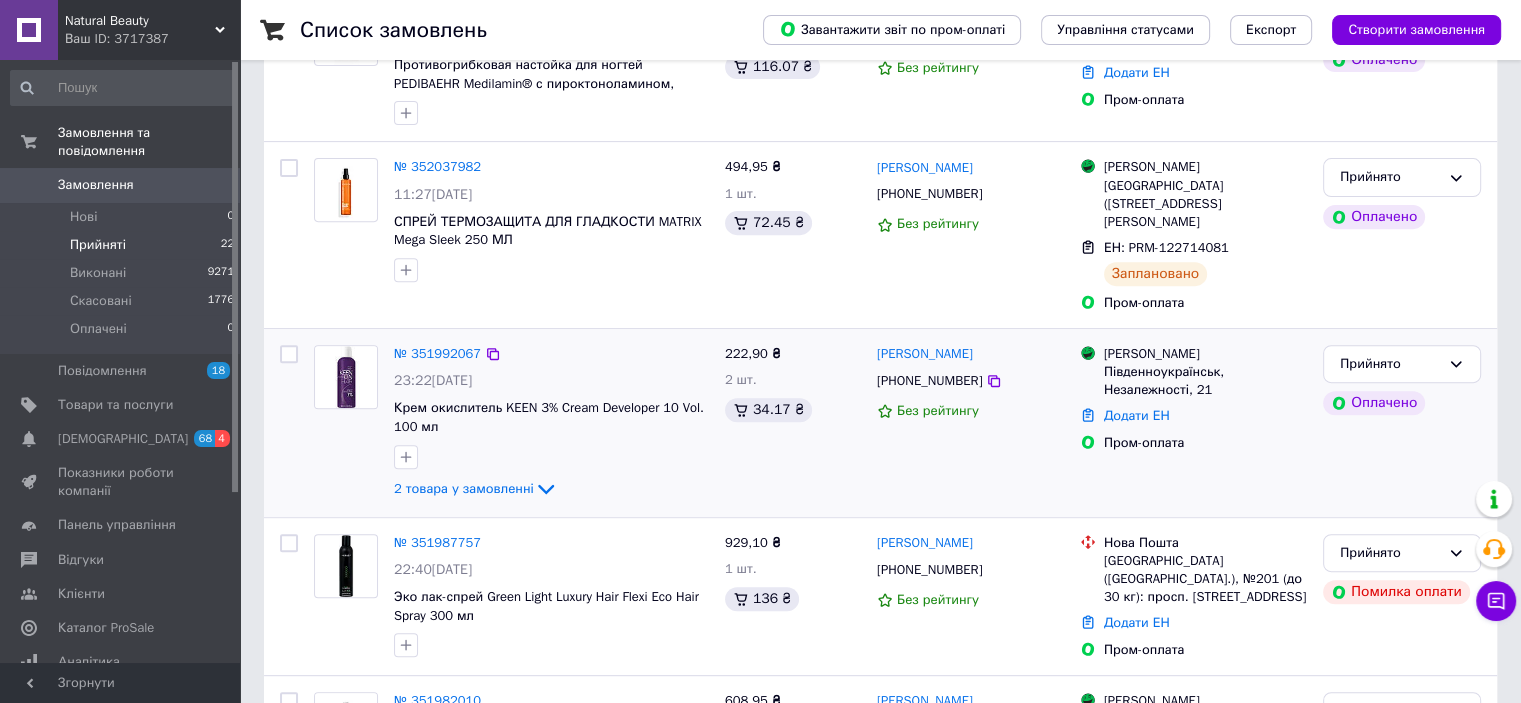scroll, scrollTop: 1666, scrollLeft: 0, axis: vertical 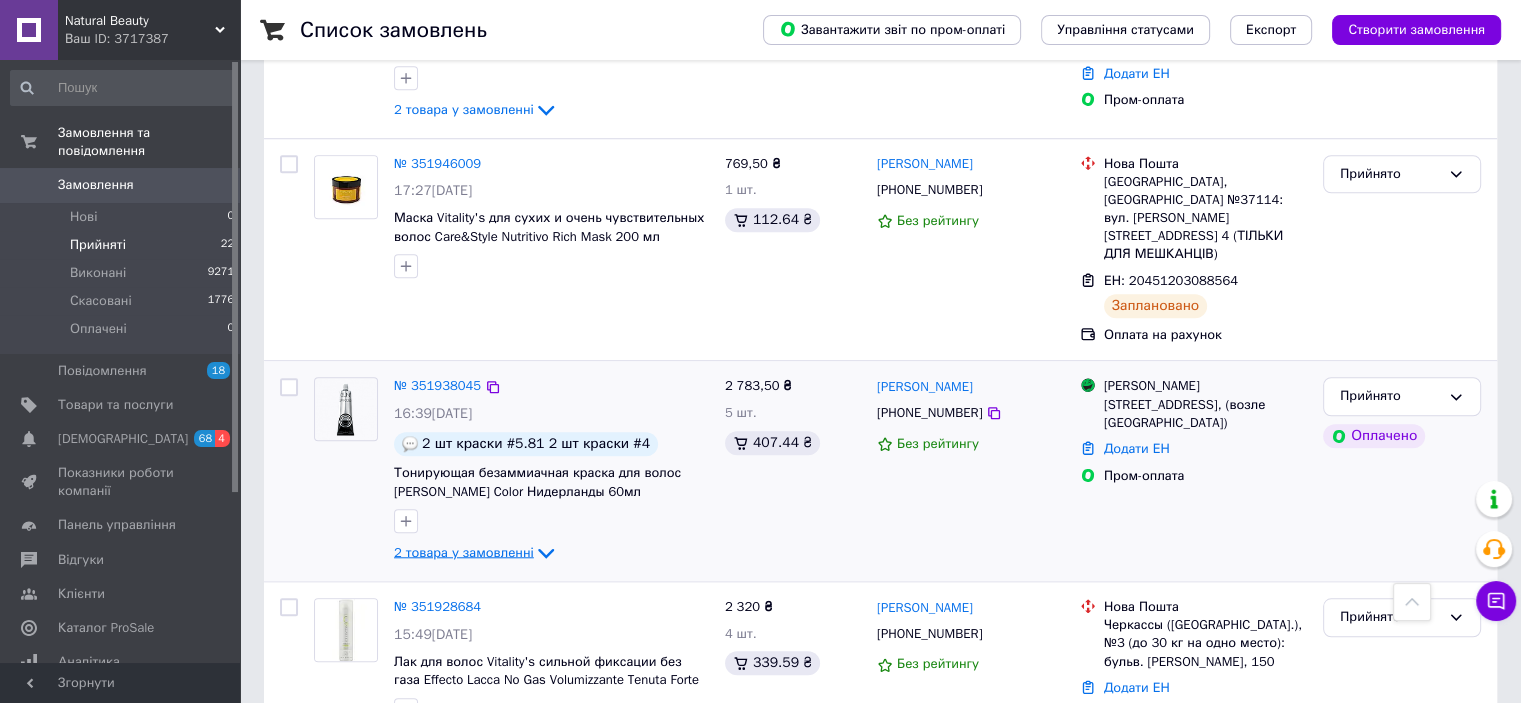 click on "2 товара у замовленні" at bounding box center (464, 552) 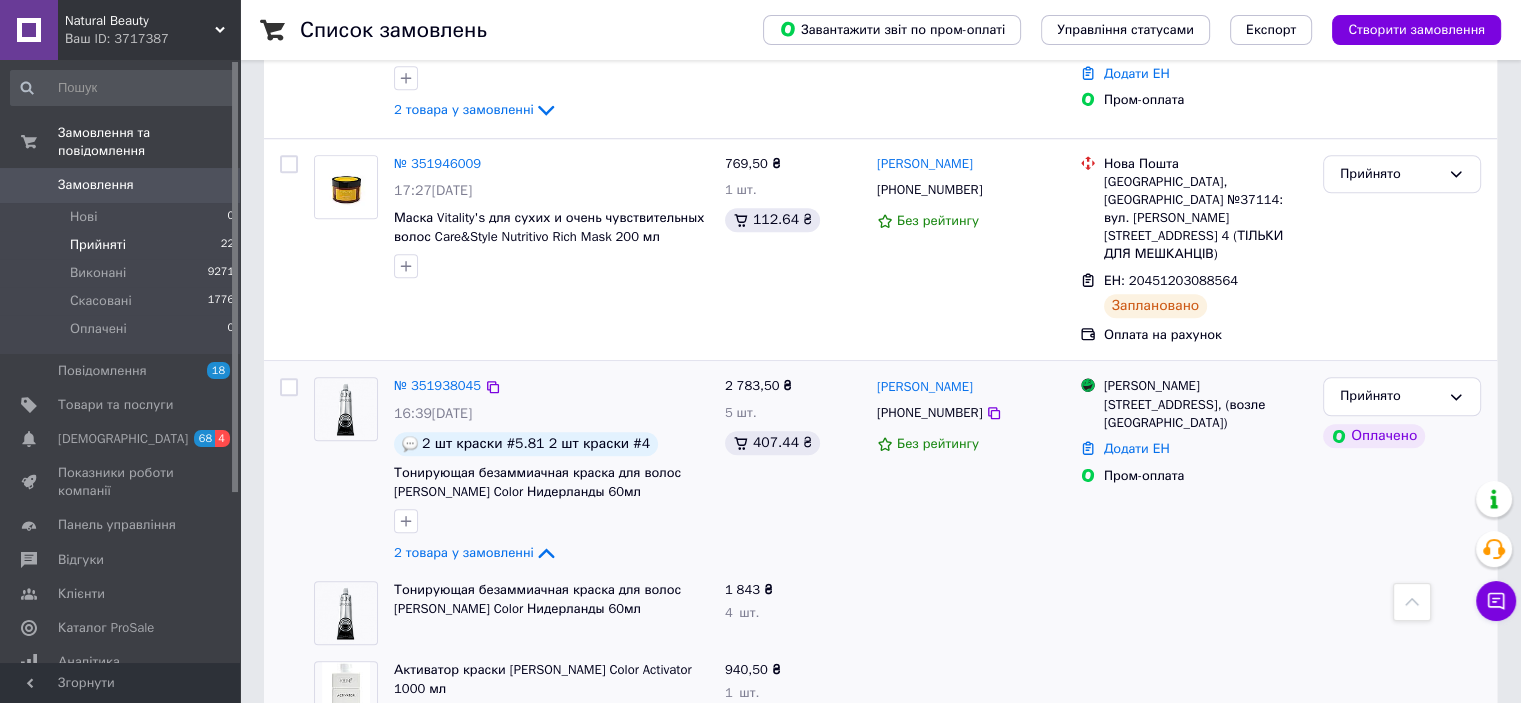 click at bounding box center (346, 409) 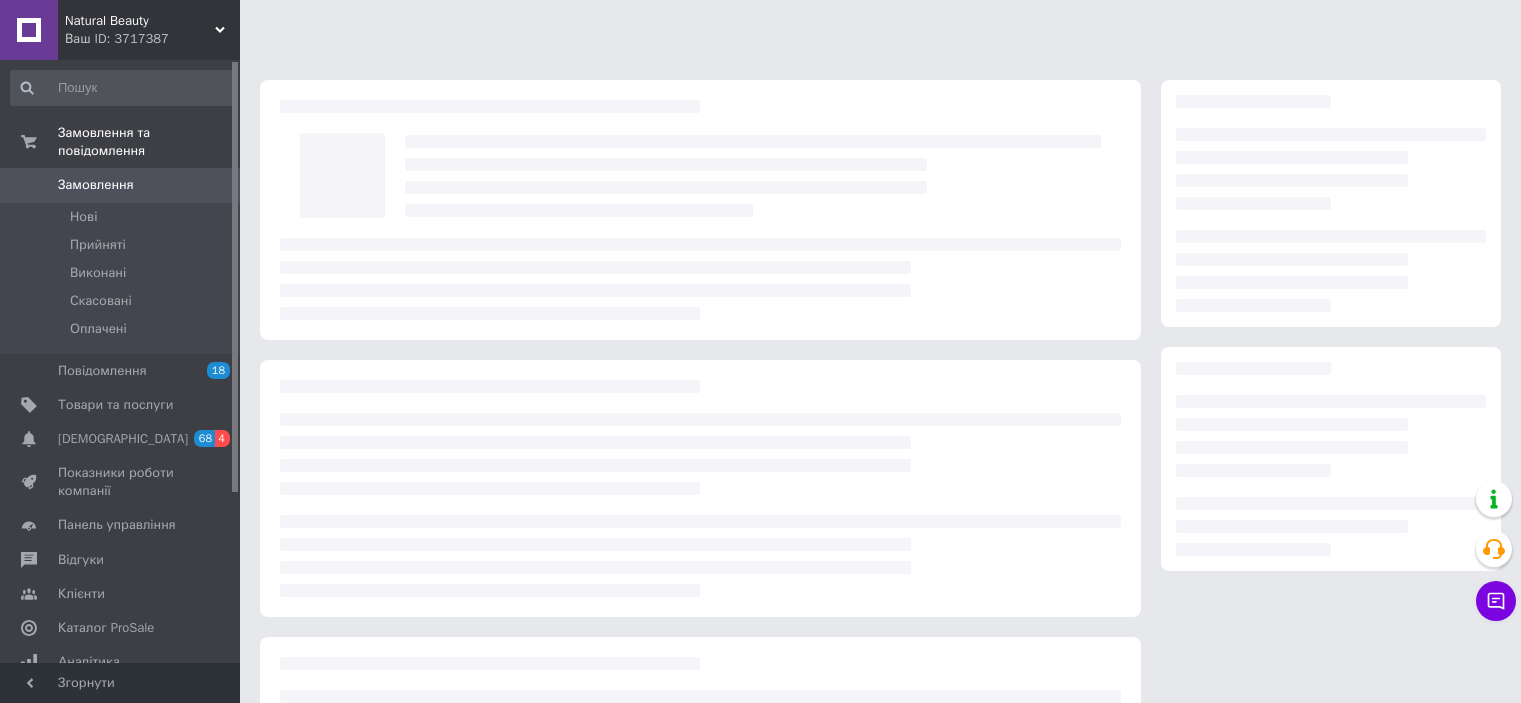 scroll, scrollTop: 0, scrollLeft: 0, axis: both 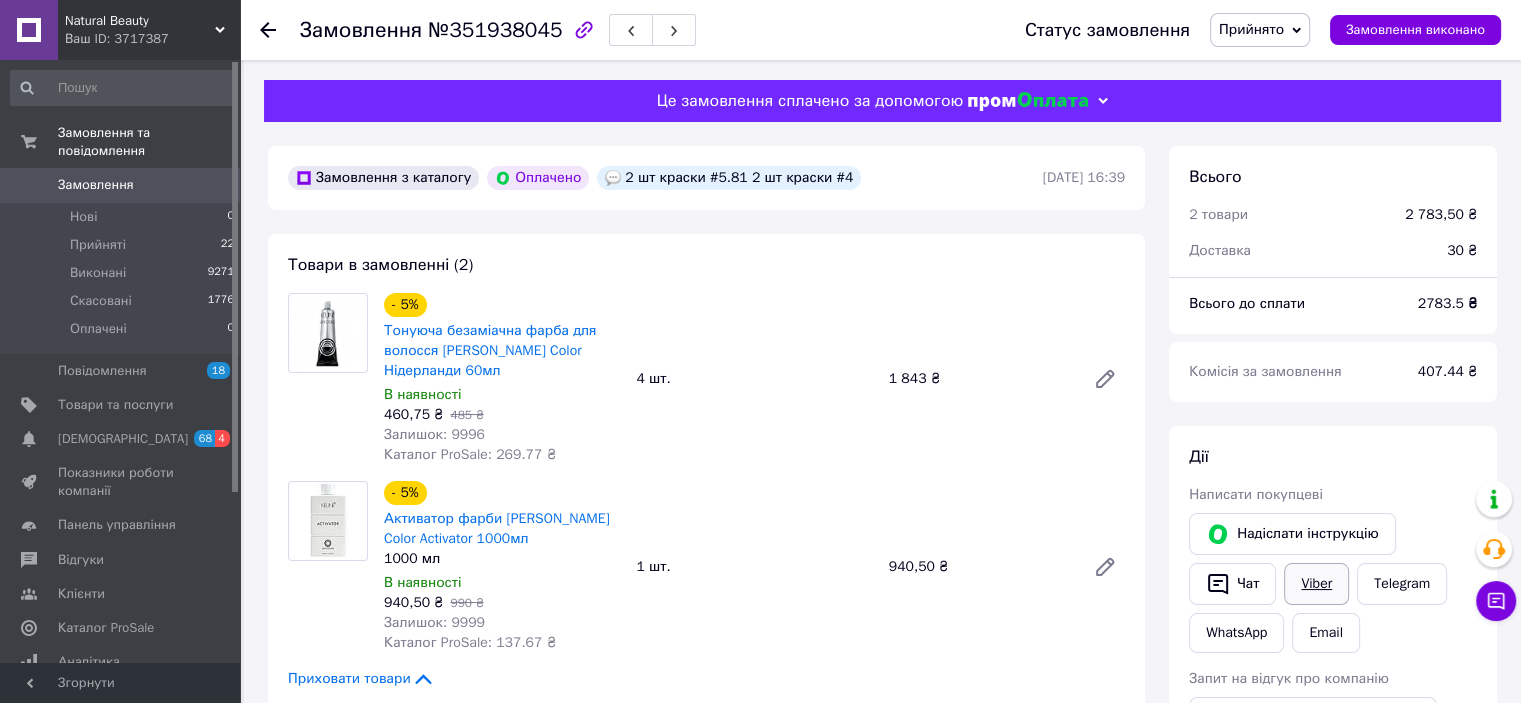click on "Viber" at bounding box center (1316, 584) 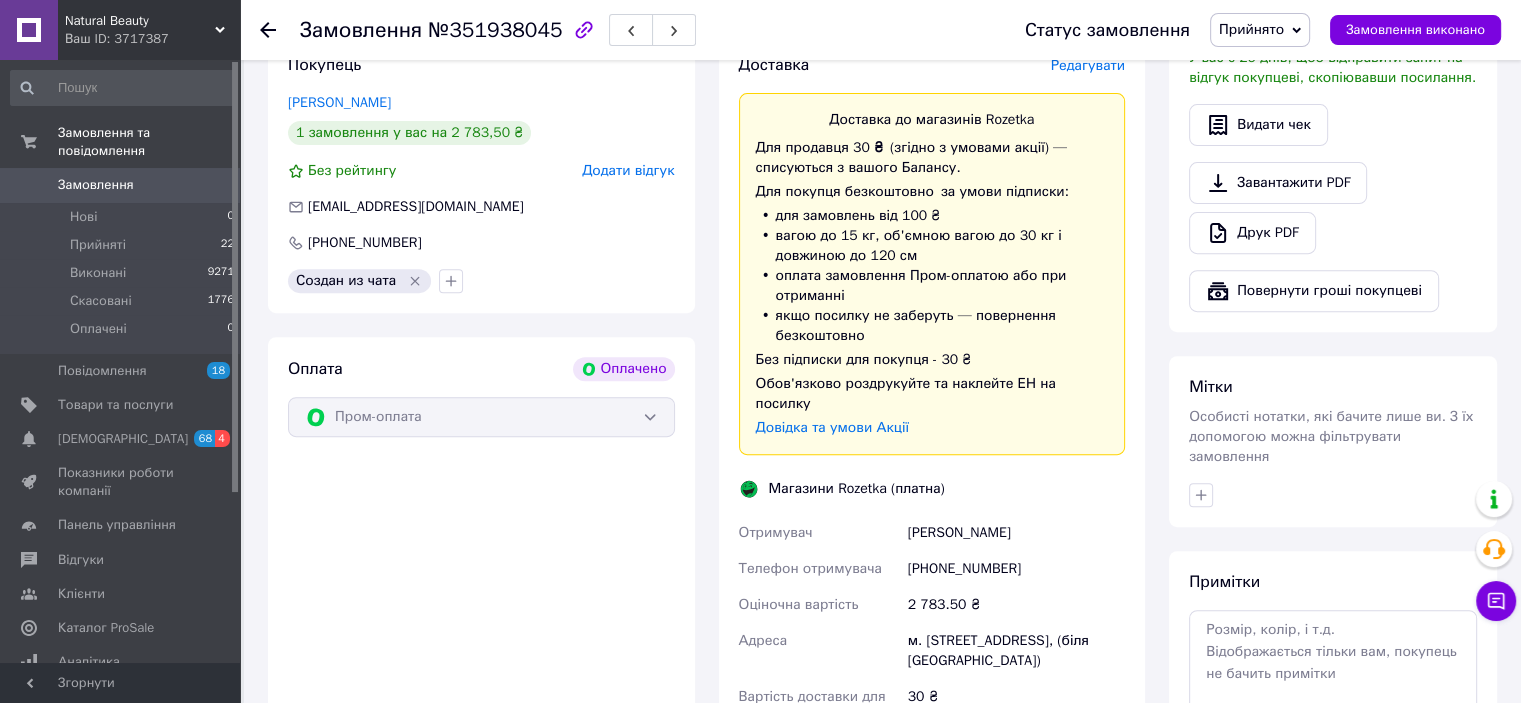 scroll, scrollTop: 1000, scrollLeft: 0, axis: vertical 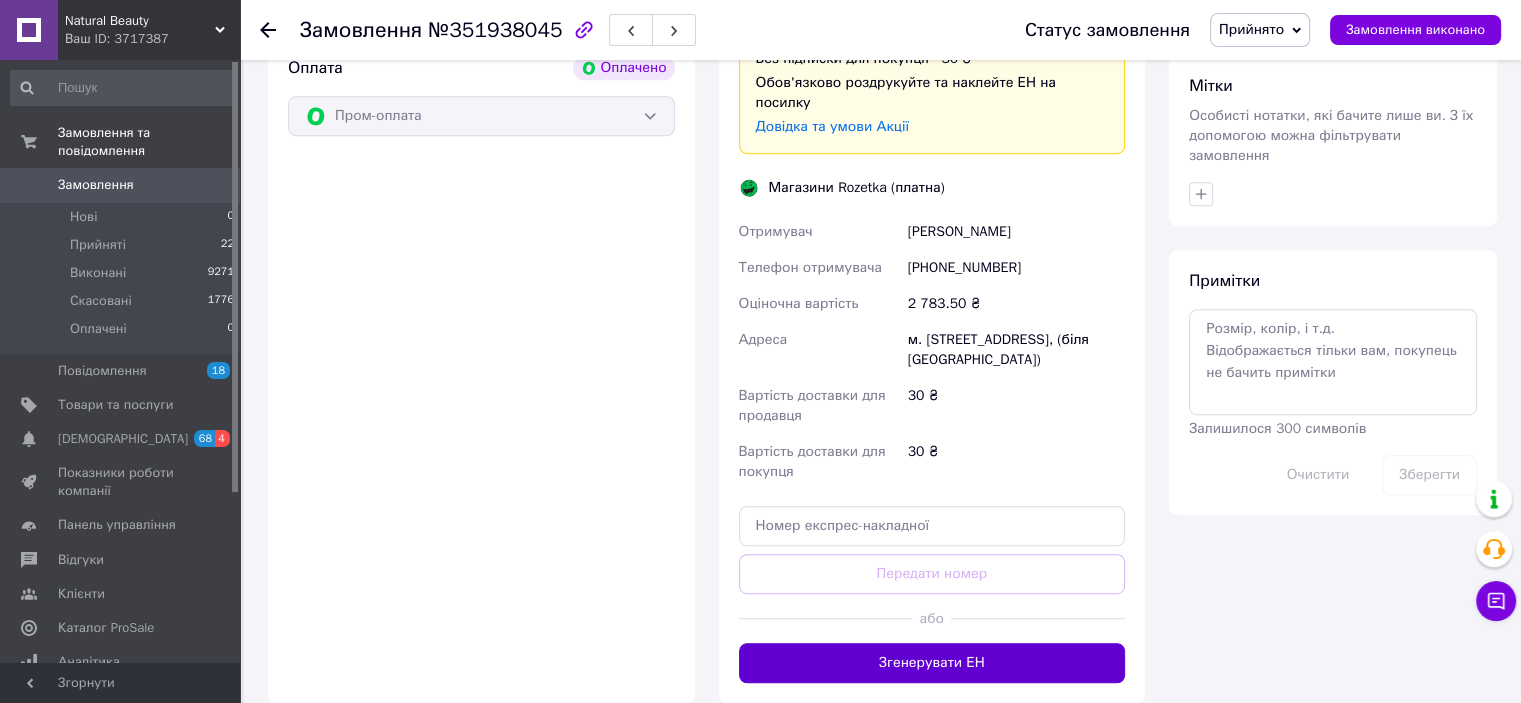 drag, startPoint x: 888, startPoint y: 665, endPoint x: 899, endPoint y: 657, distance: 13.601471 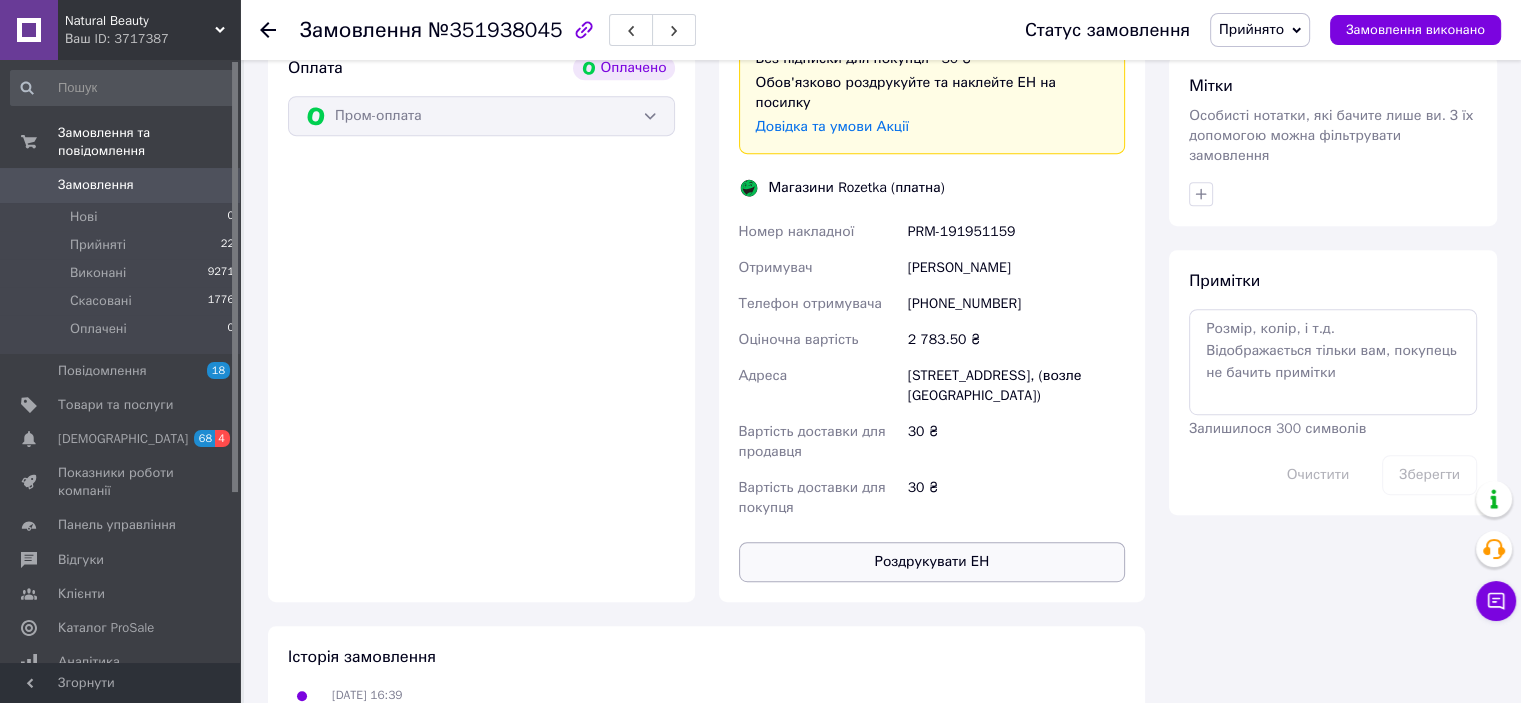 click on "Роздрукувати ЕН" at bounding box center [932, 562] 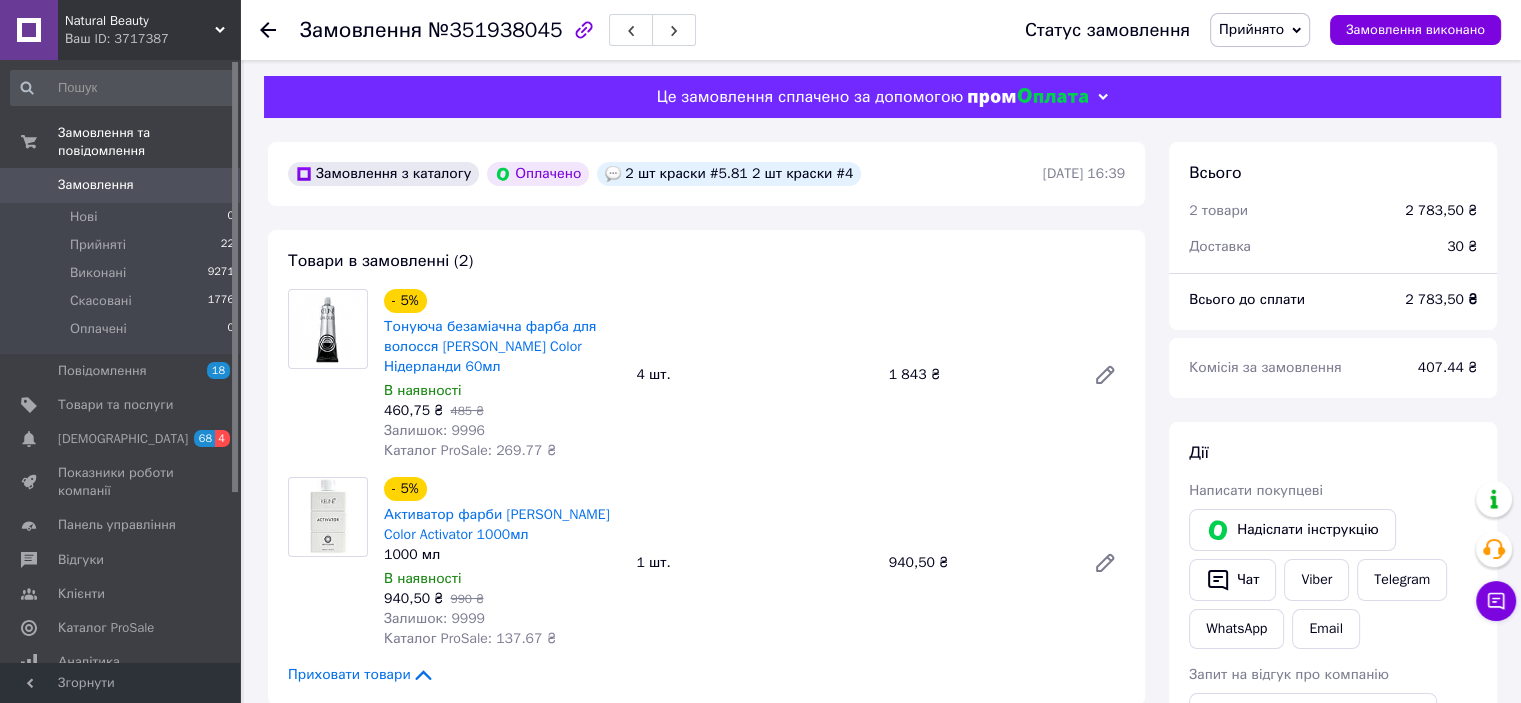scroll, scrollTop: 0, scrollLeft: 0, axis: both 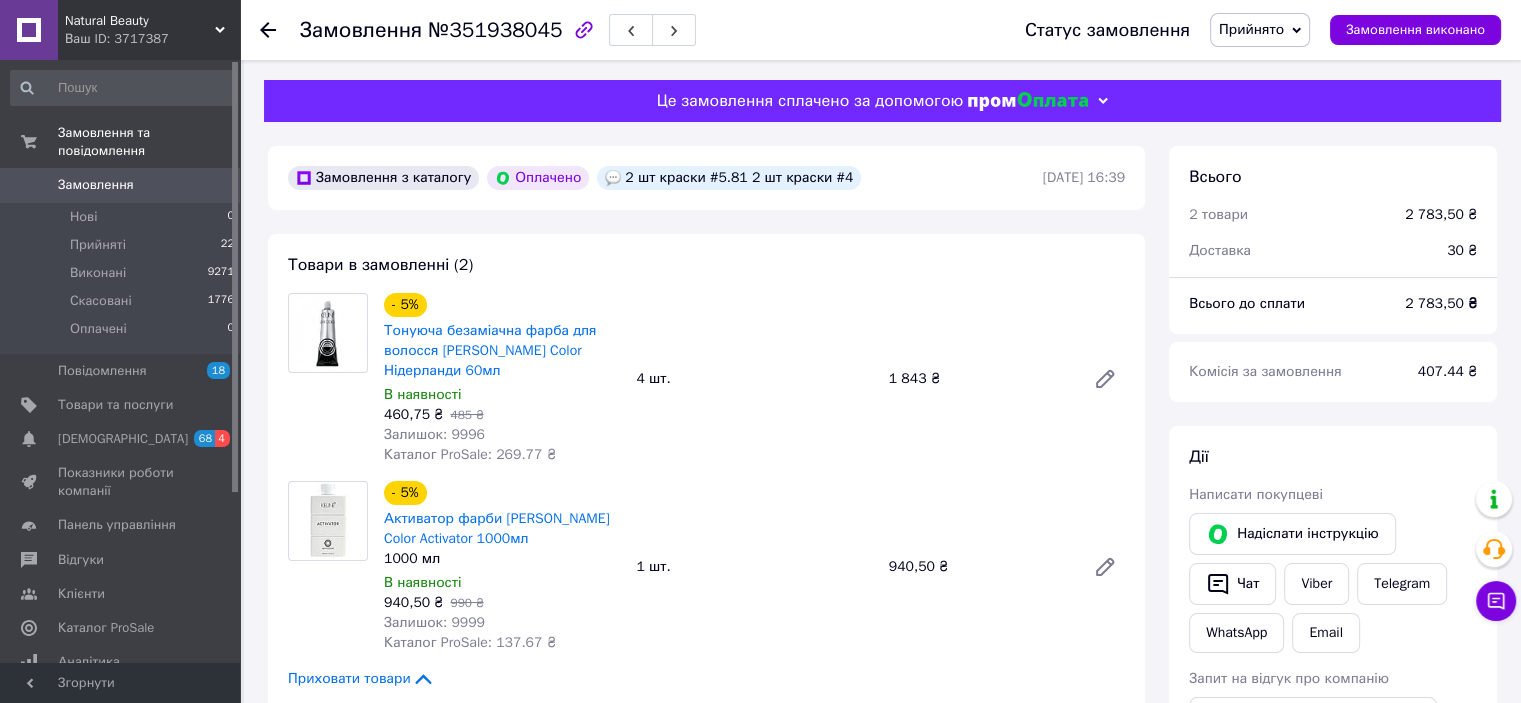 click on "0" at bounding box center [212, 185] 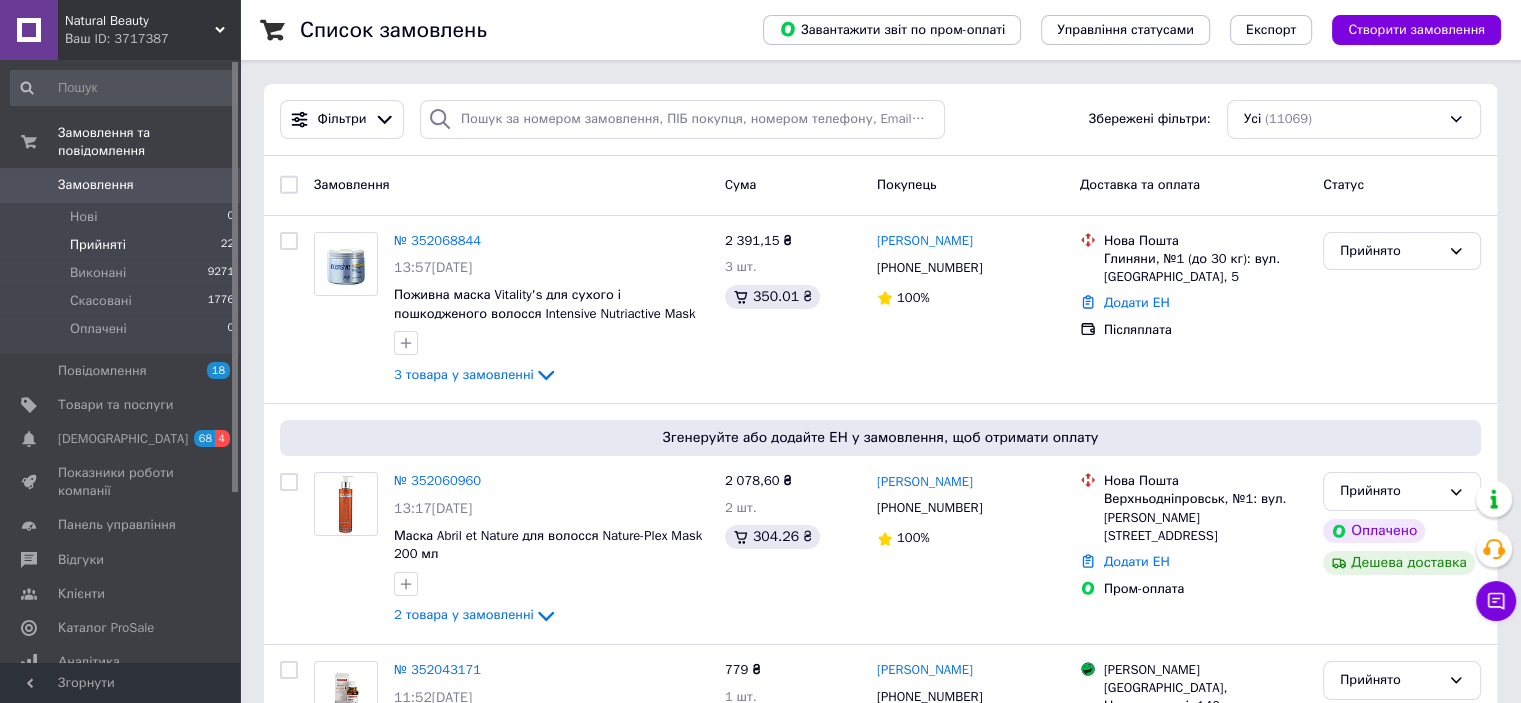 click on "Прийняті 22" at bounding box center (123, 245) 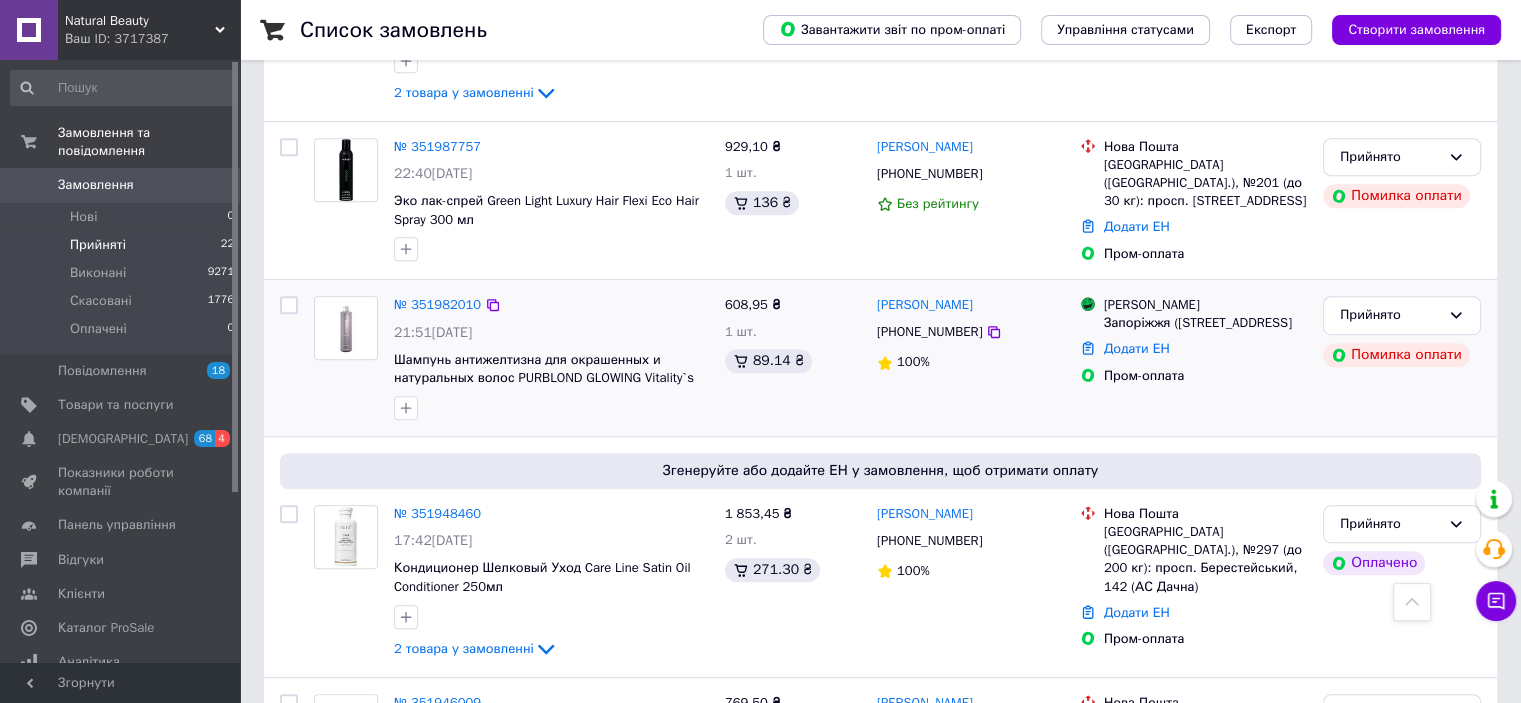 scroll, scrollTop: 1333, scrollLeft: 0, axis: vertical 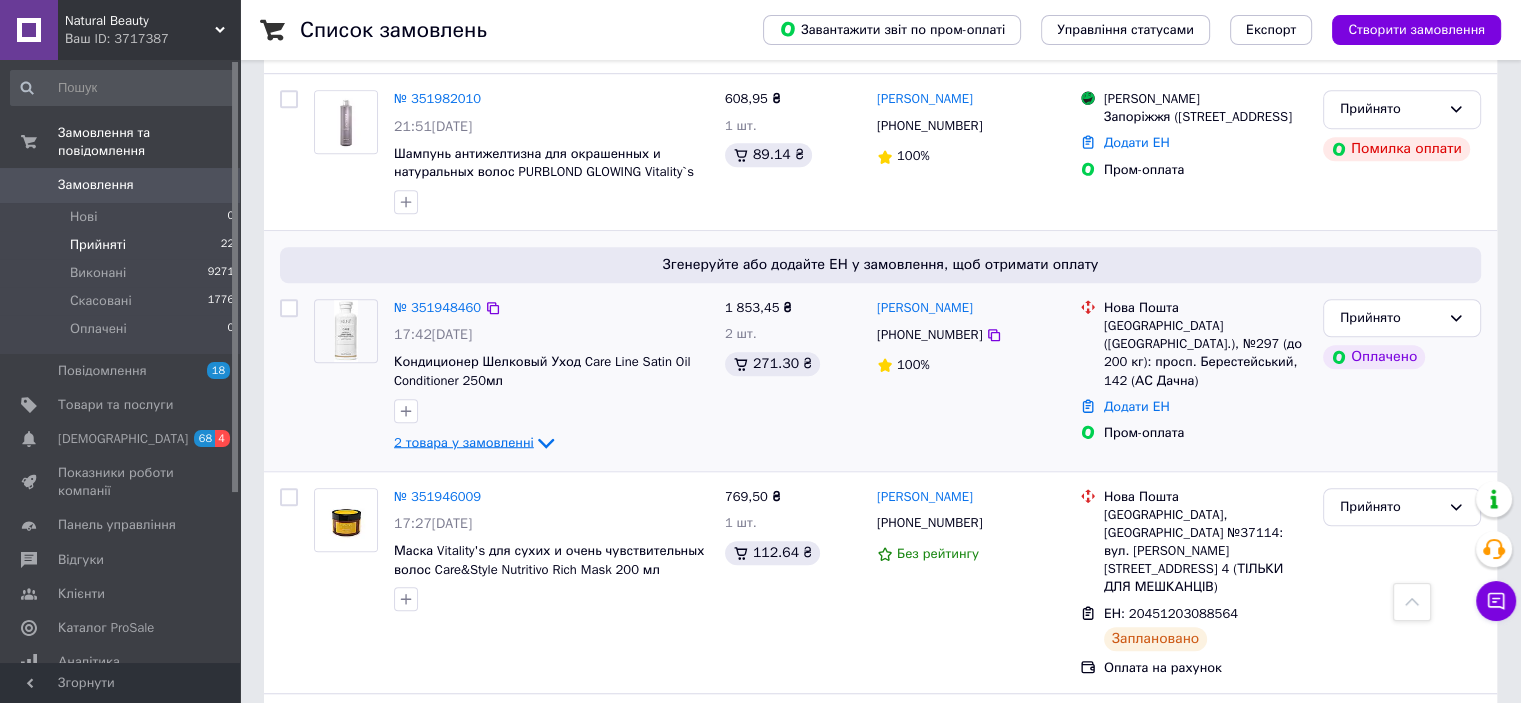 click on "2 товара у замовленні" at bounding box center (464, 441) 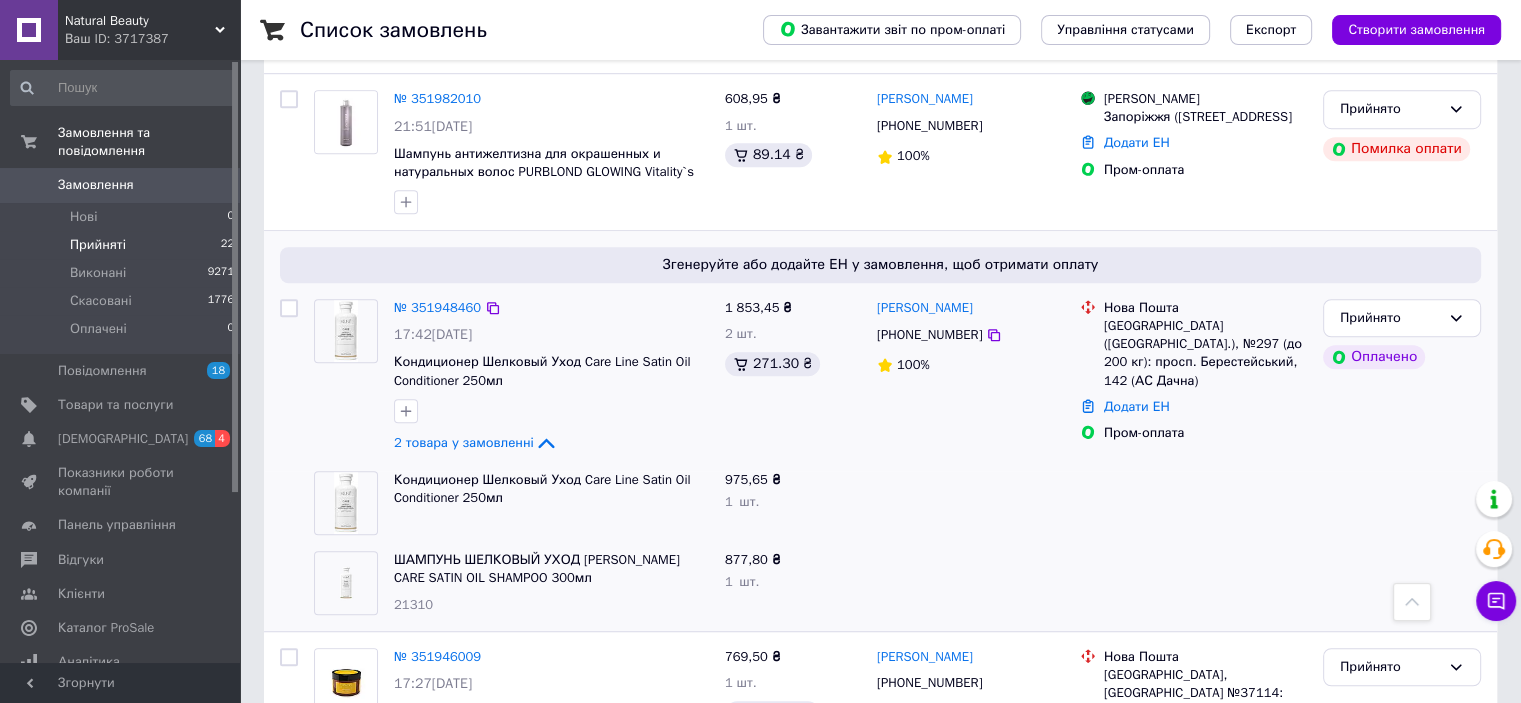 click at bounding box center [346, 331] 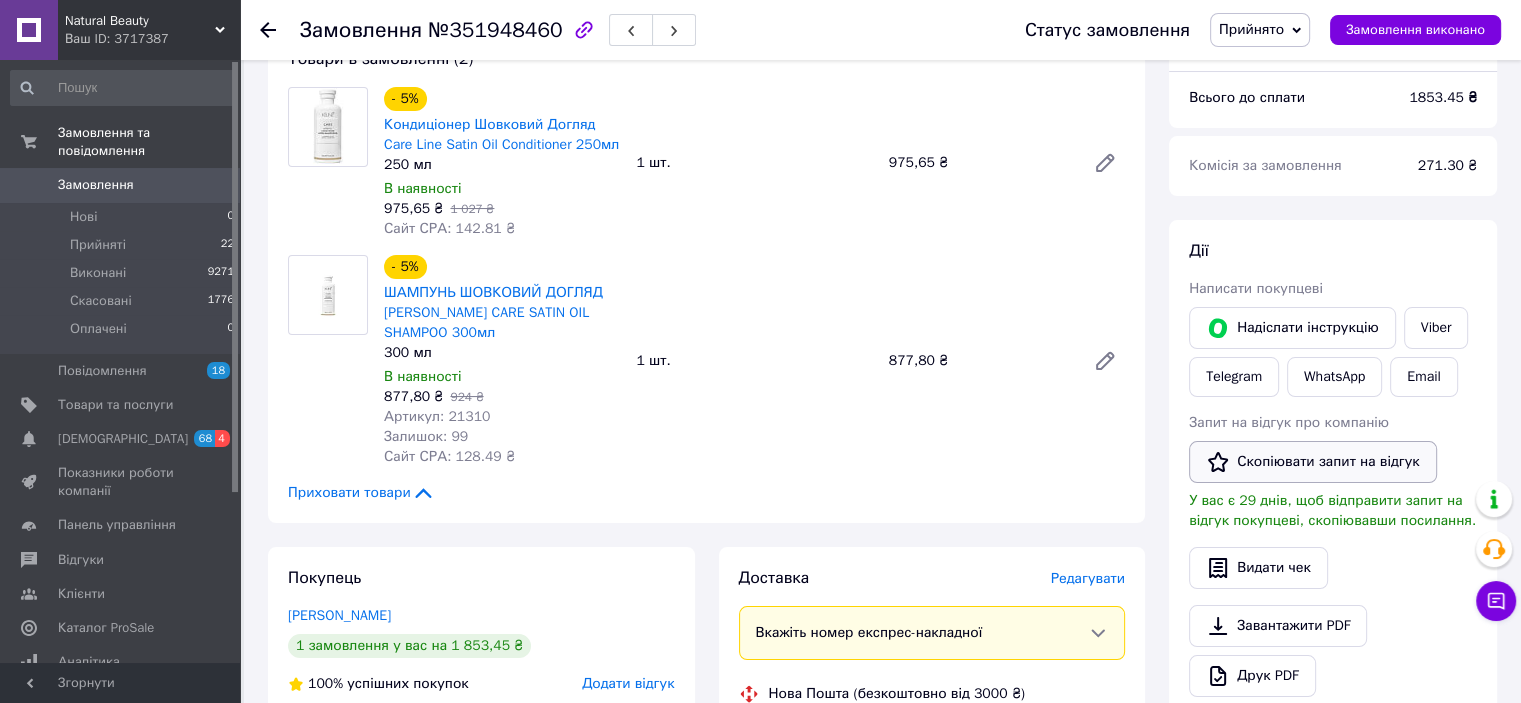 scroll, scrollTop: 0, scrollLeft: 0, axis: both 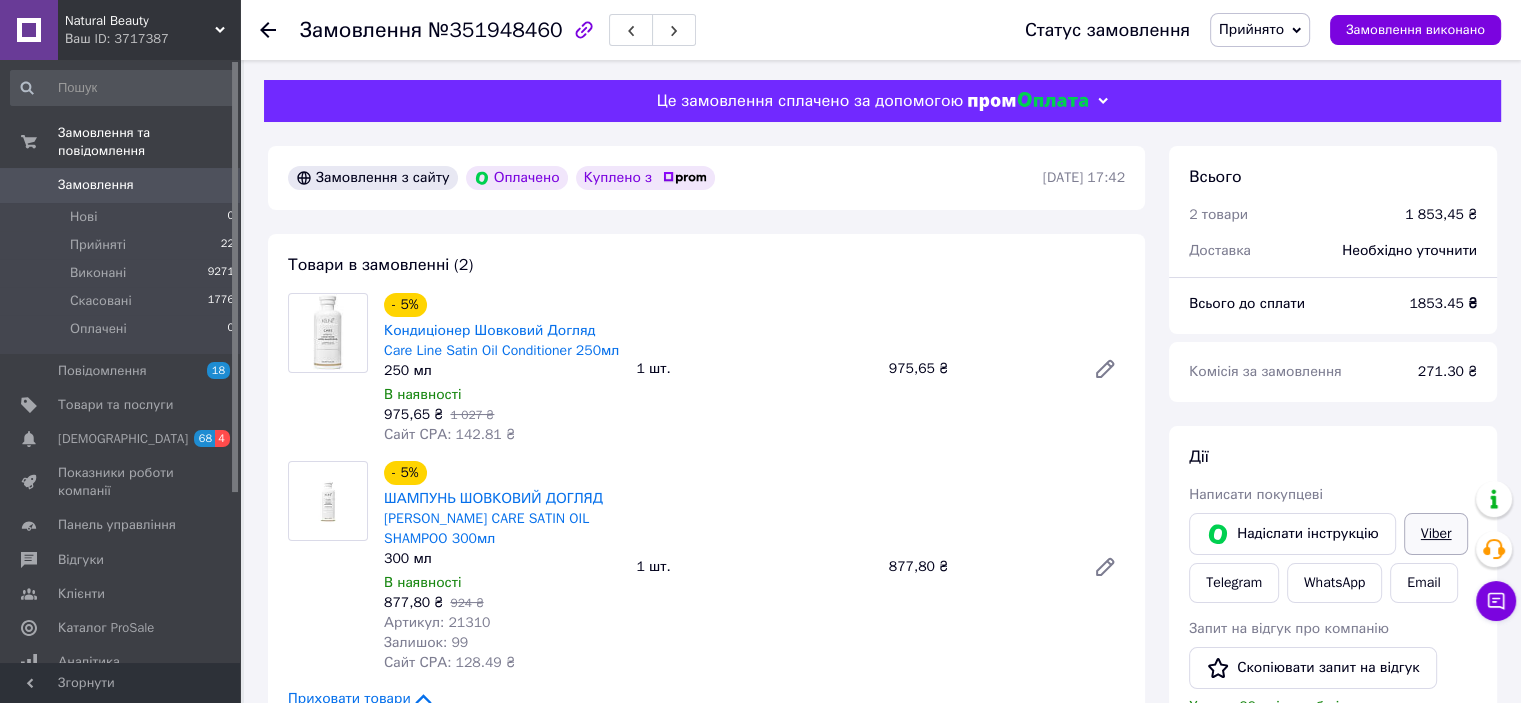 click on "Viber" at bounding box center (1436, 534) 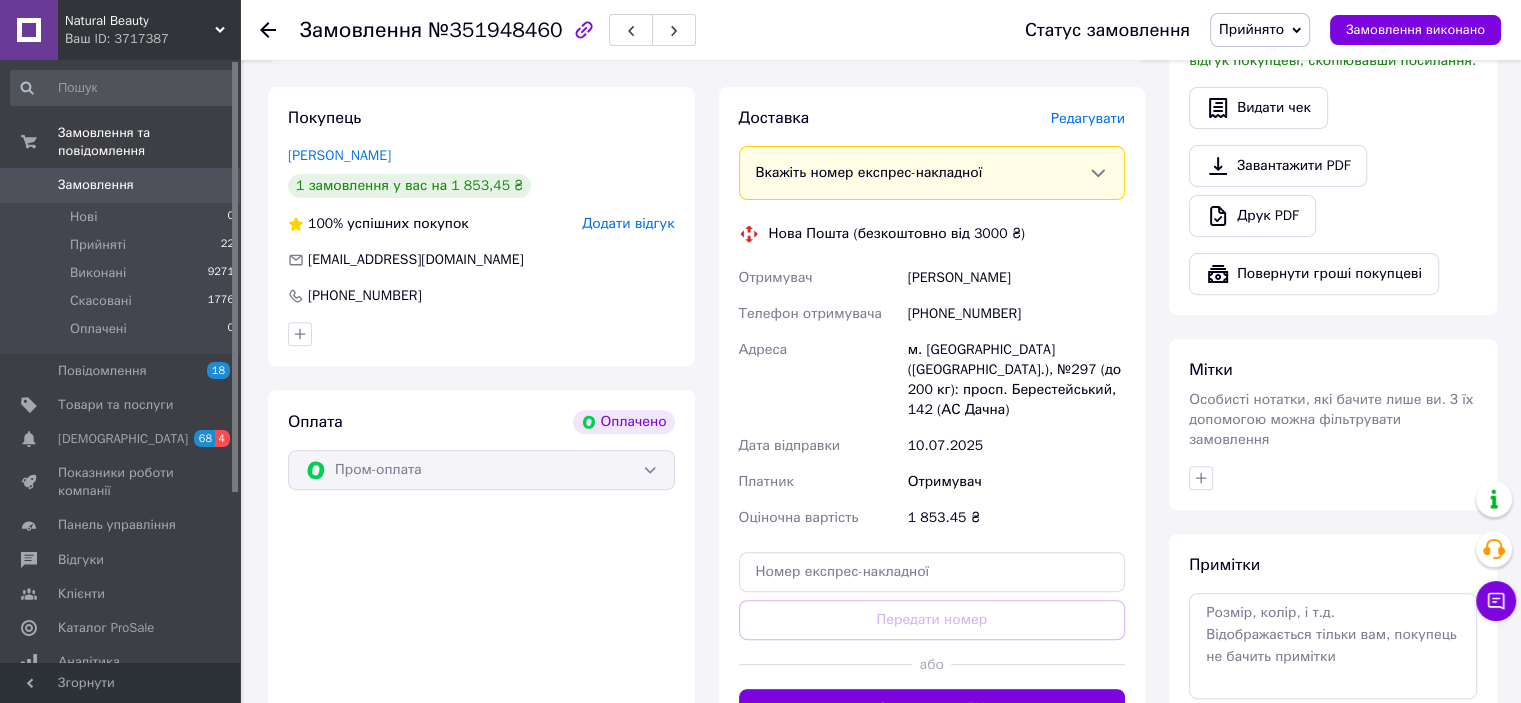 scroll, scrollTop: 1000, scrollLeft: 0, axis: vertical 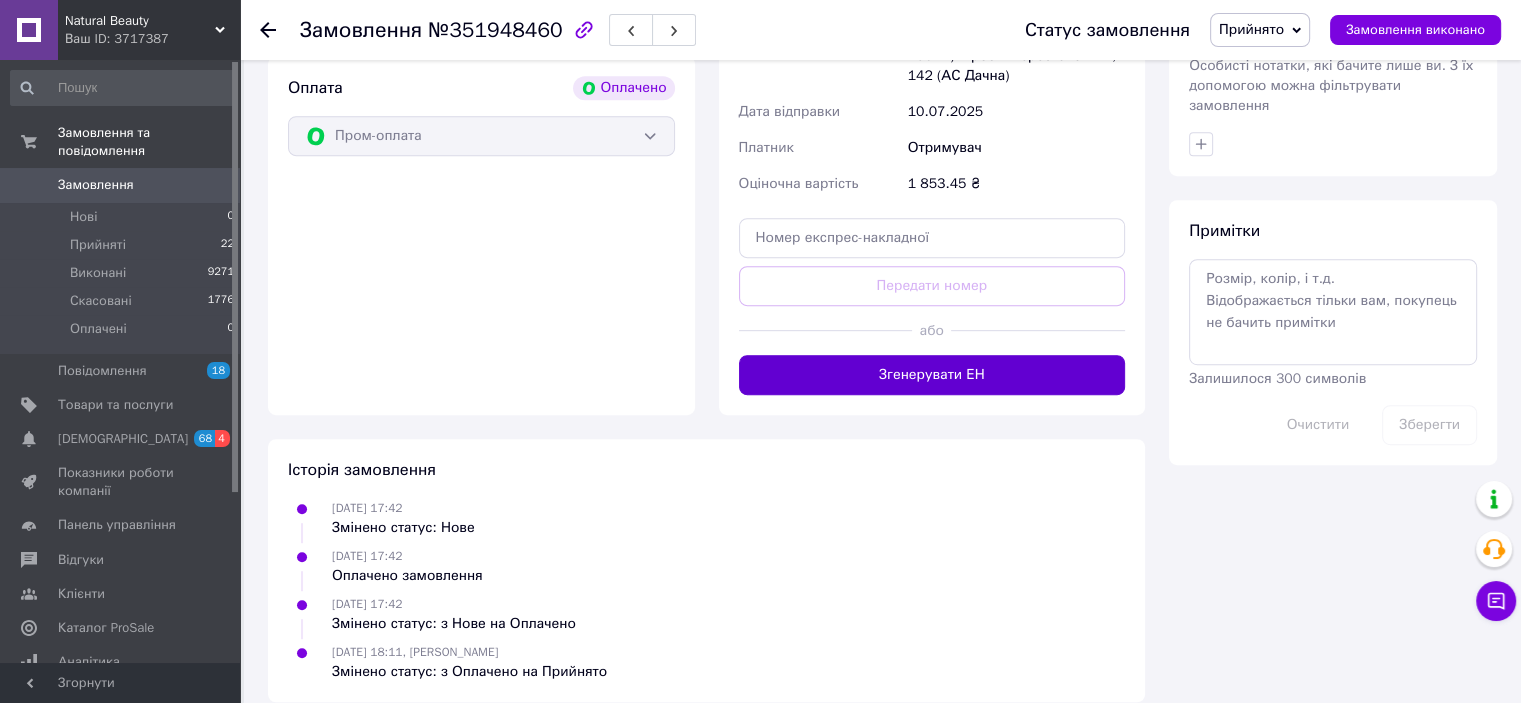click on "Згенерувати ЕН" at bounding box center [932, 375] 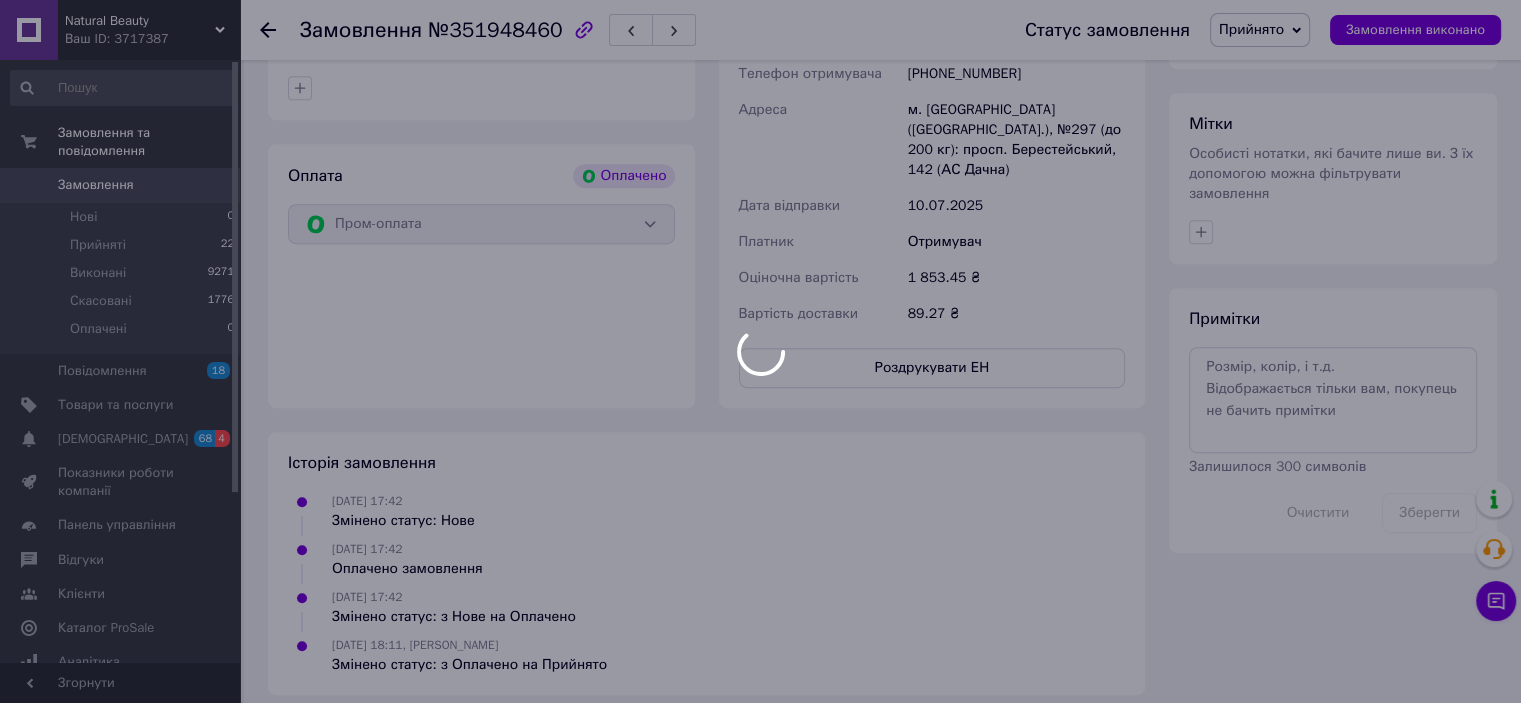 scroll, scrollTop: 960, scrollLeft: 0, axis: vertical 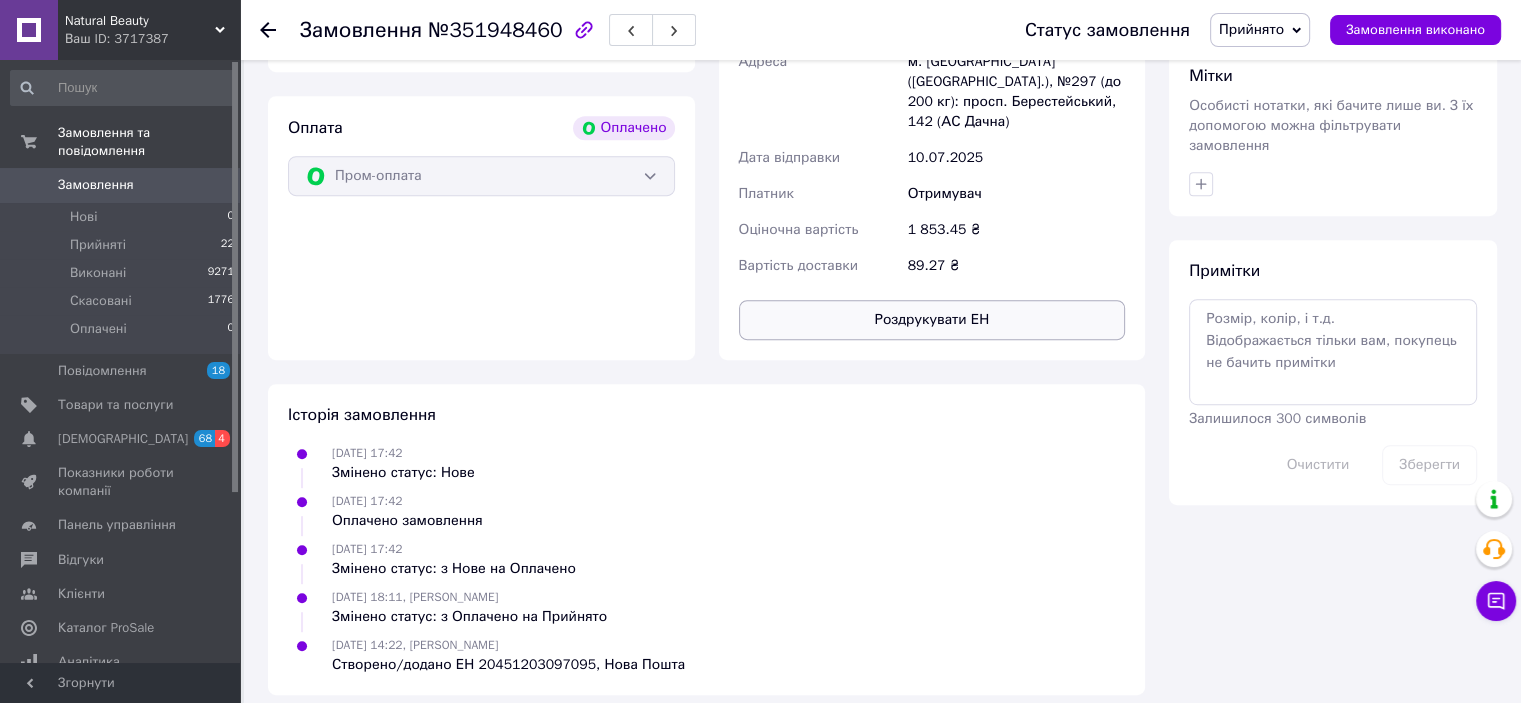 click on "Роздрукувати ЕН" at bounding box center (932, 320) 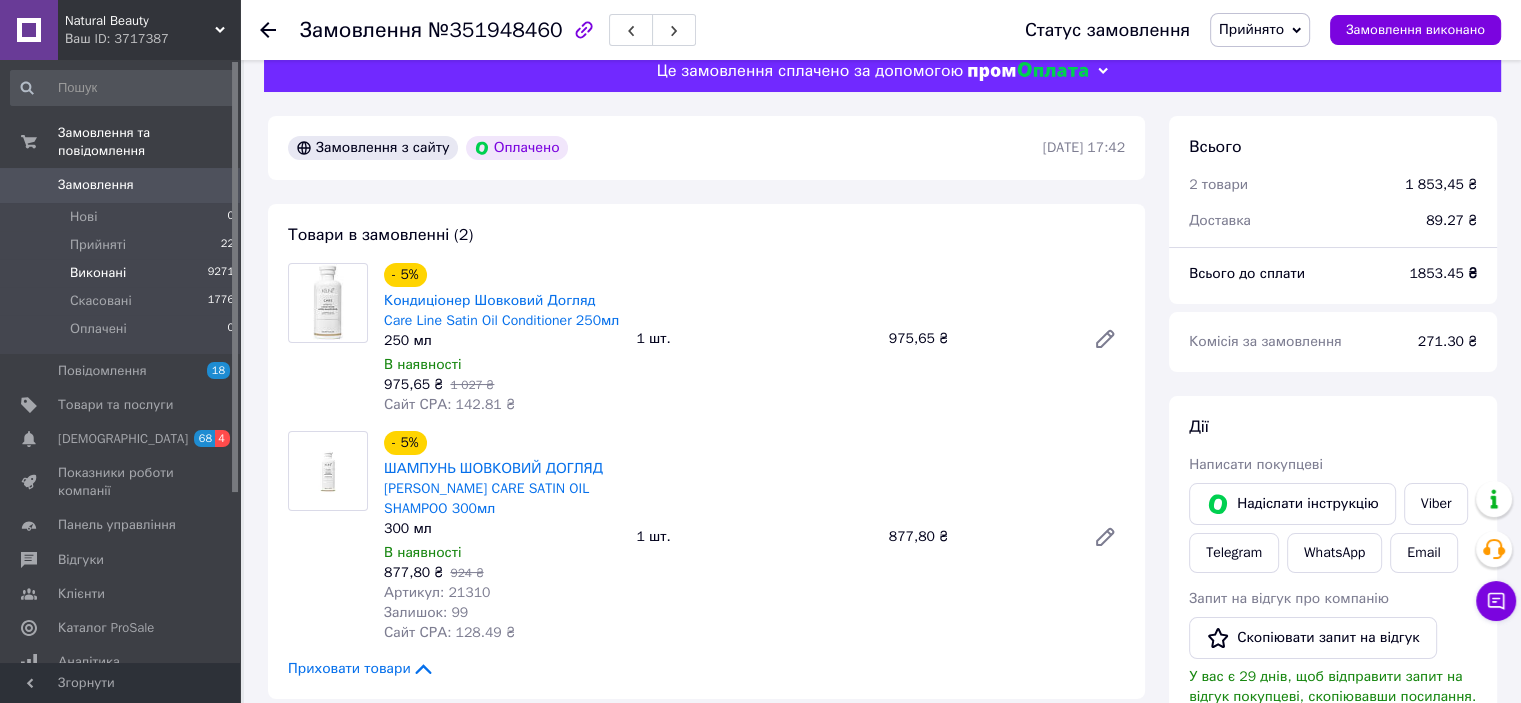 scroll, scrollTop: 0, scrollLeft: 0, axis: both 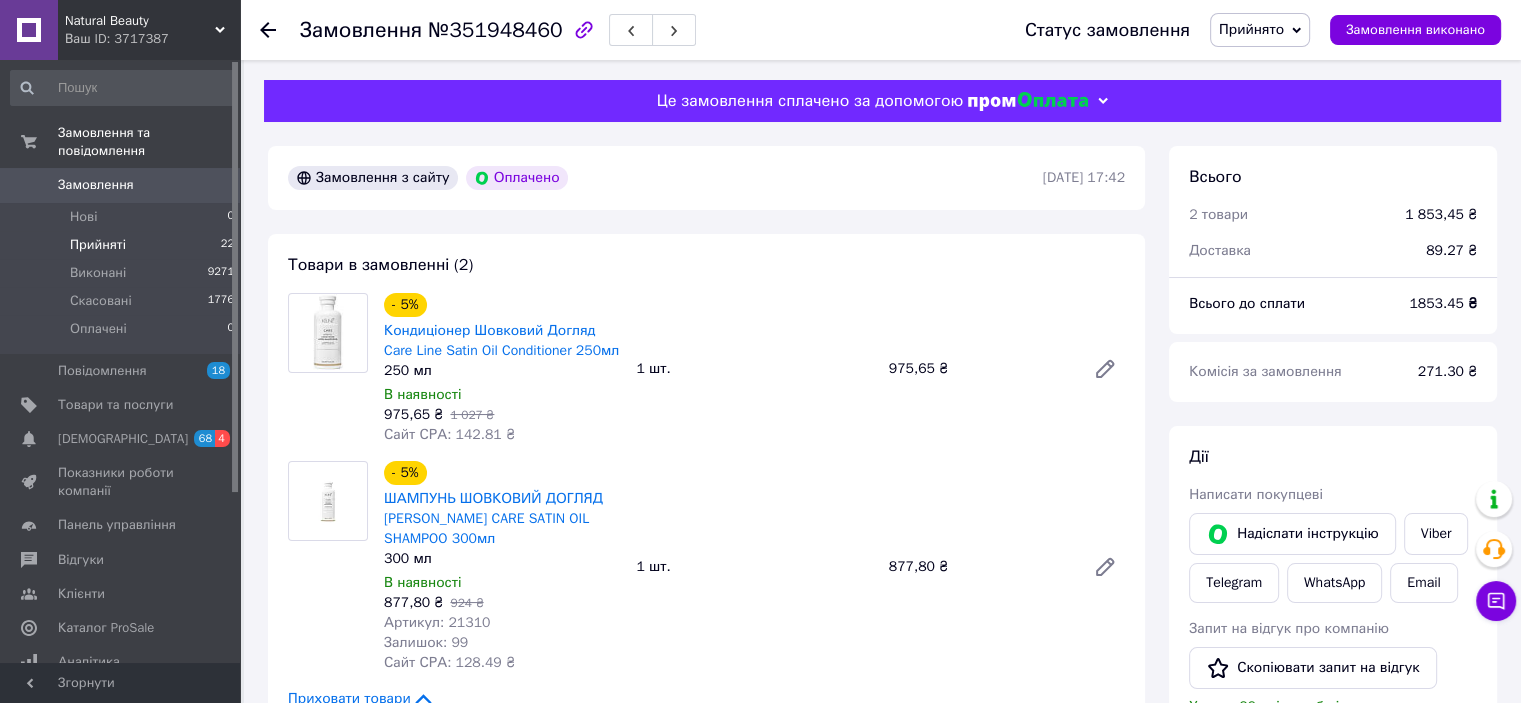 click on "Прийняті" at bounding box center [98, 245] 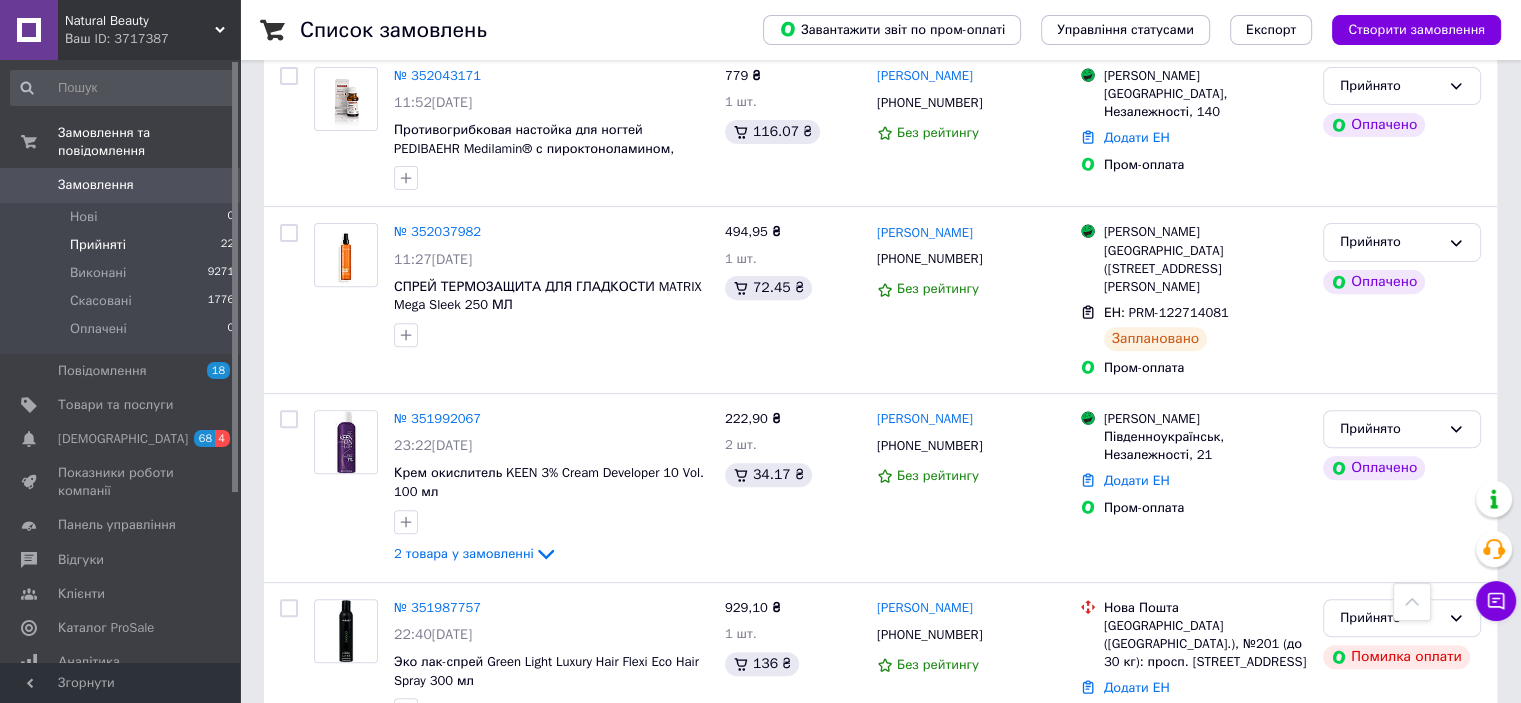 scroll, scrollTop: 1000, scrollLeft: 0, axis: vertical 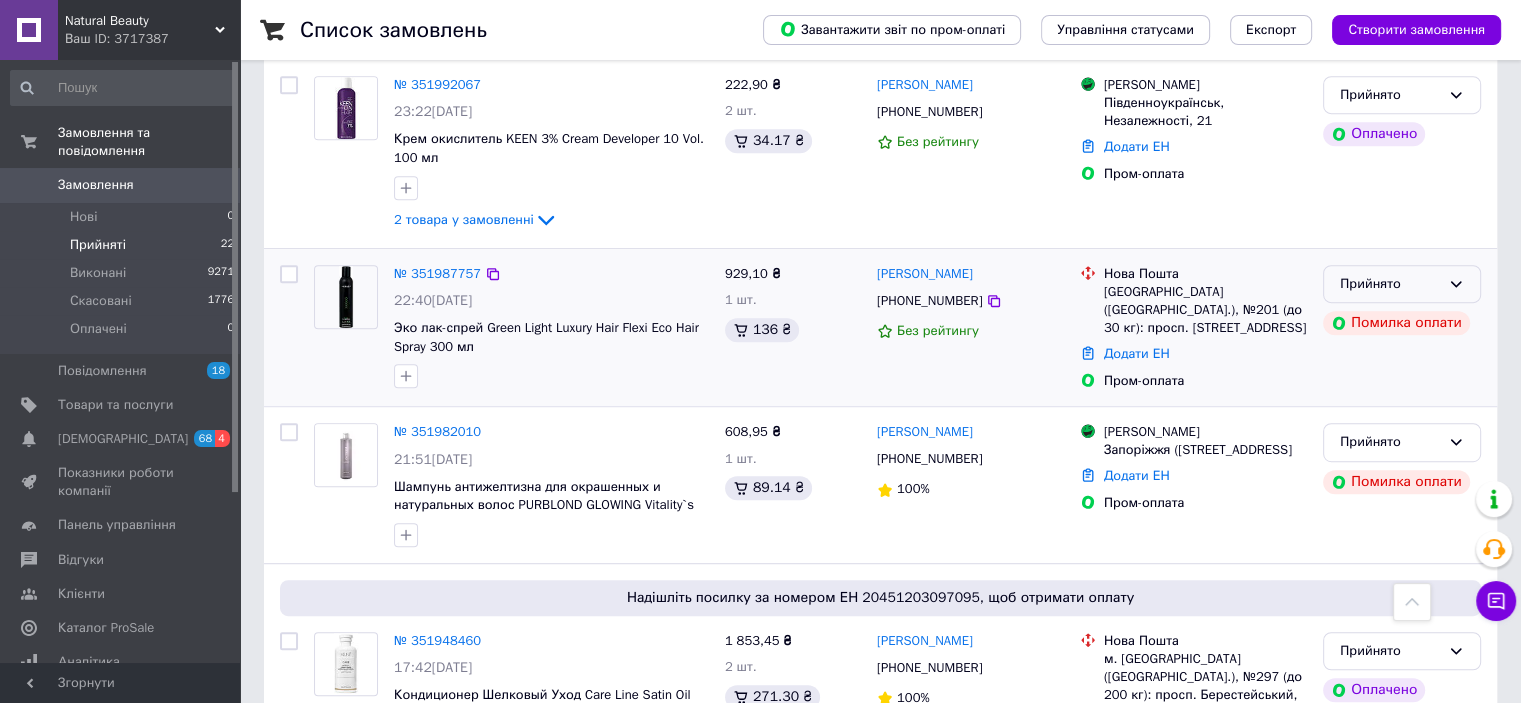 click 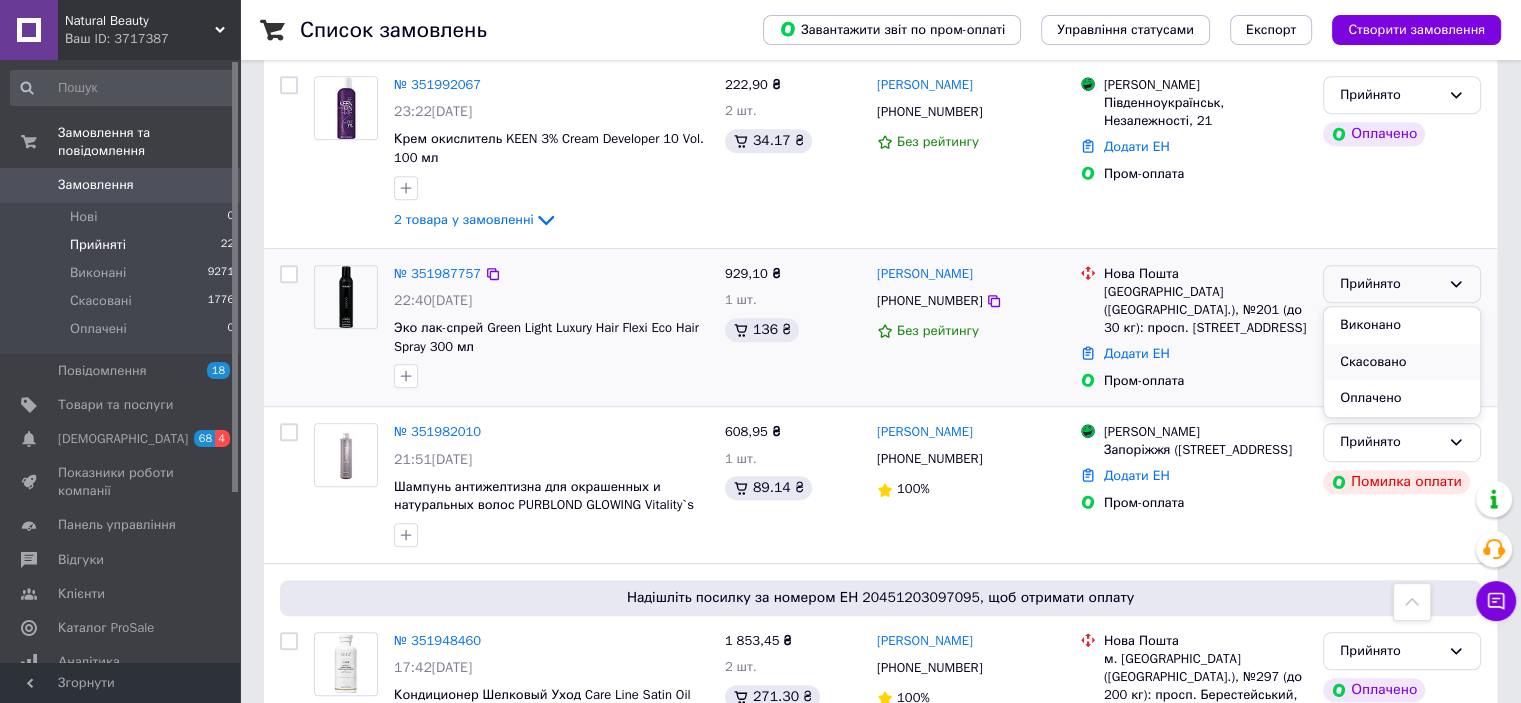 click on "Скасовано" at bounding box center (1402, 362) 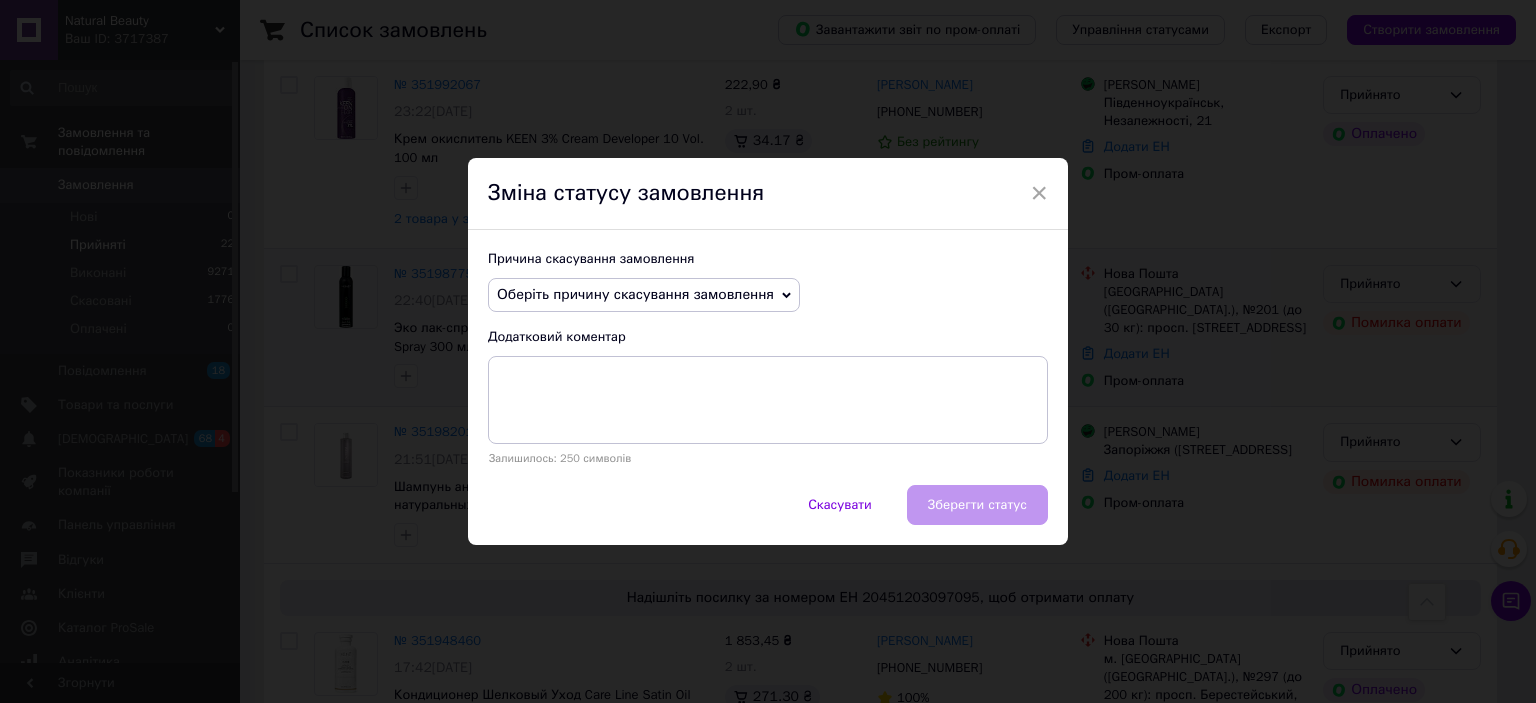 click on "Оберіть причину скасування замовлення" at bounding box center [635, 294] 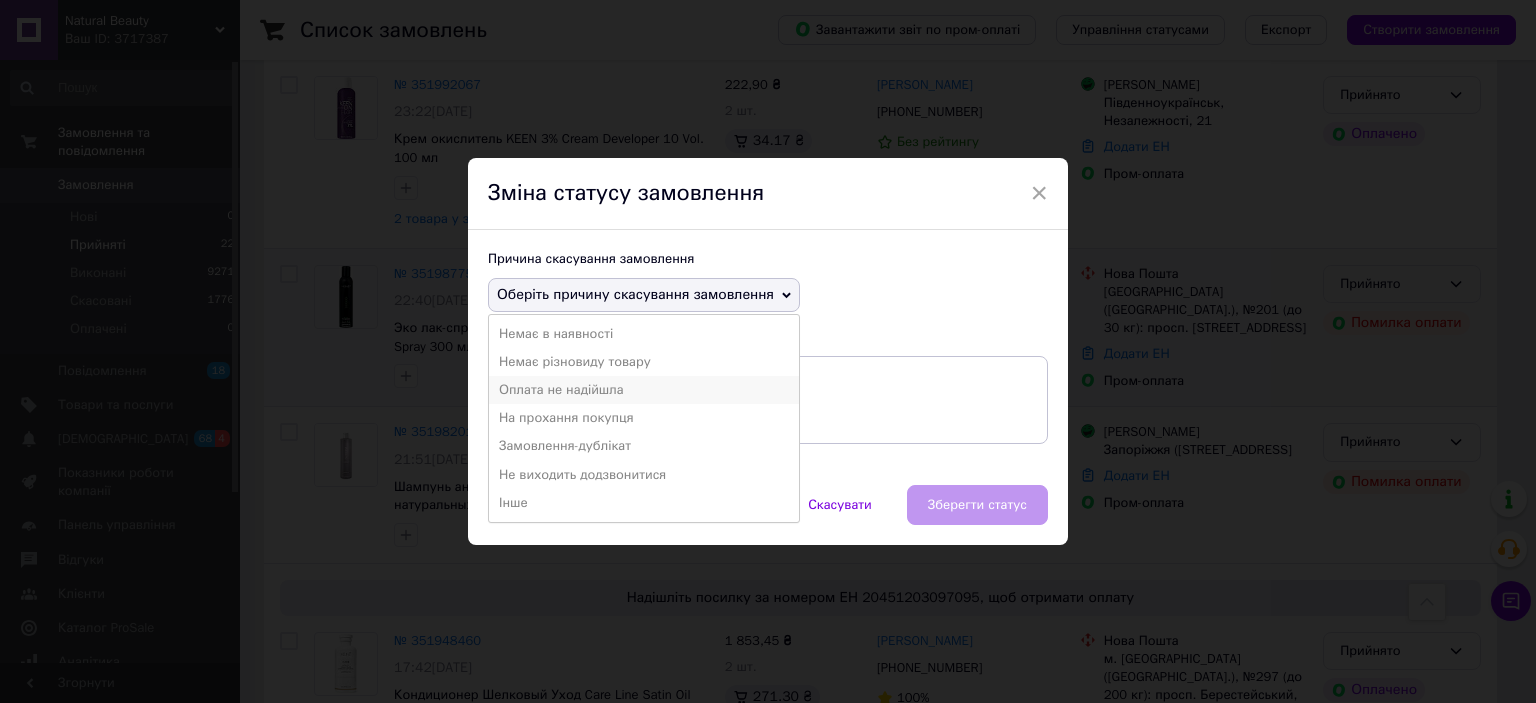 click on "Оплата не надійшла" at bounding box center (644, 390) 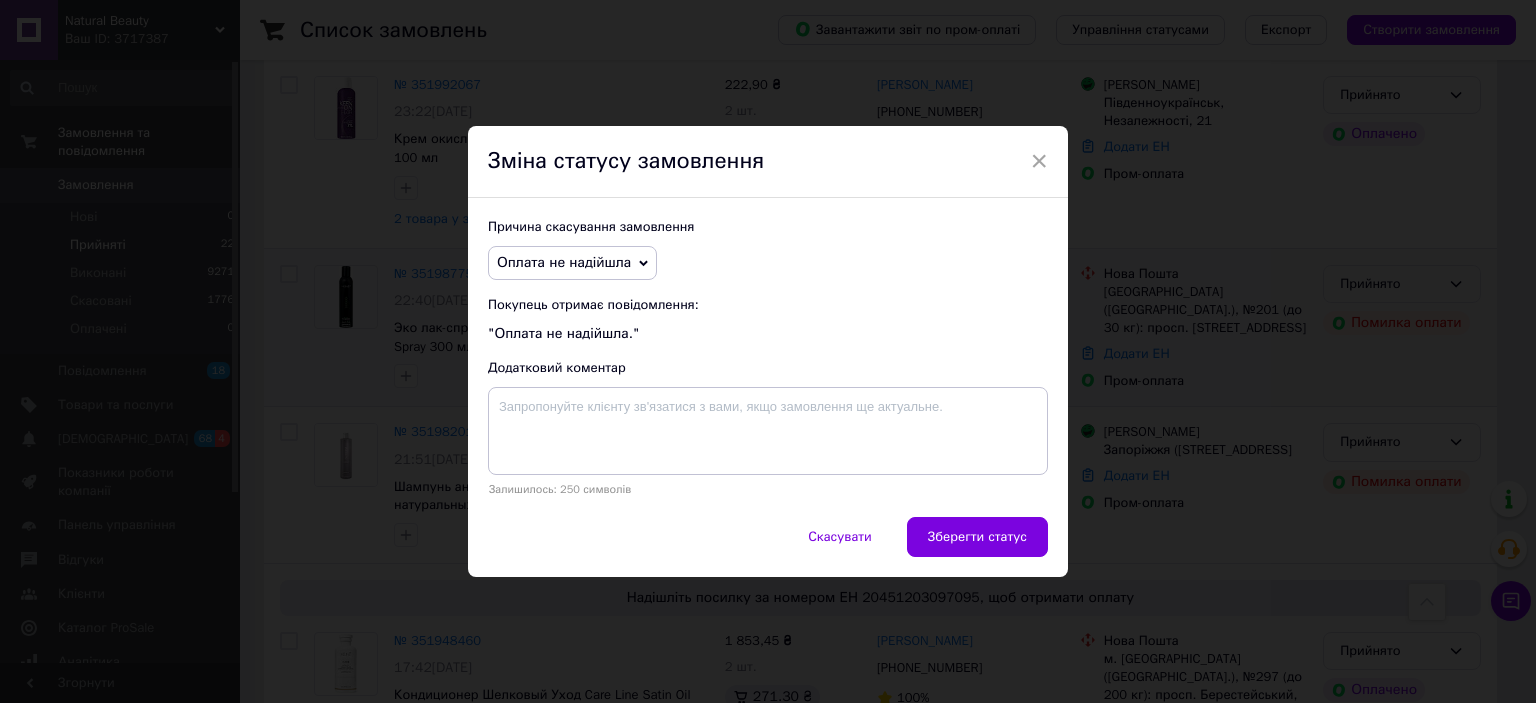 click on "Зберегти статус" at bounding box center (977, 537) 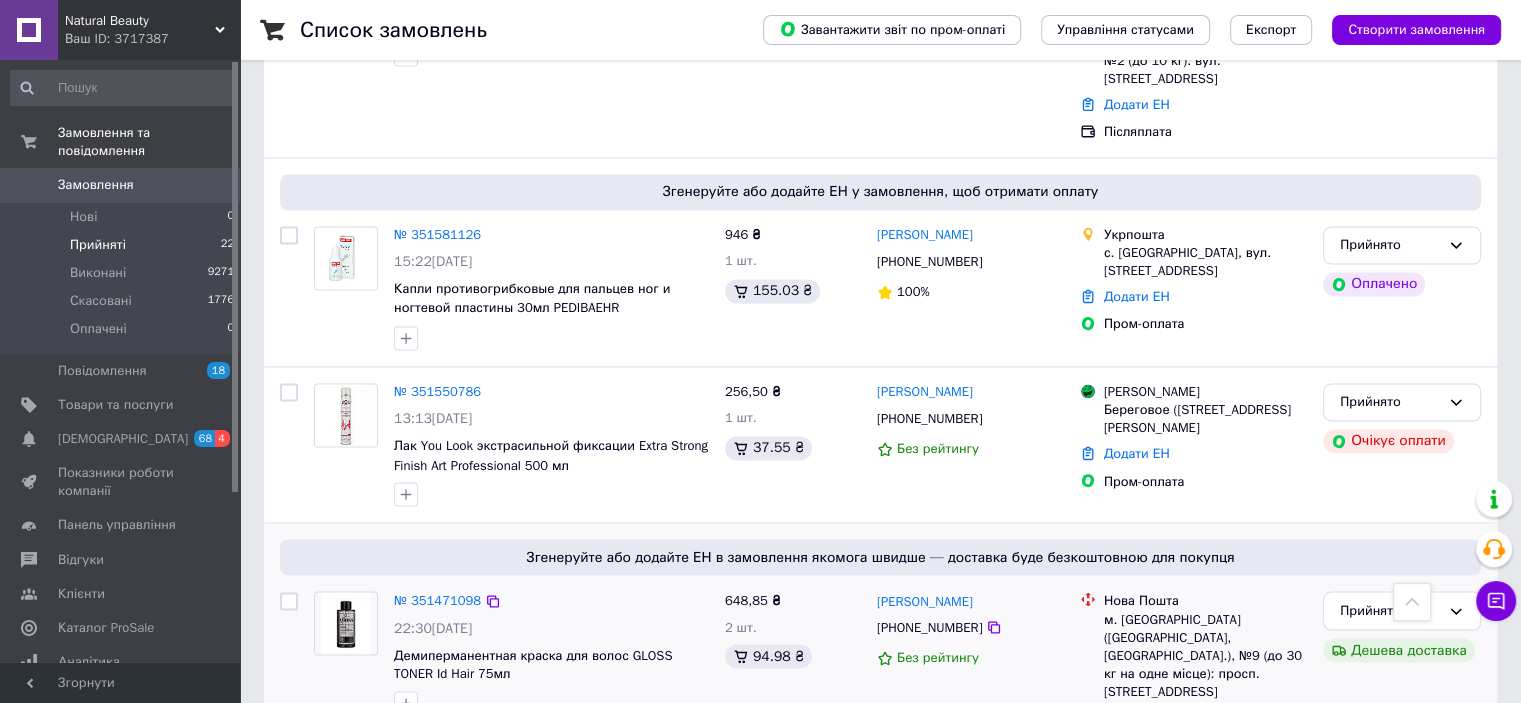 scroll, scrollTop: 3481, scrollLeft: 0, axis: vertical 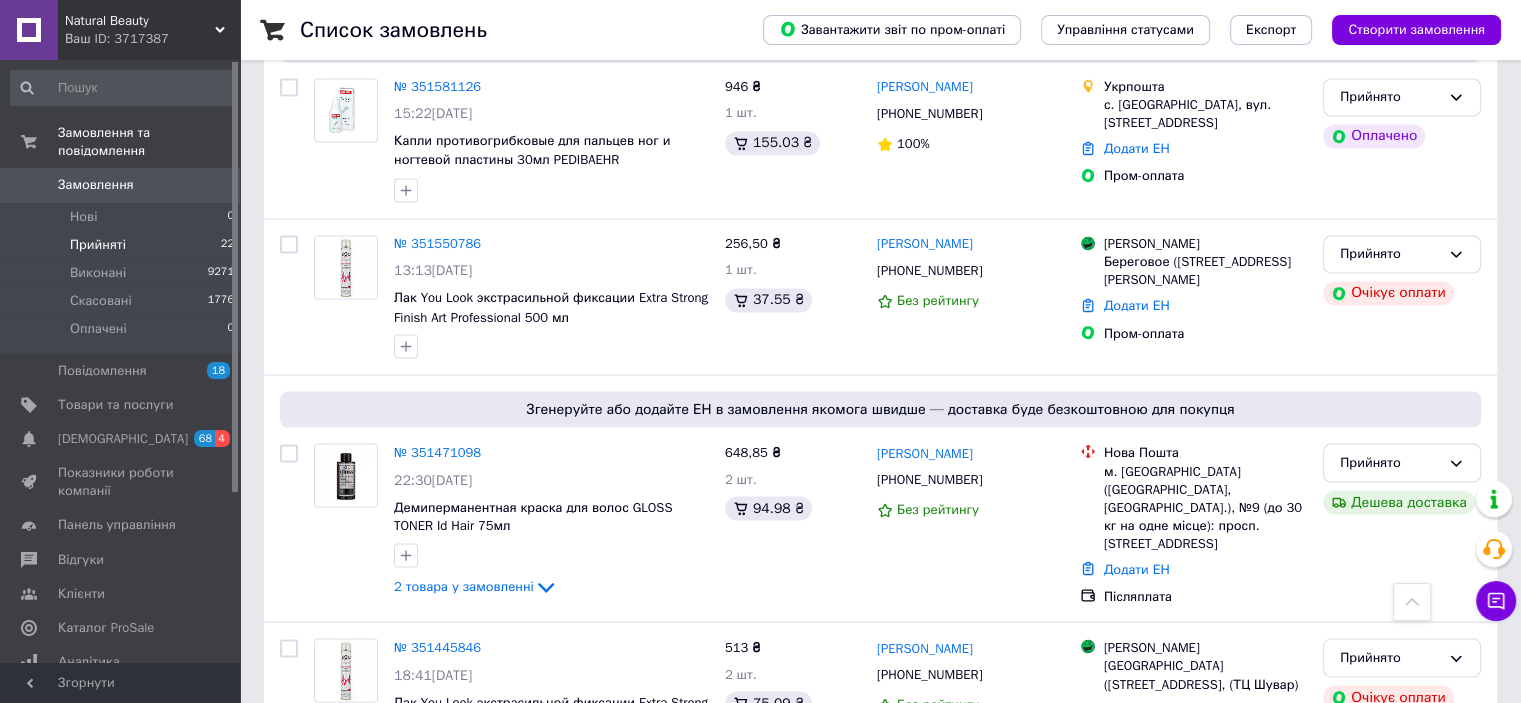 click on "2" at bounding box center (327, 823) 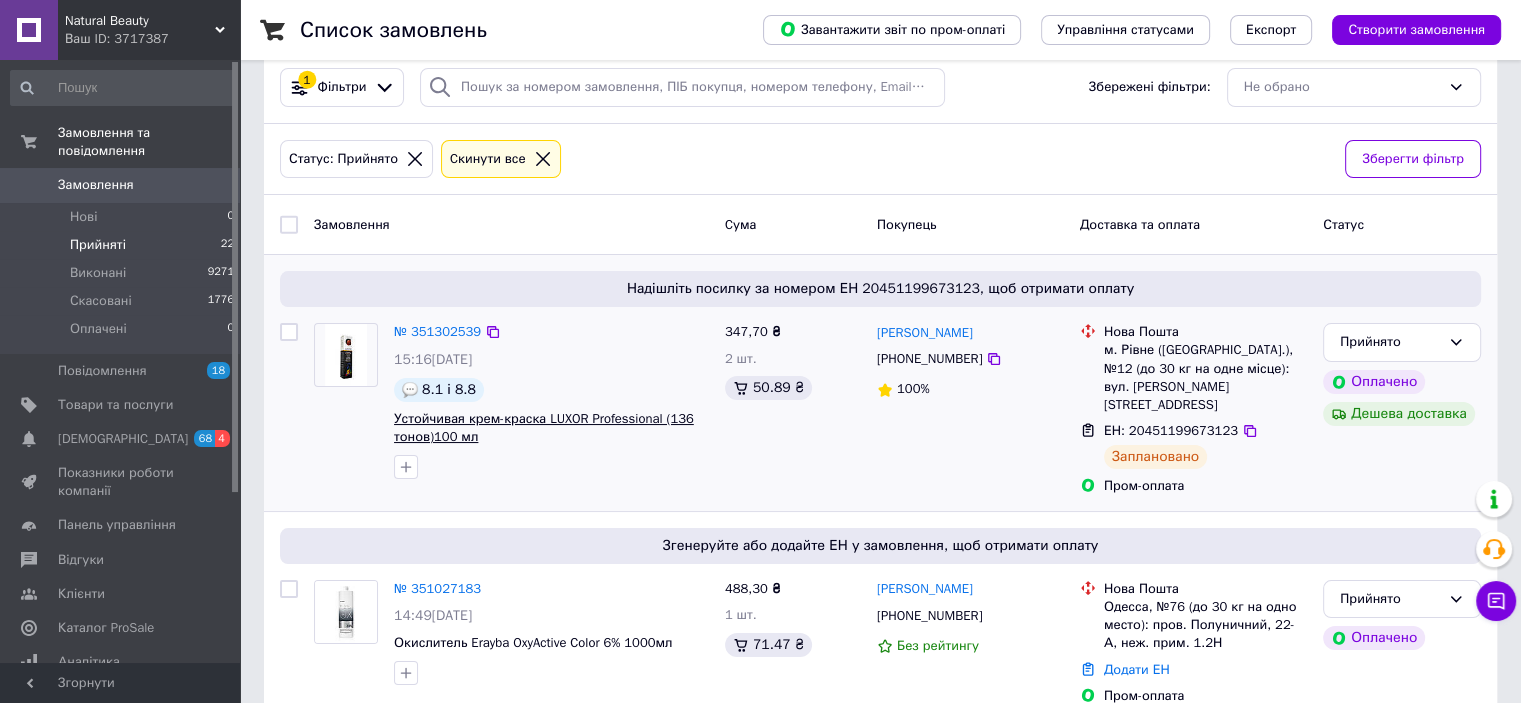 scroll, scrollTop: 120, scrollLeft: 0, axis: vertical 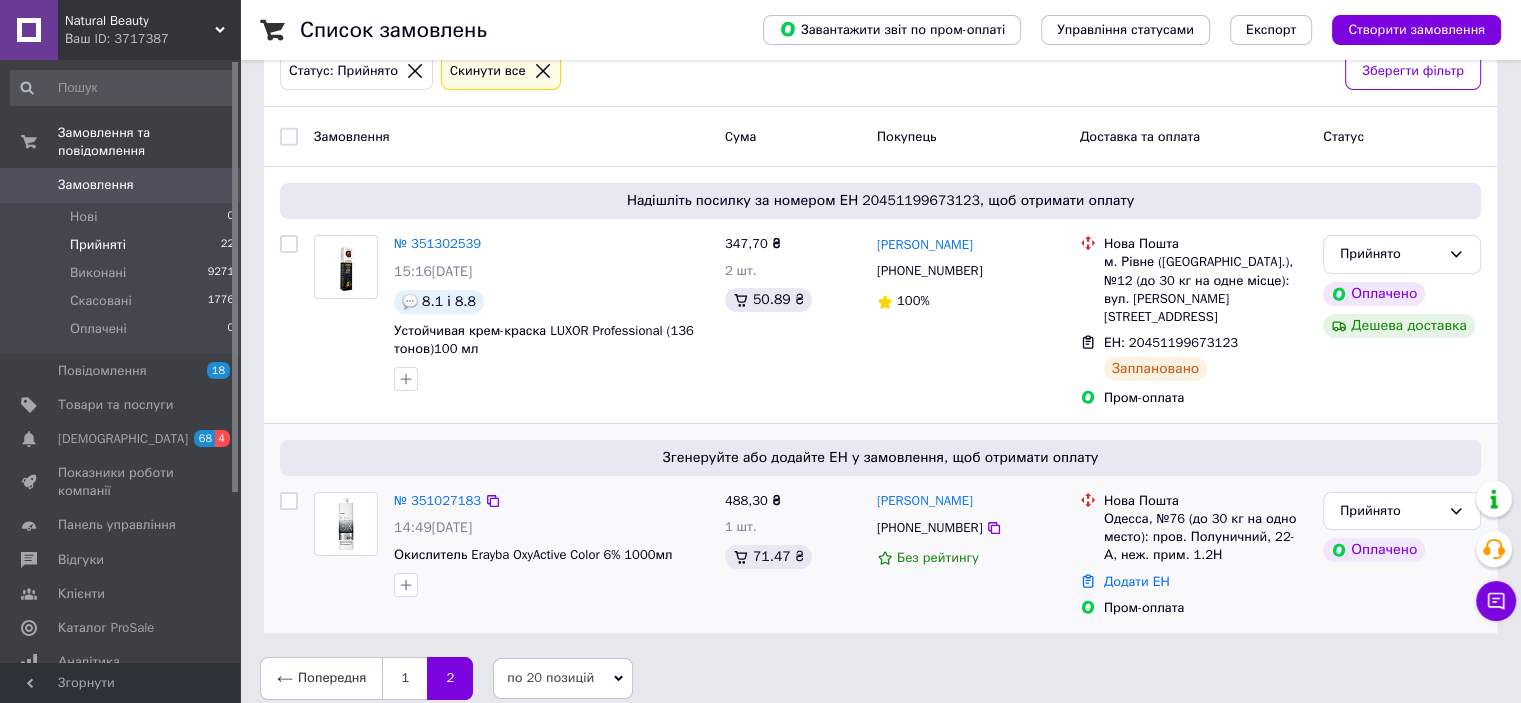 click at bounding box center [346, 524] 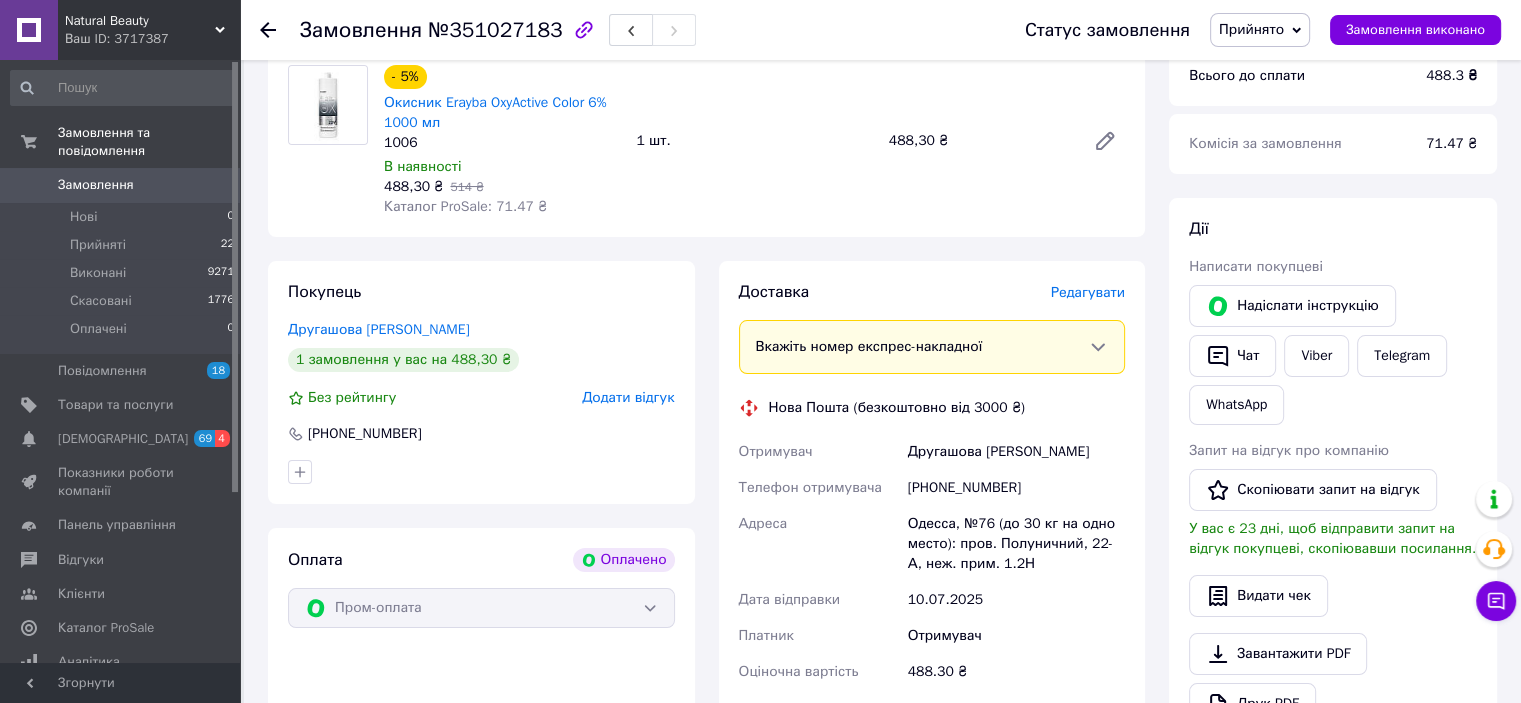scroll, scrollTop: 562, scrollLeft: 0, axis: vertical 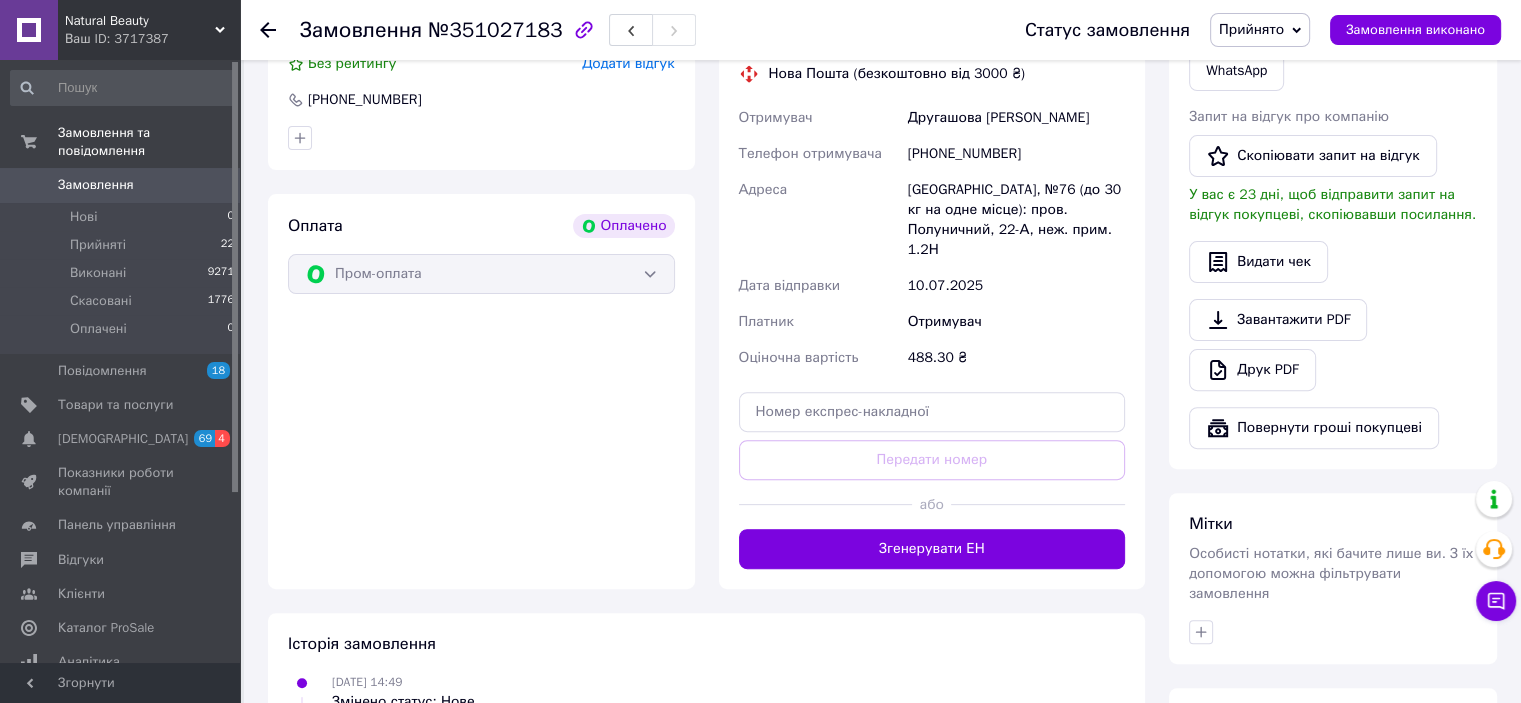 click on "Згенерувати ЕН" at bounding box center (932, 549) 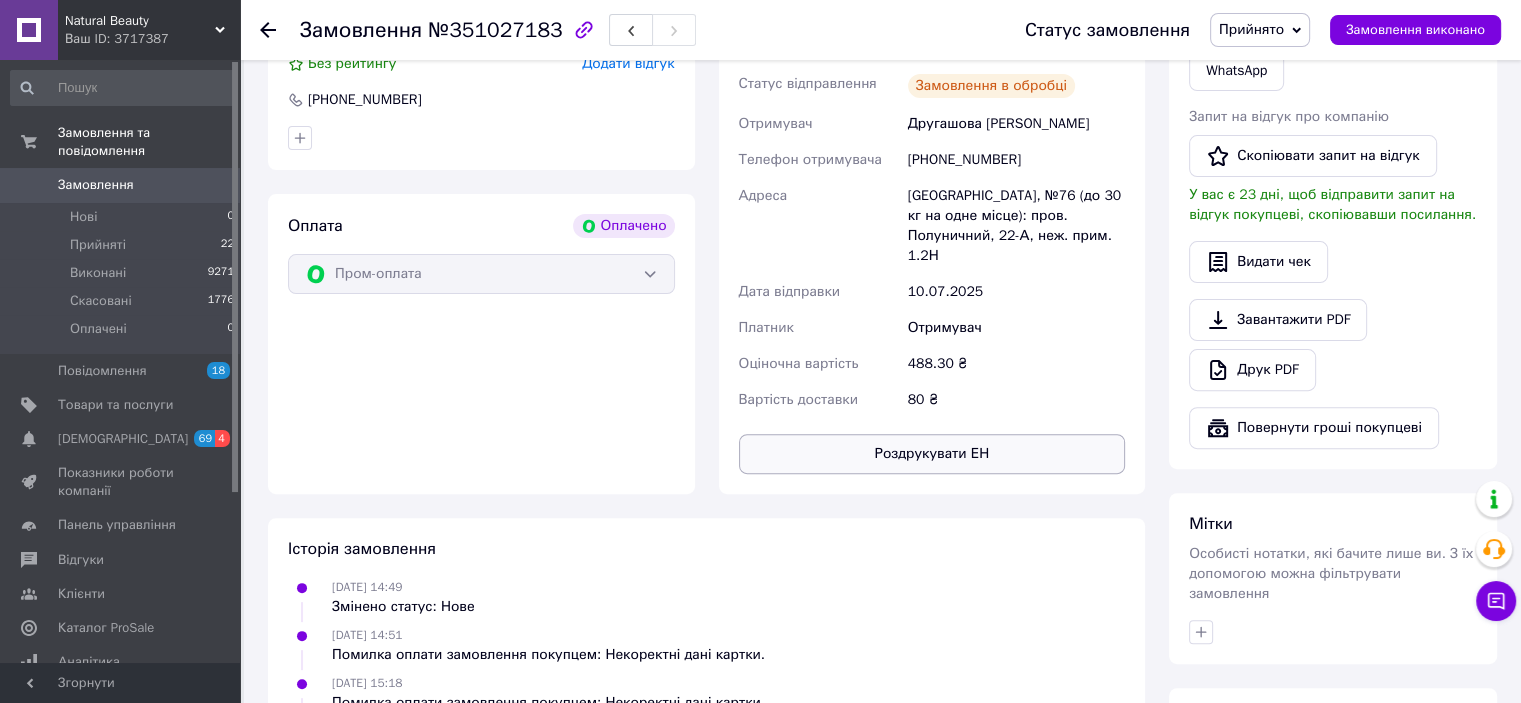 click on "Роздрукувати ЕН" at bounding box center [932, 454] 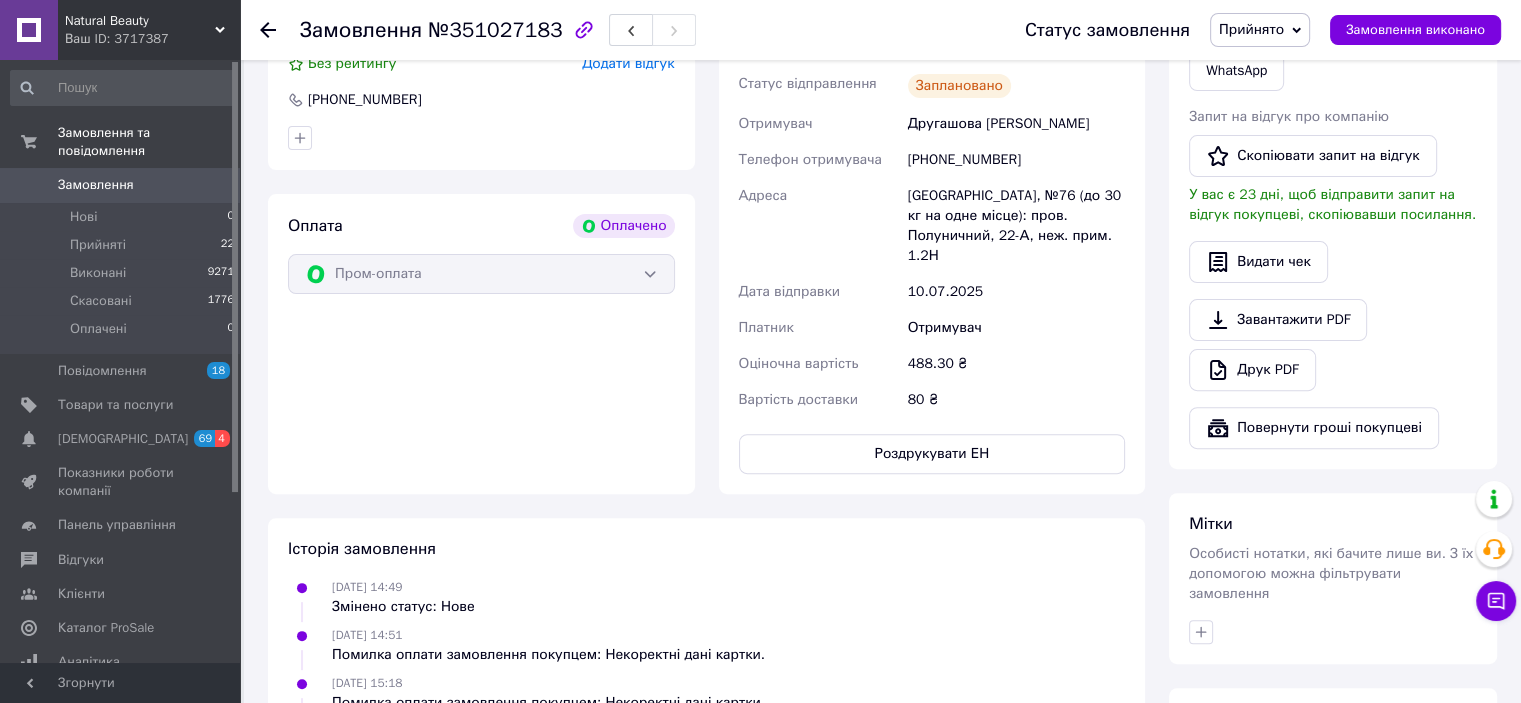 click on "Замовлення" at bounding box center [121, 185] 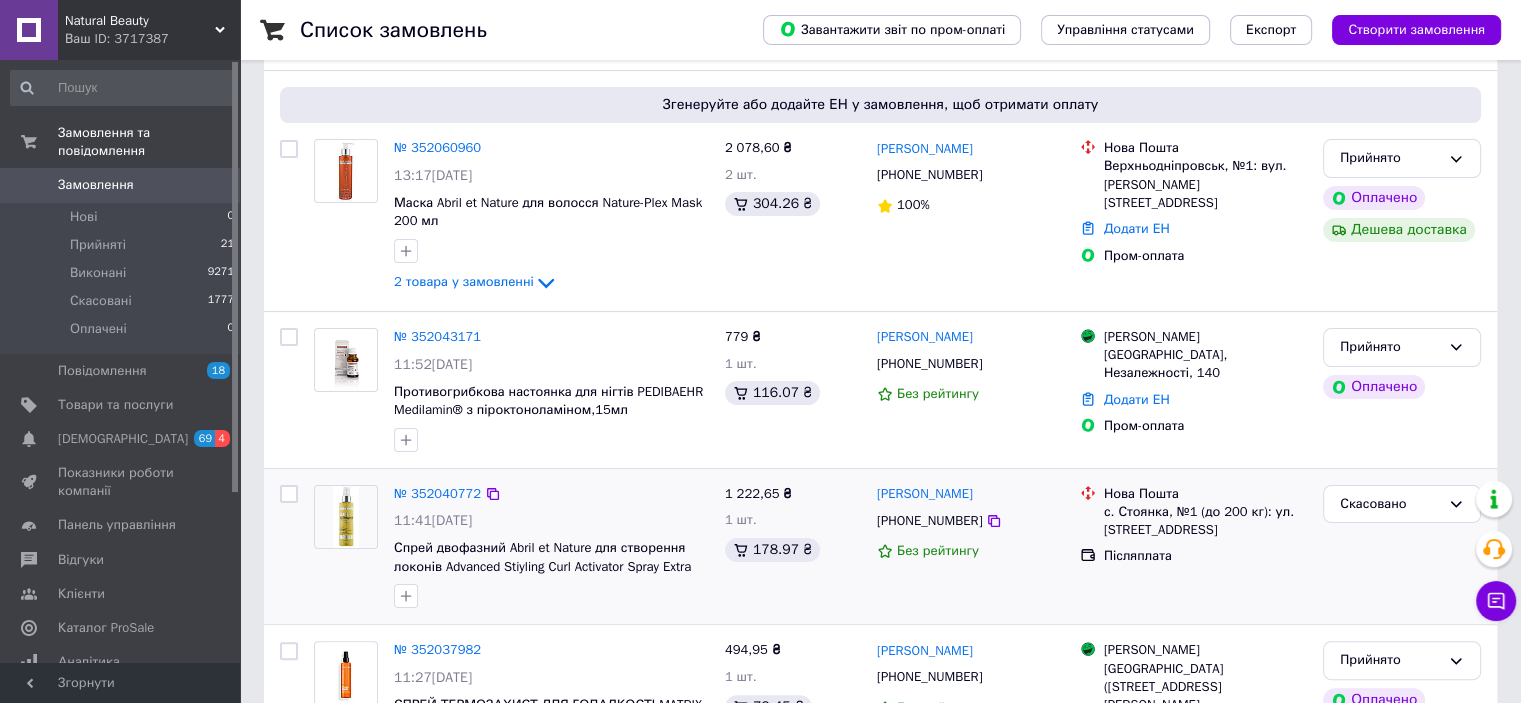 scroll, scrollTop: 666, scrollLeft: 0, axis: vertical 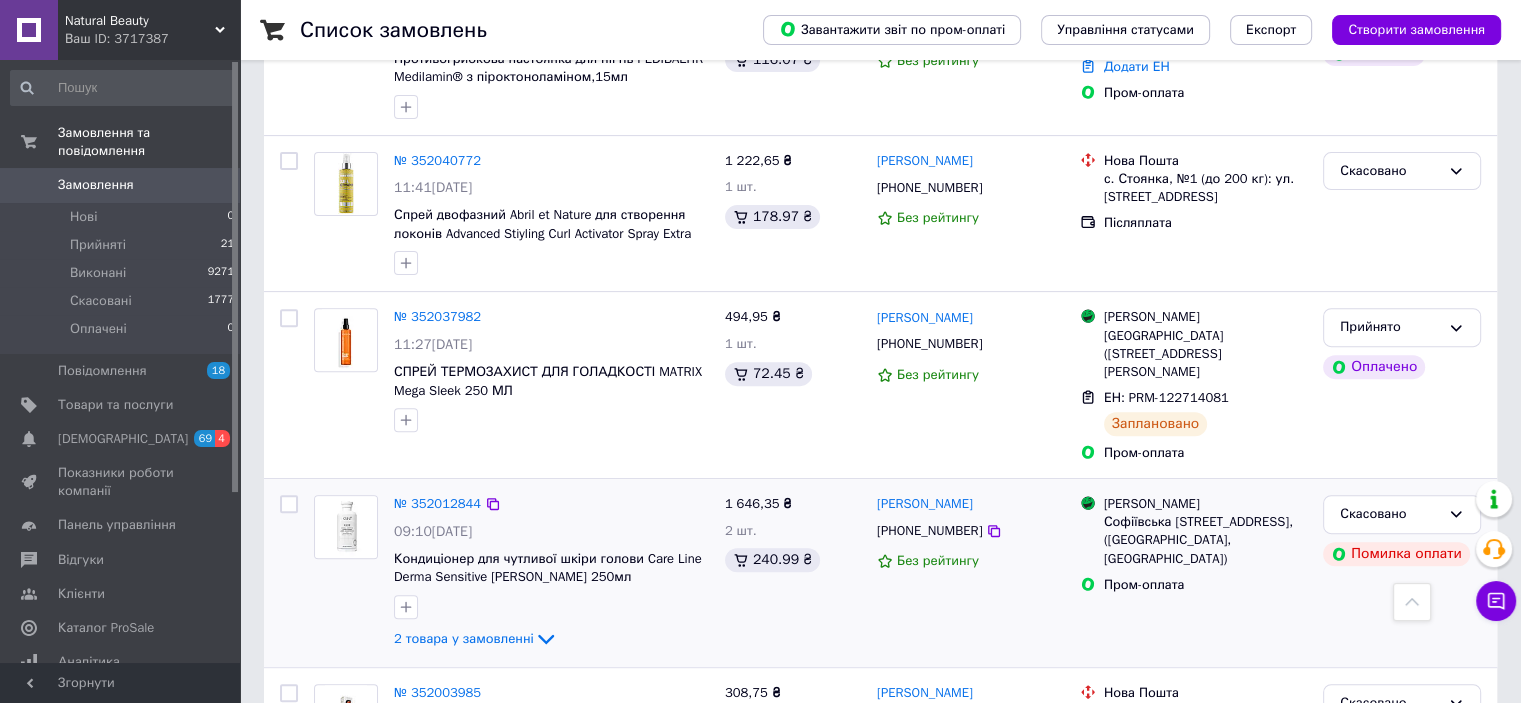 click on "09:10[DATE]" at bounding box center [551, 532] 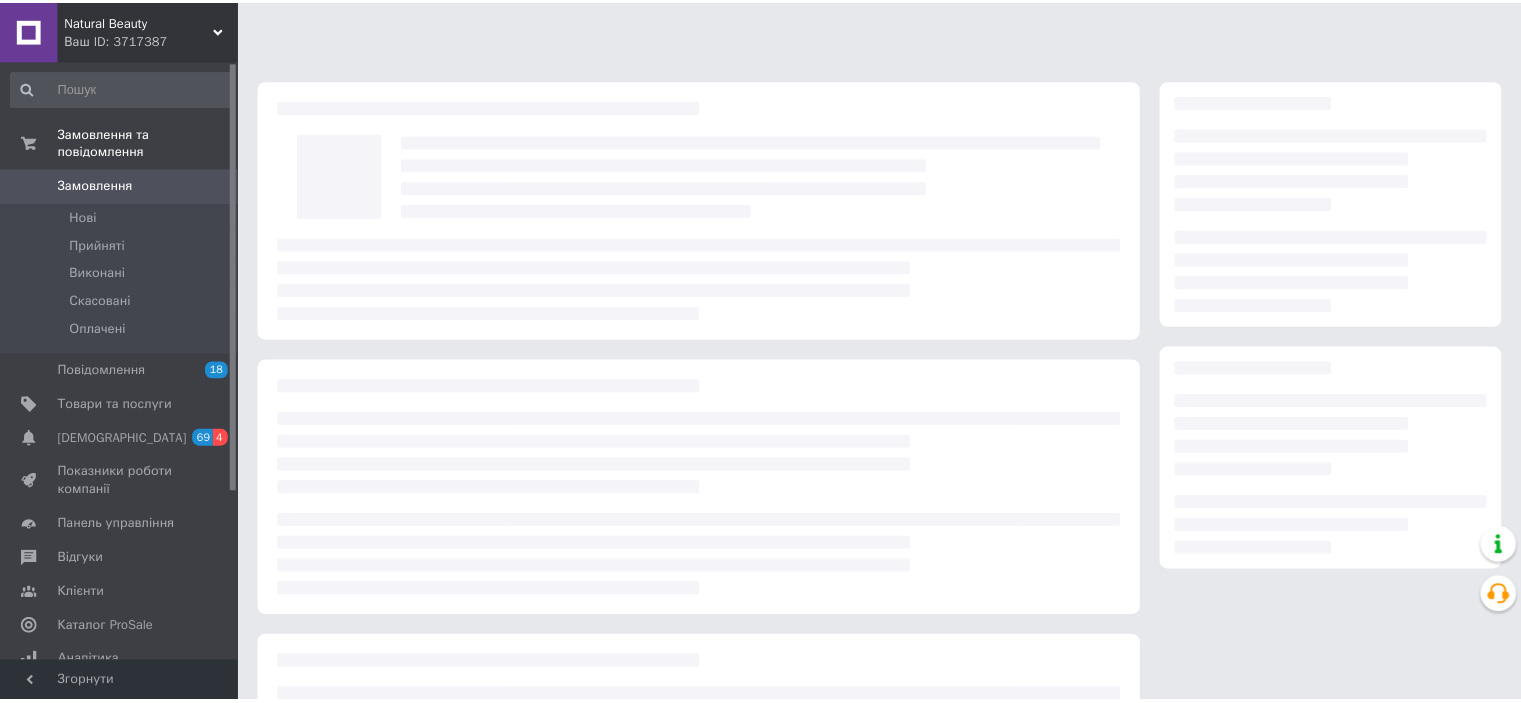 scroll, scrollTop: 0, scrollLeft: 0, axis: both 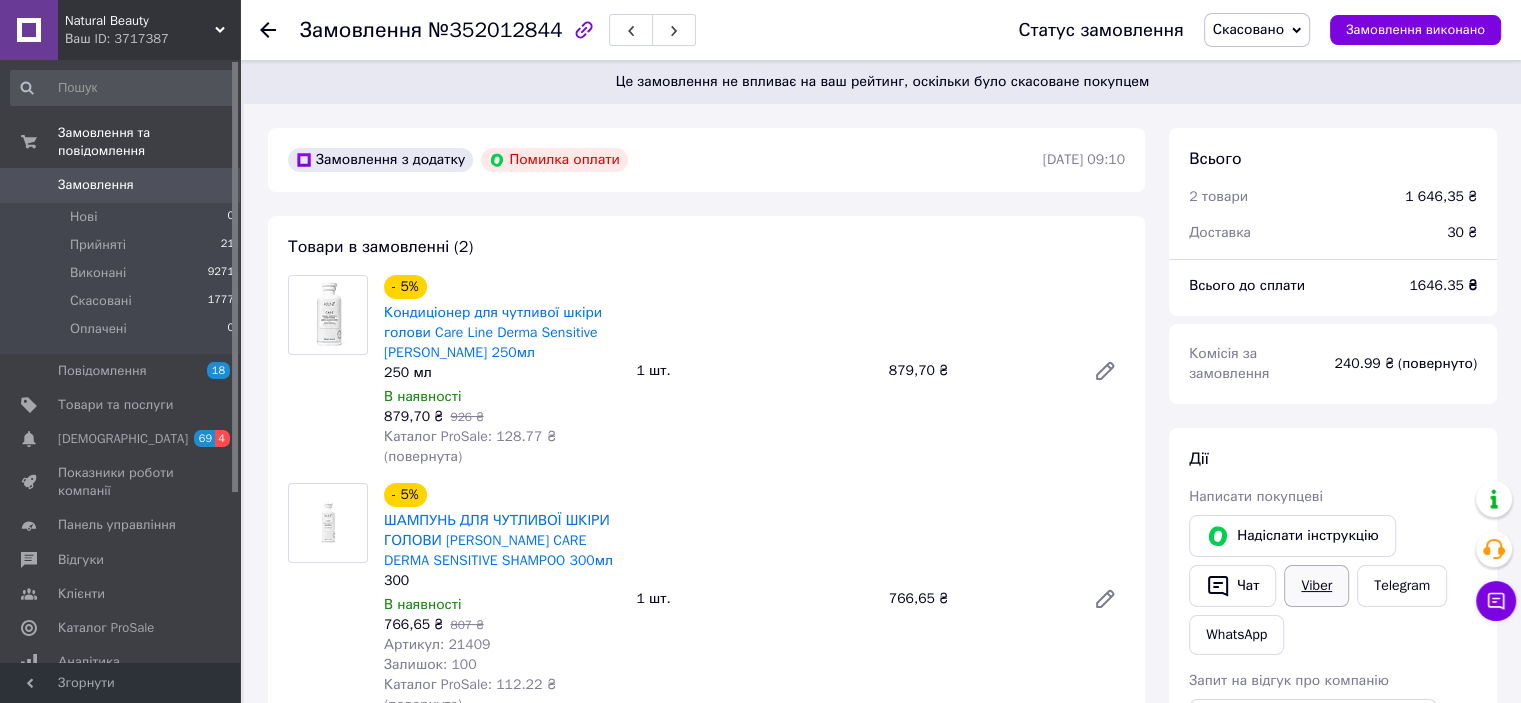 click on "Viber" at bounding box center [1316, 586] 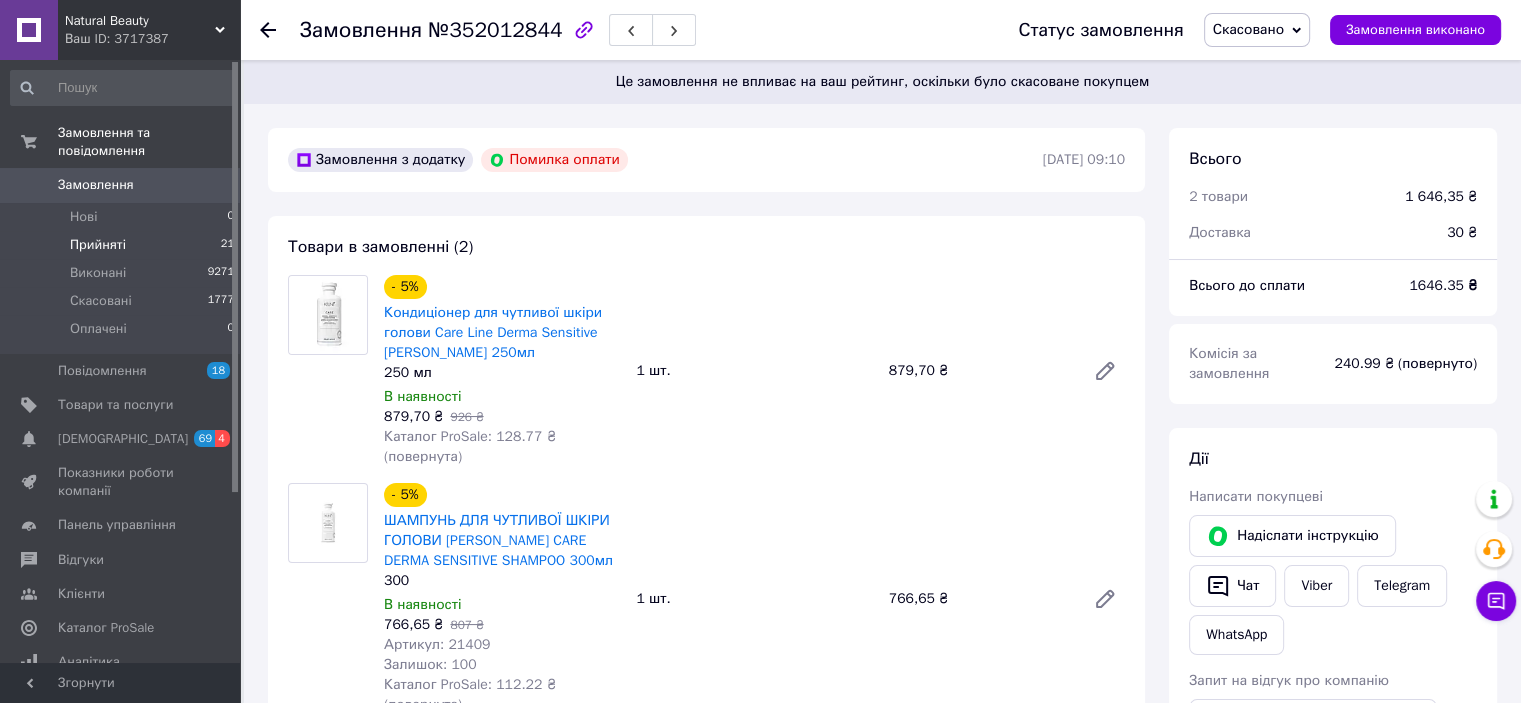 click on "Прийняті" at bounding box center [98, 245] 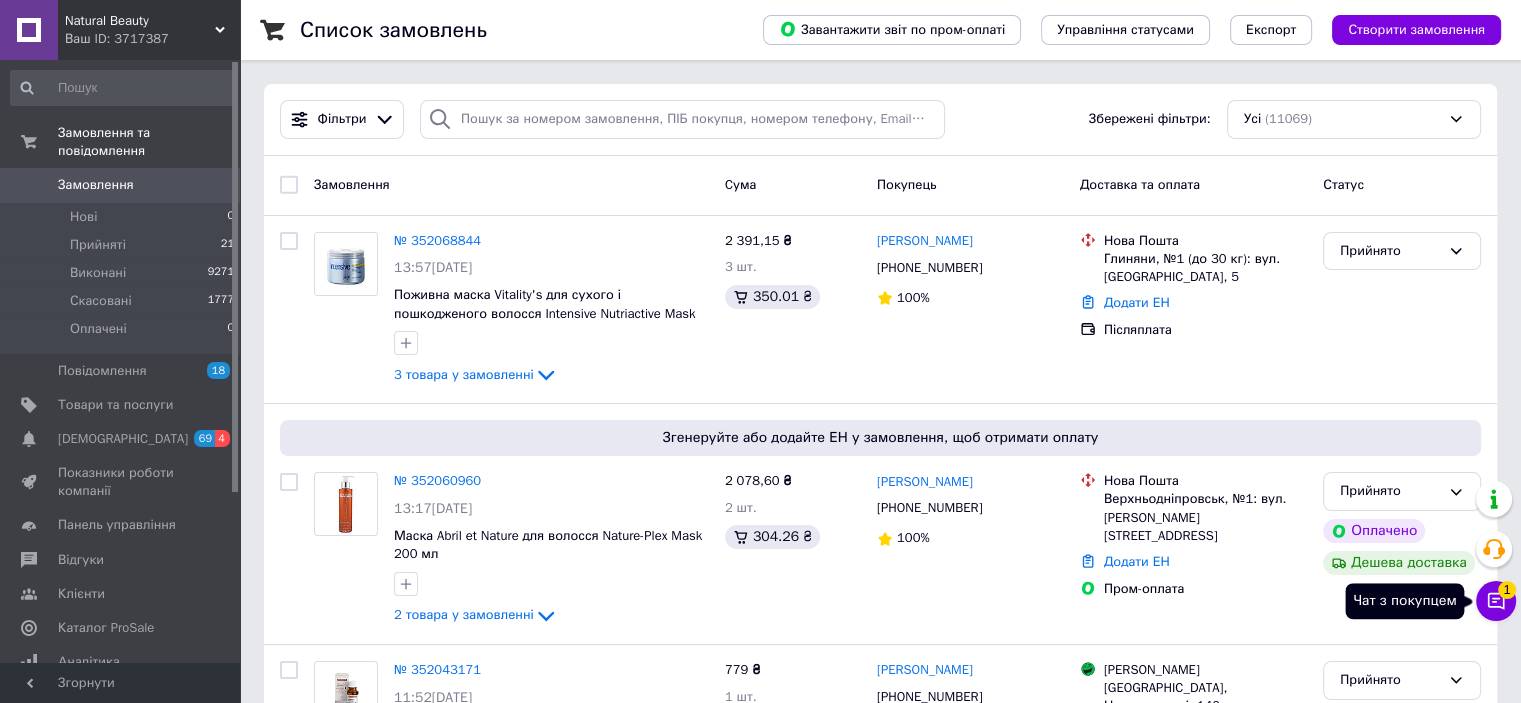 click on "1" at bounding box center [1507, 590] 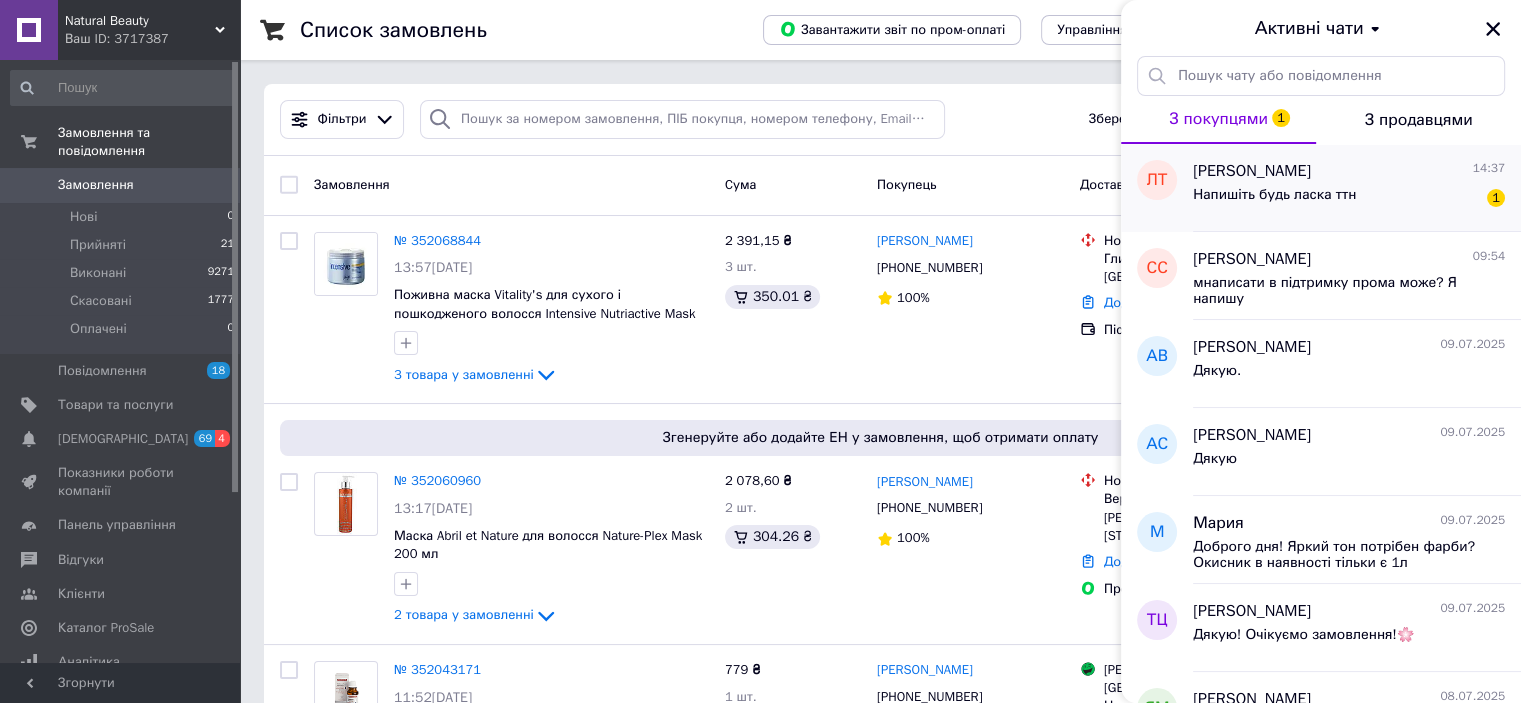 click on "Напишіть будь ласка ттн" at bounding box center [1274, 201] 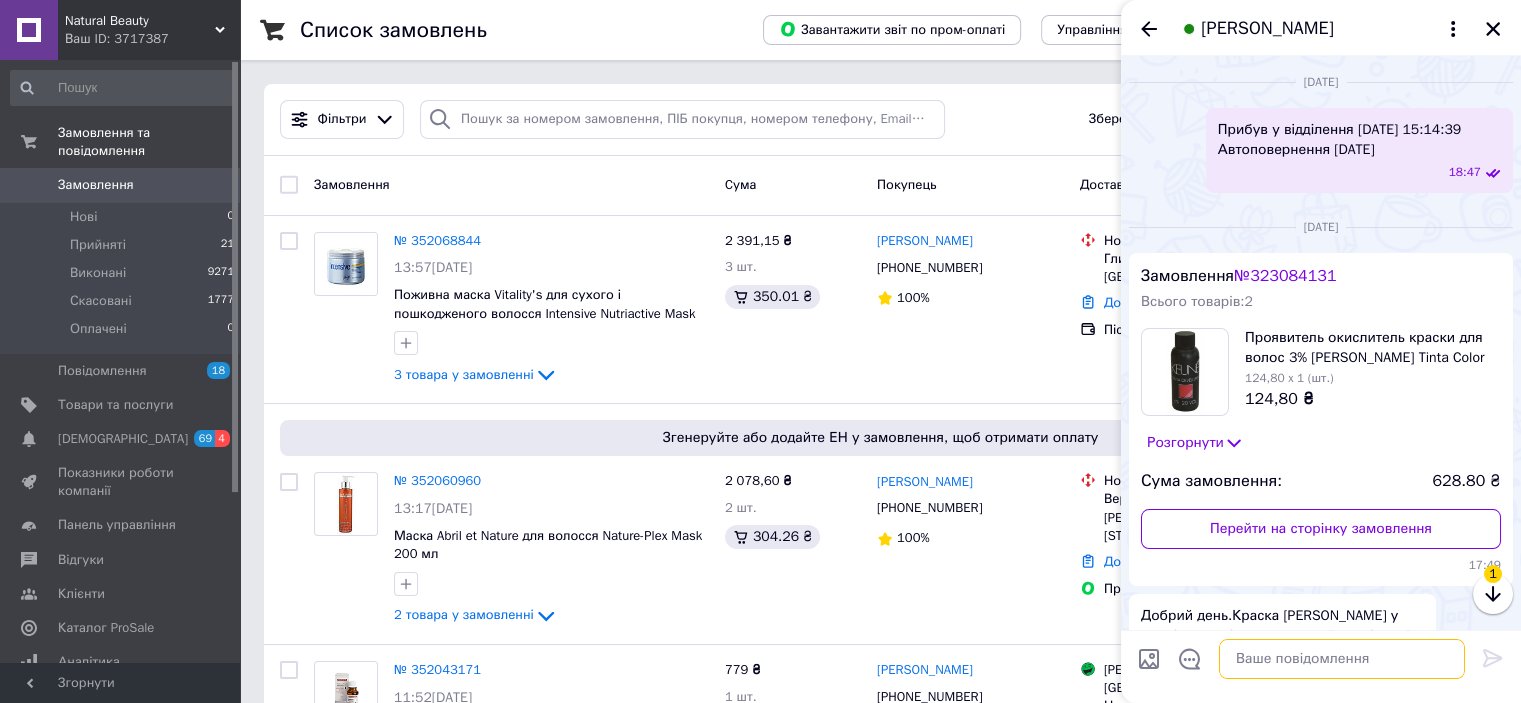 click at bounding box center (1342, 659) 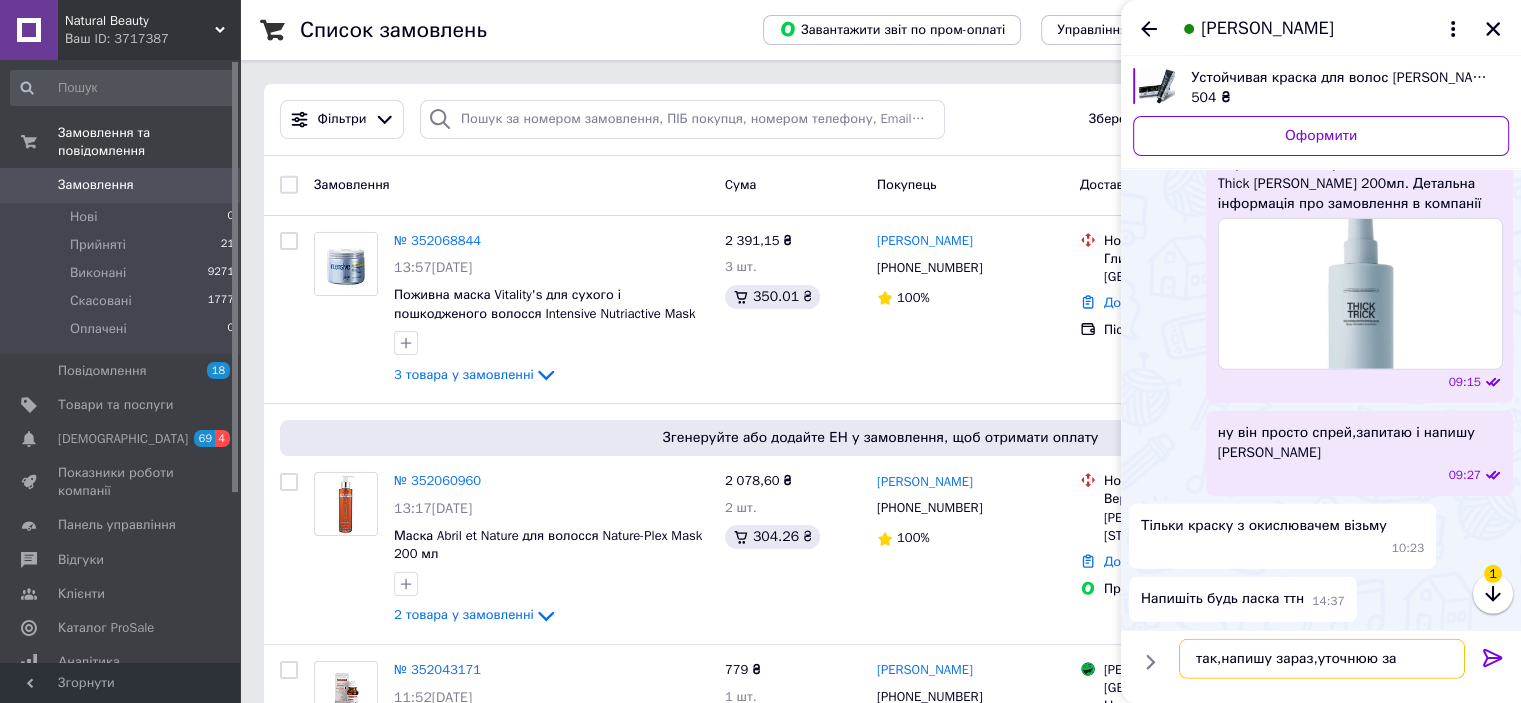 scroll, scrollTop: 6139, scrollLeft: 0, axis: vertical 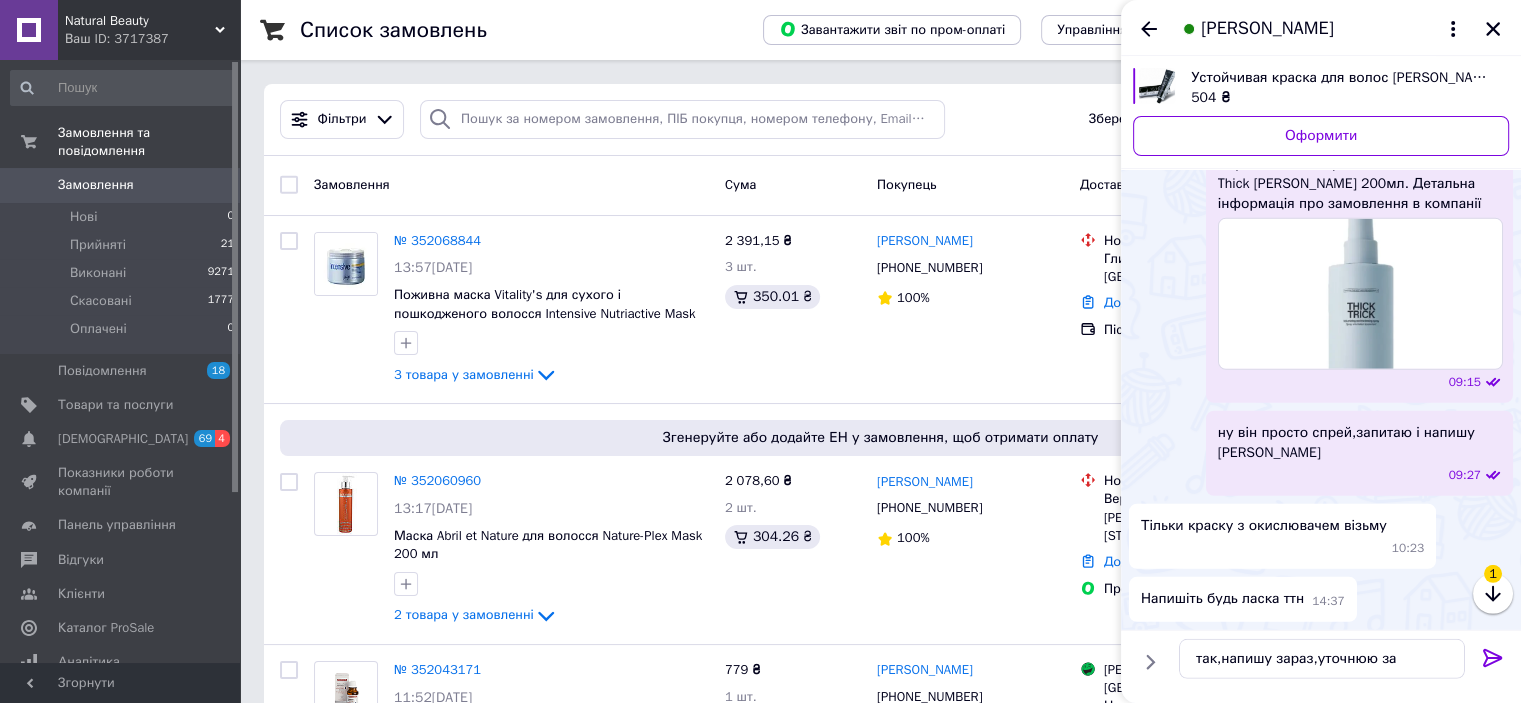 drag, startPoint x: 1263, startPoint y: 520, endPoint x: 1179, endPoint y: 538, distance: 85.90693 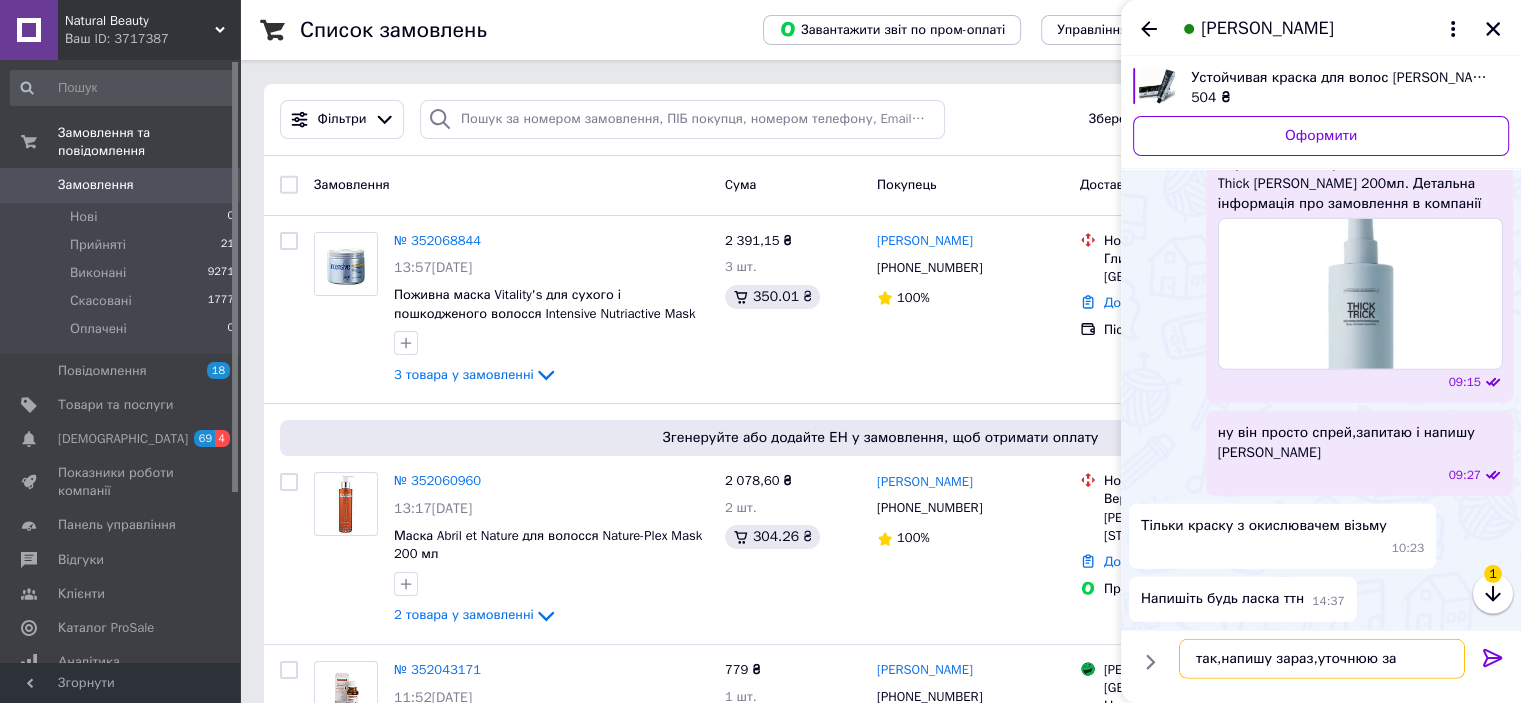 click on "так,напишу зараз,уточнюю за" at bounding box center [1322, 659] 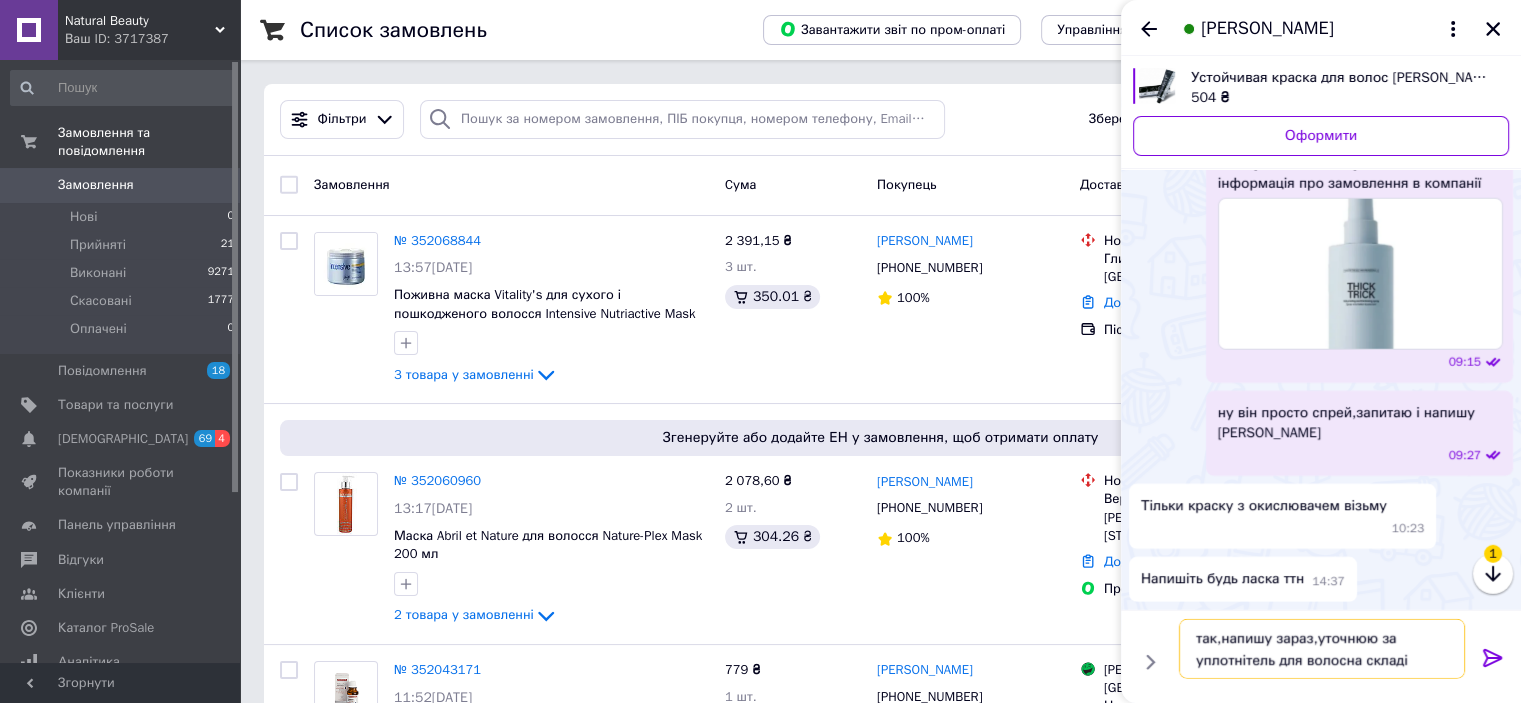 click on "так,напишу зараз,уточнюю за  уплотнітель для волосна складі" at bounding box center [1322, 649] 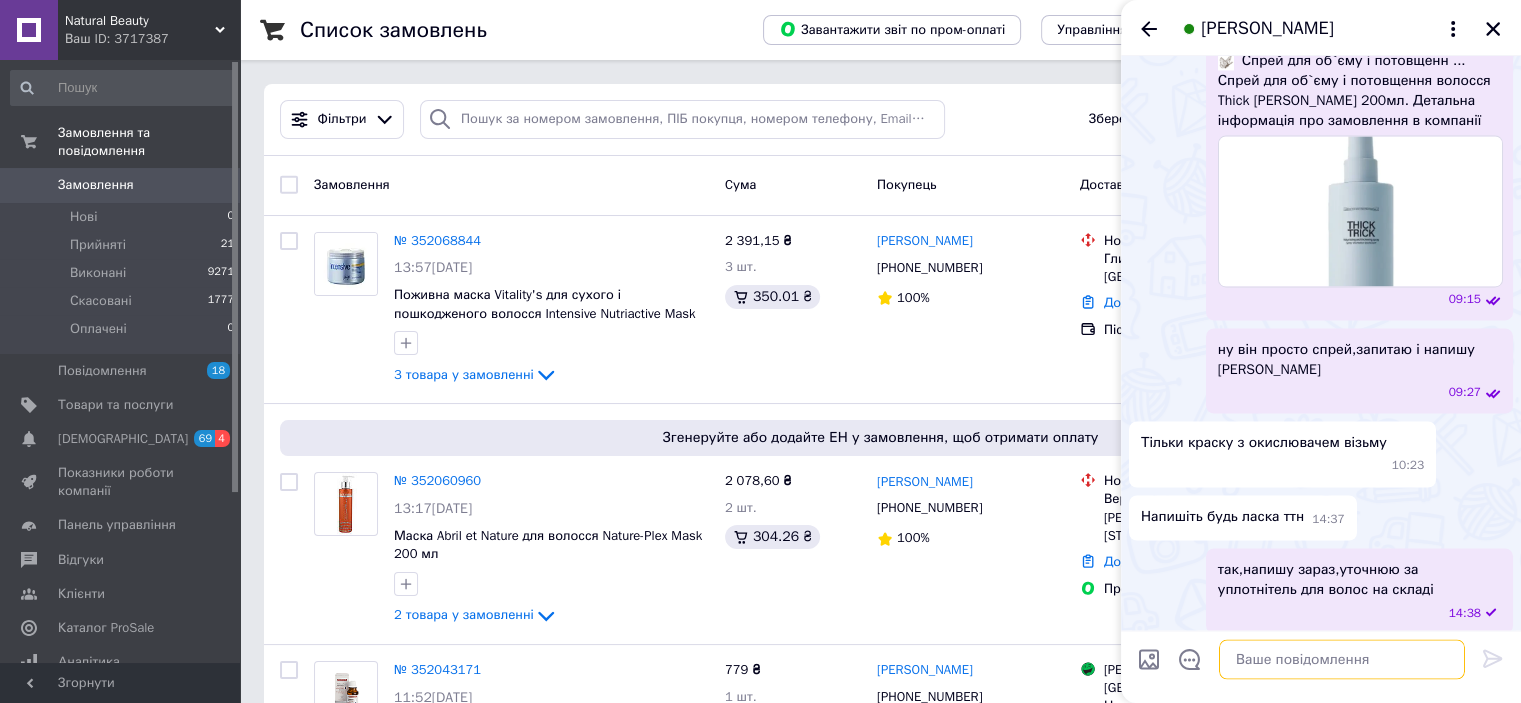 scroll, scrollTop: 3872, scrollLeft: 0, axis: vertical 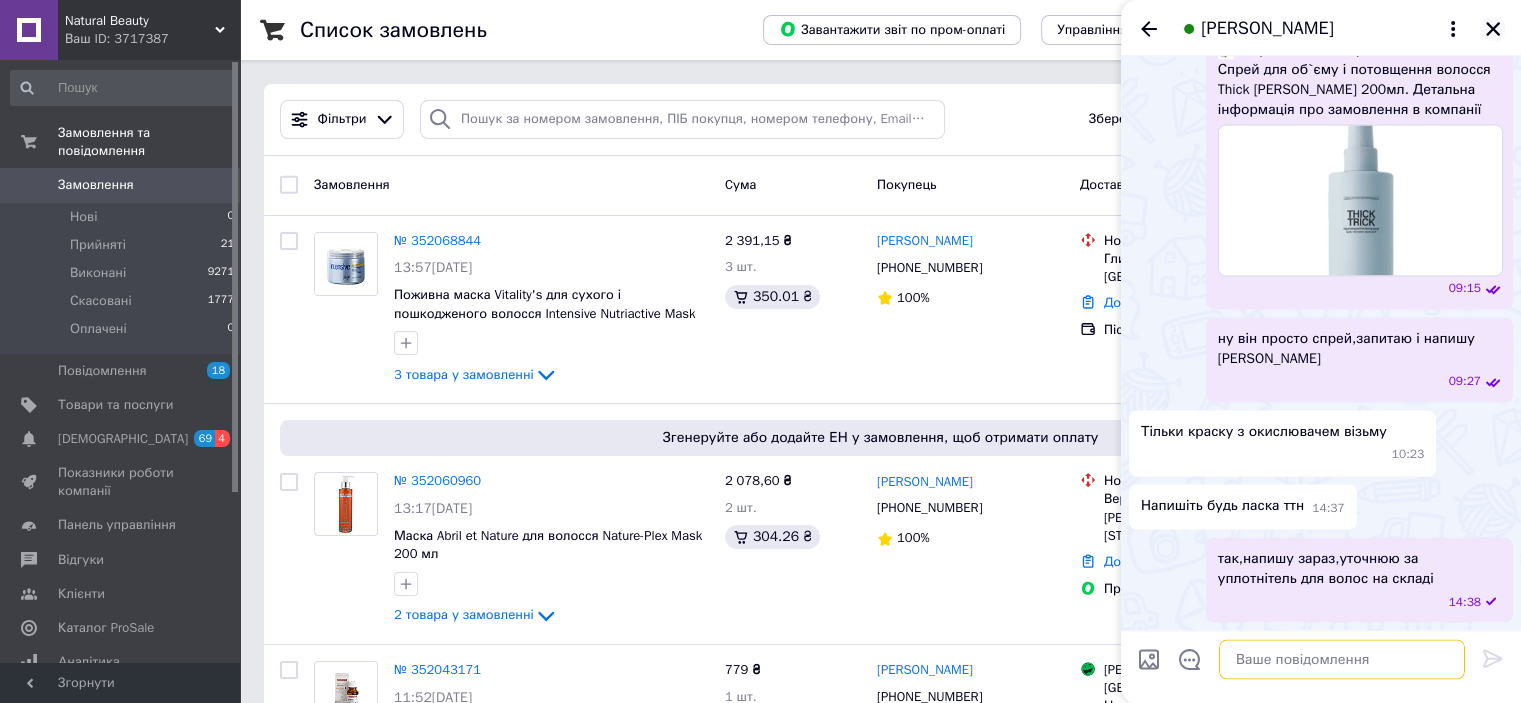 type 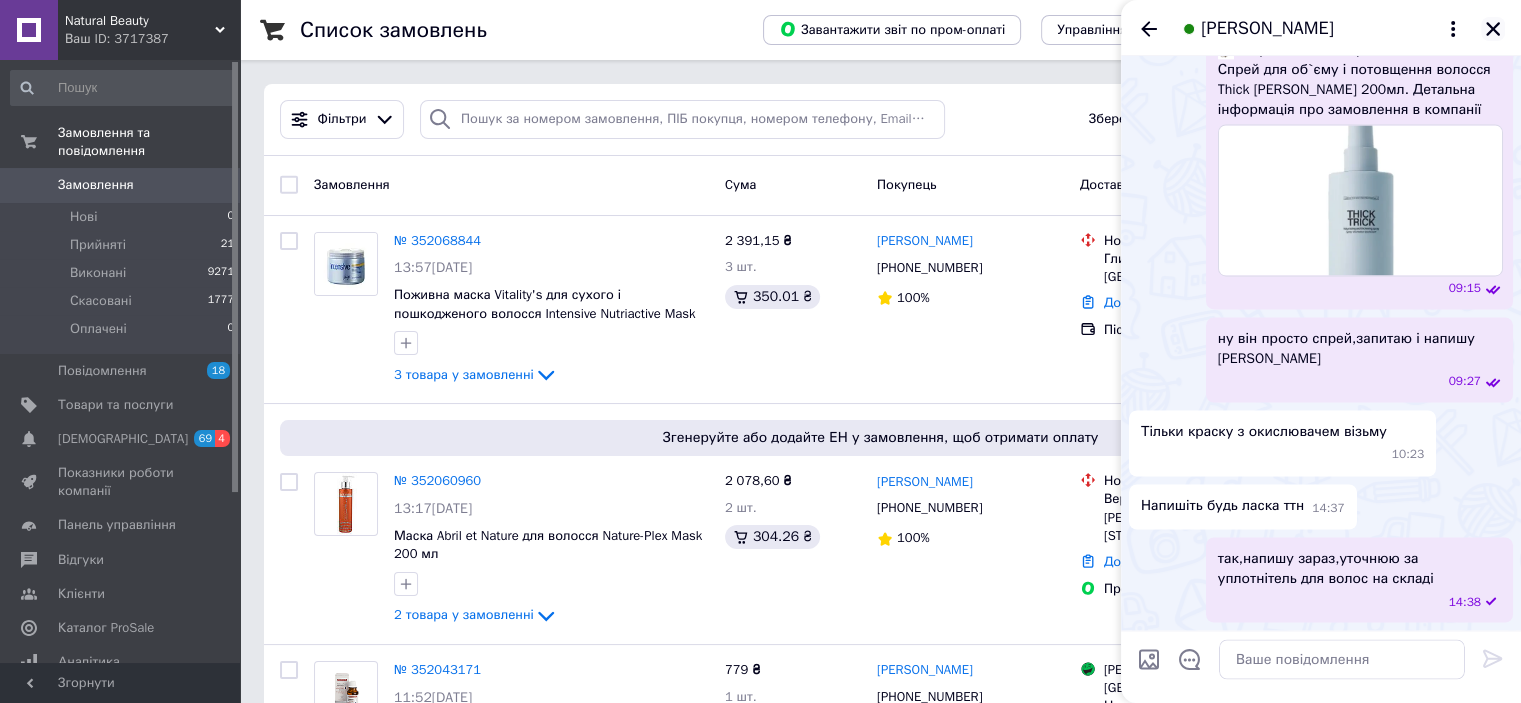 click 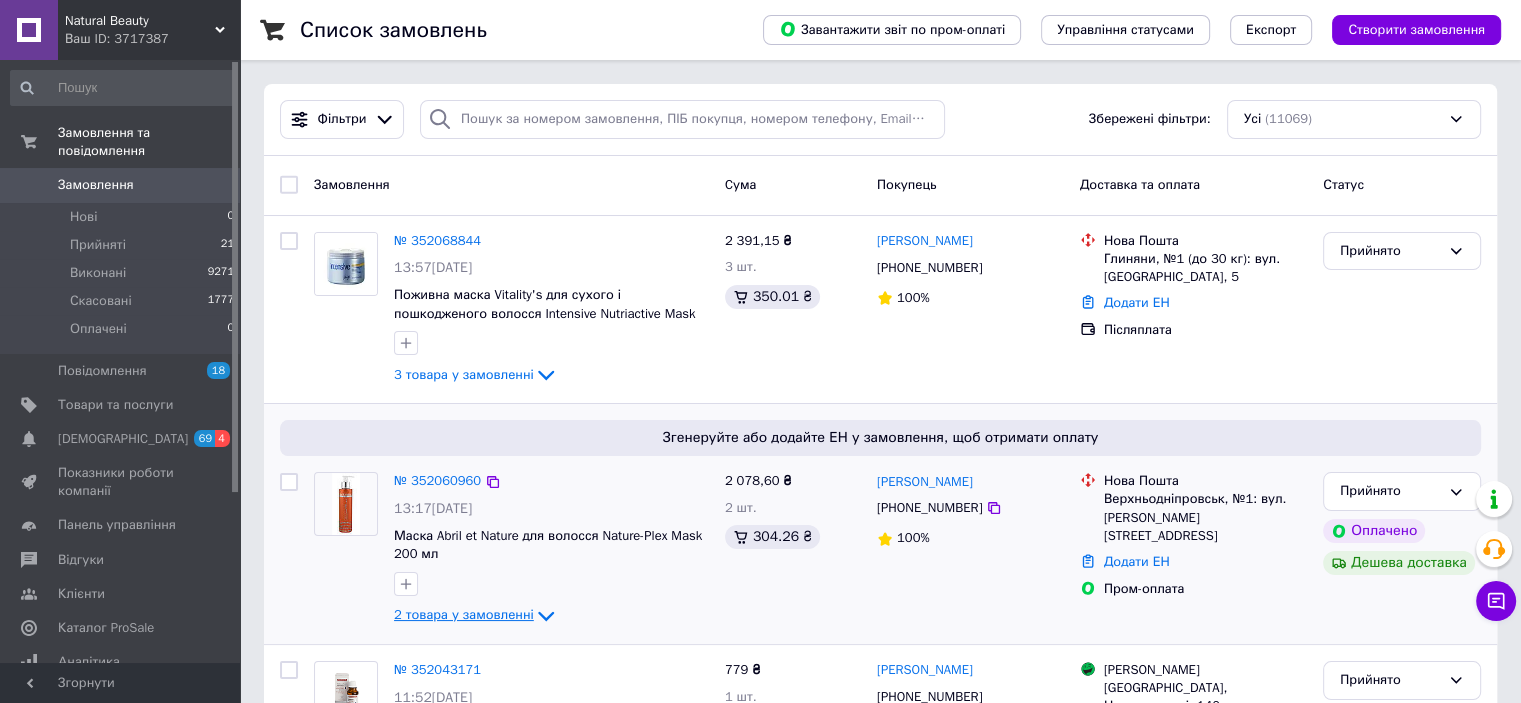 click on "2 товара у замовленні" at bounding box center (464, 615) 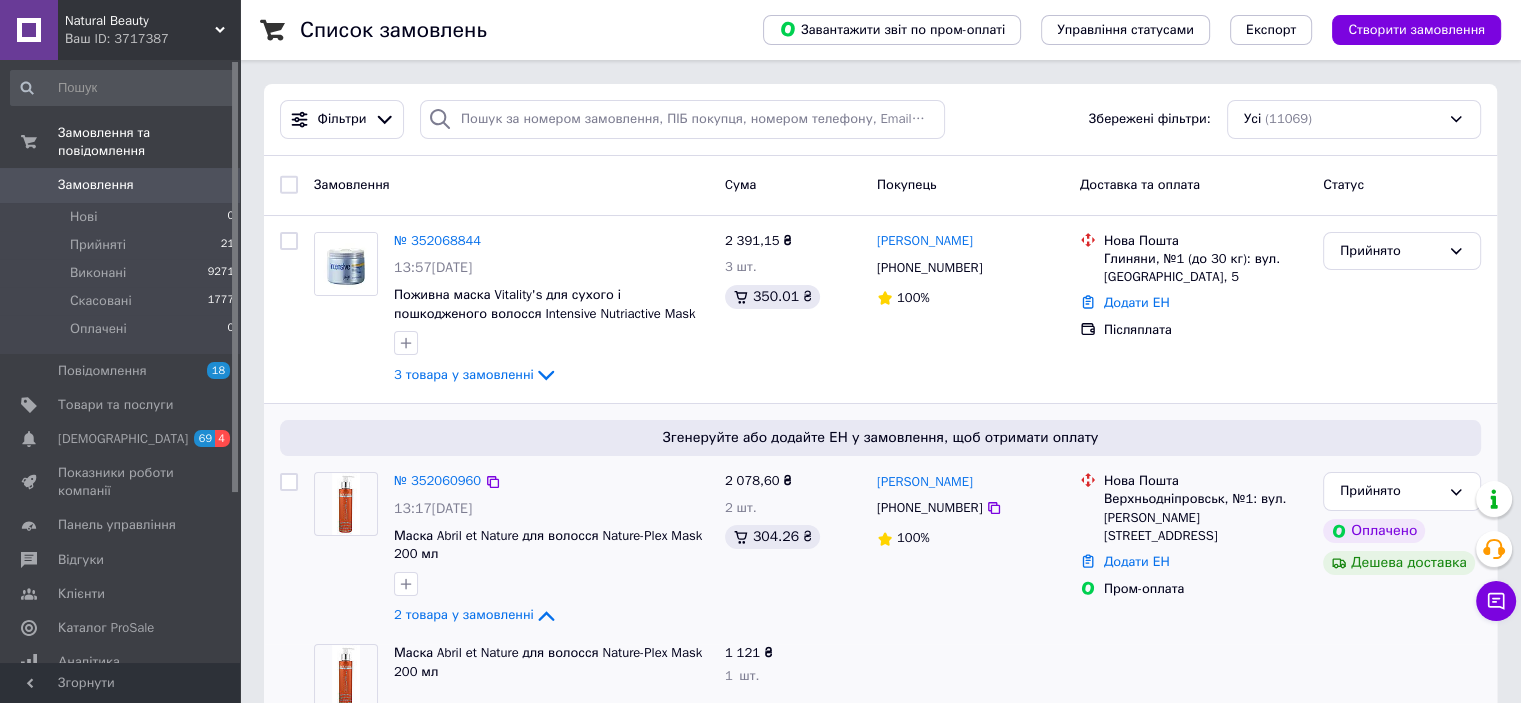 scroll, scrollTop: 333, scrollLeft: 0, axis: vertical 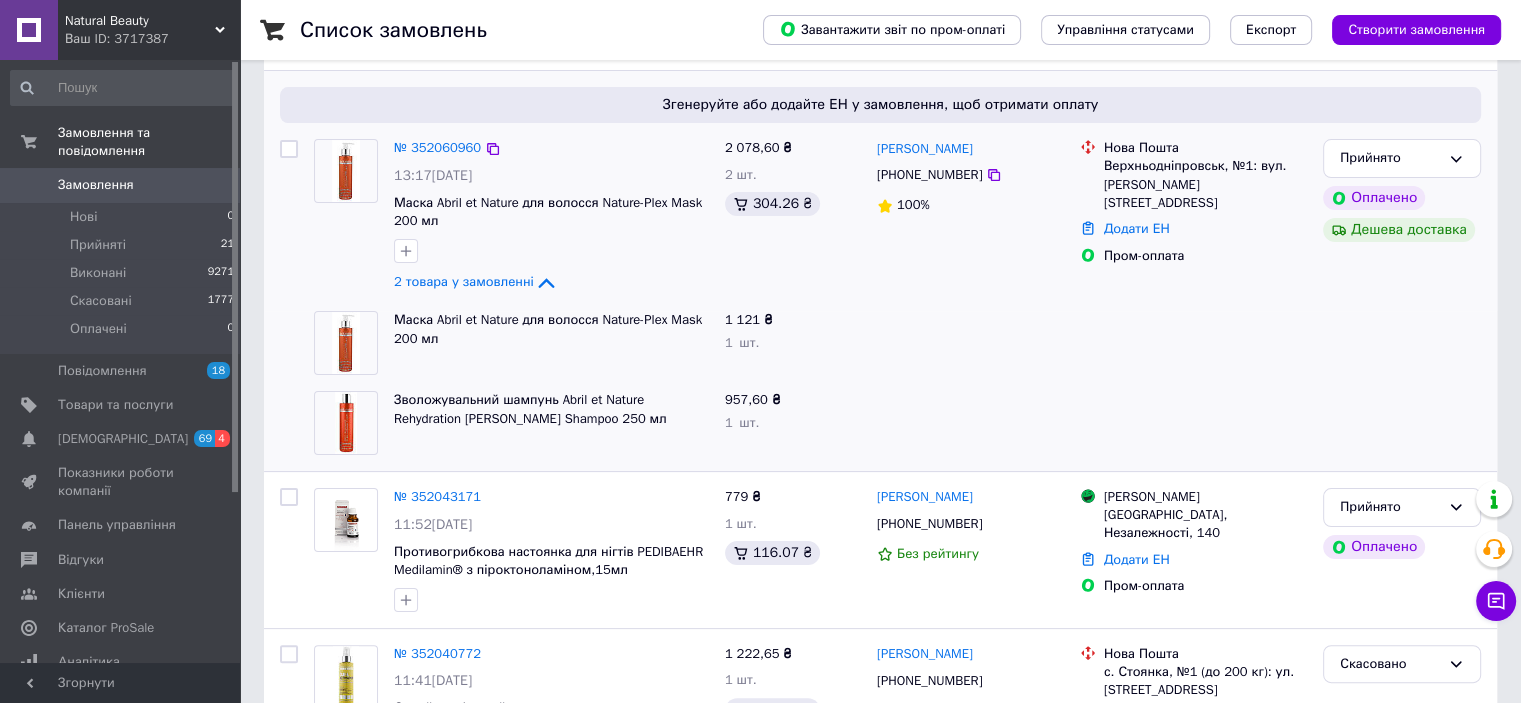 click at bounding box center (346, 171) 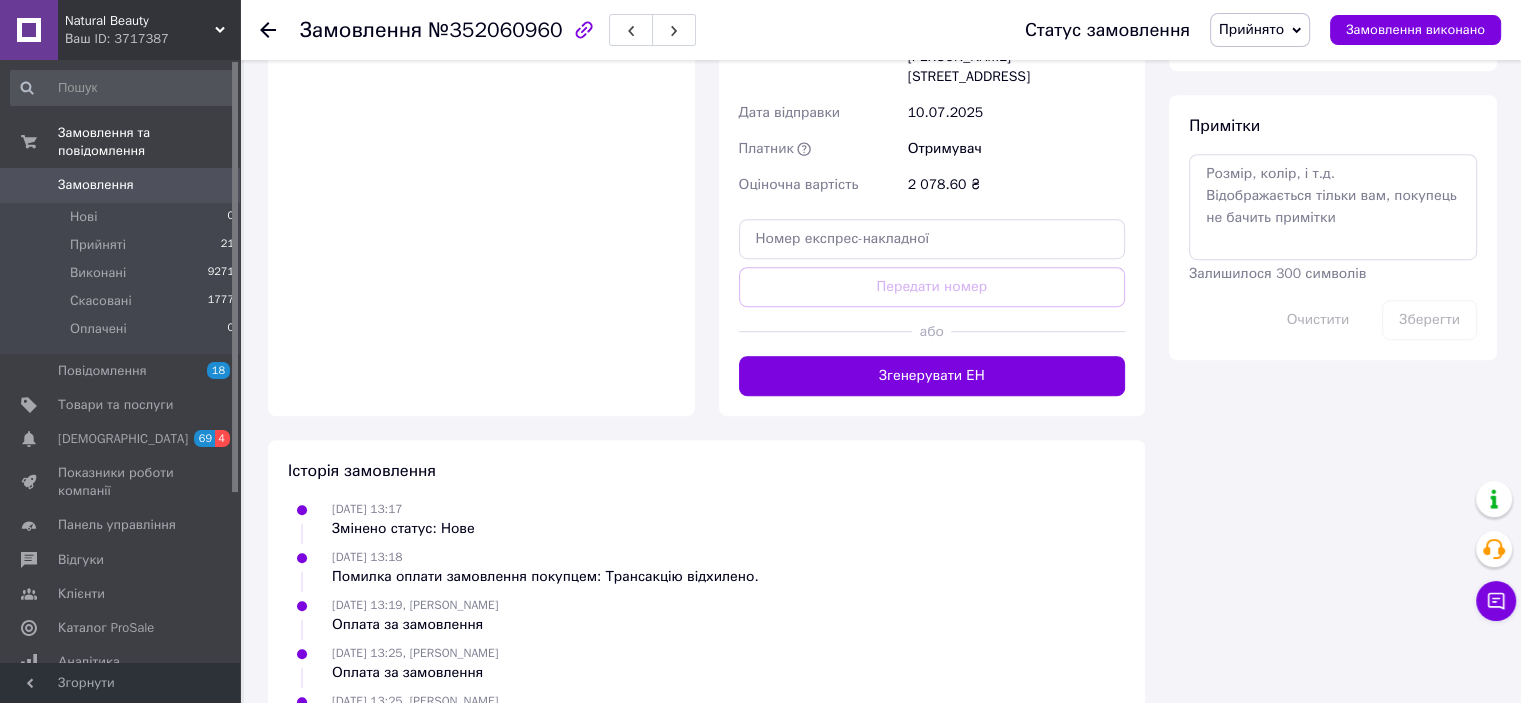 scroll, scrollTop: 1164, scrollLeft: 0, axis: vertical 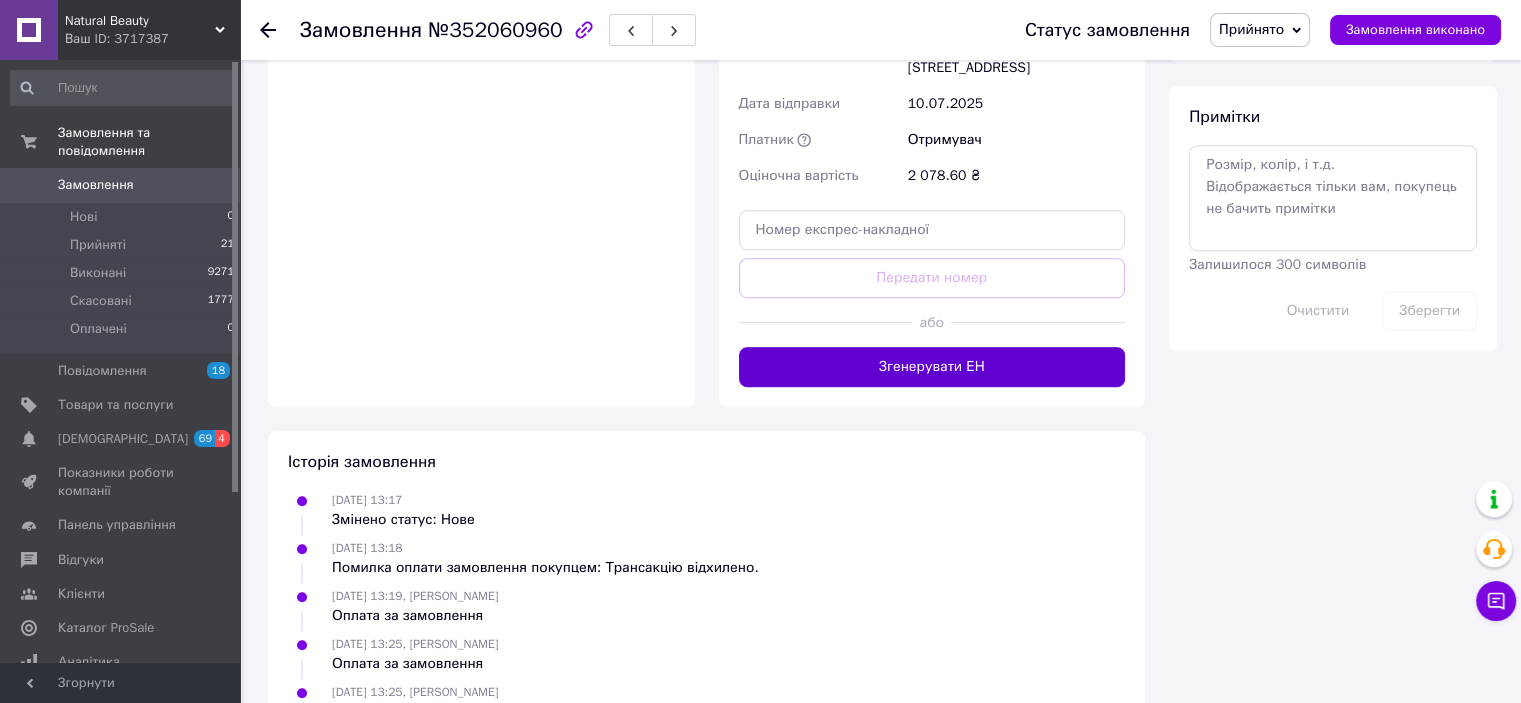 click on "Згенерувати ЕН" at bounding box center [932, 367] 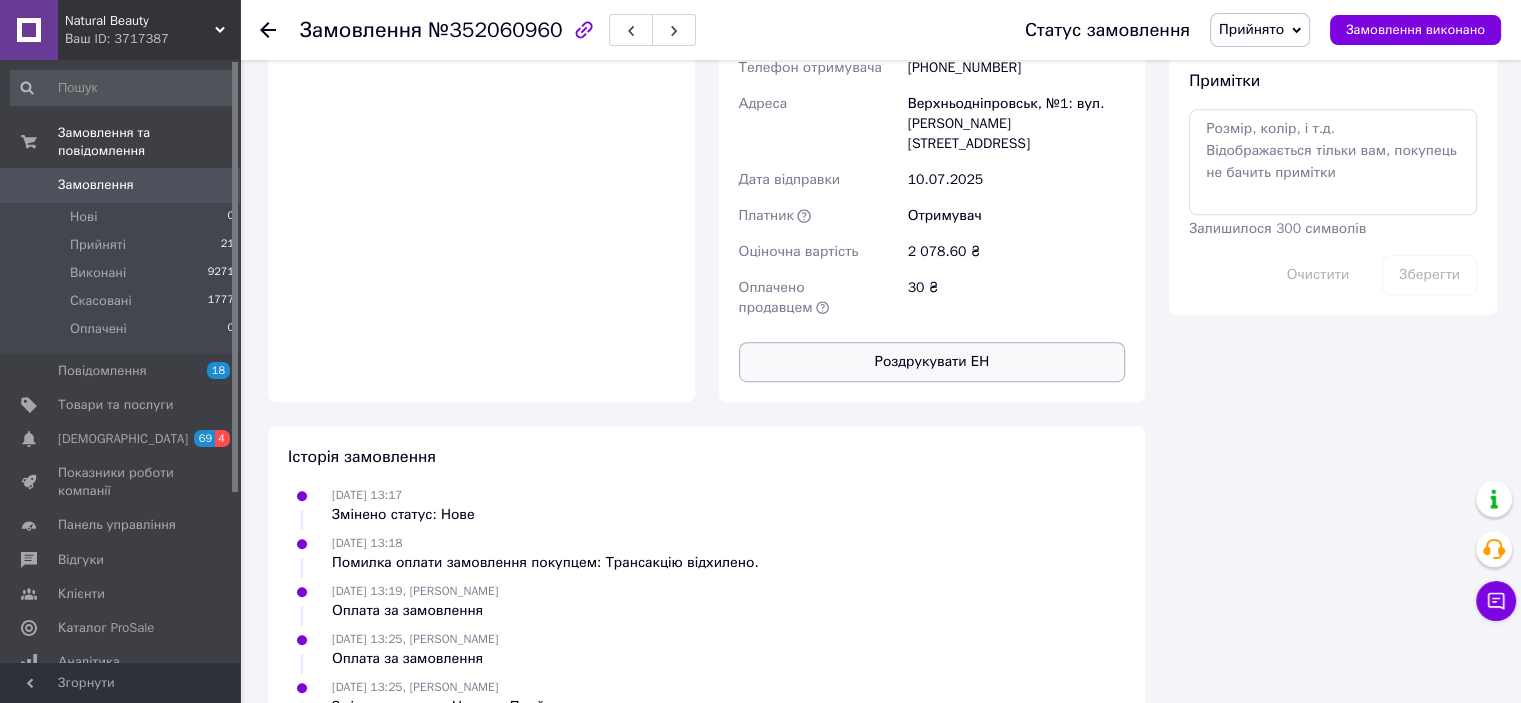 click on "Роздрукувати ЕН" at bounding box center (932, 362) 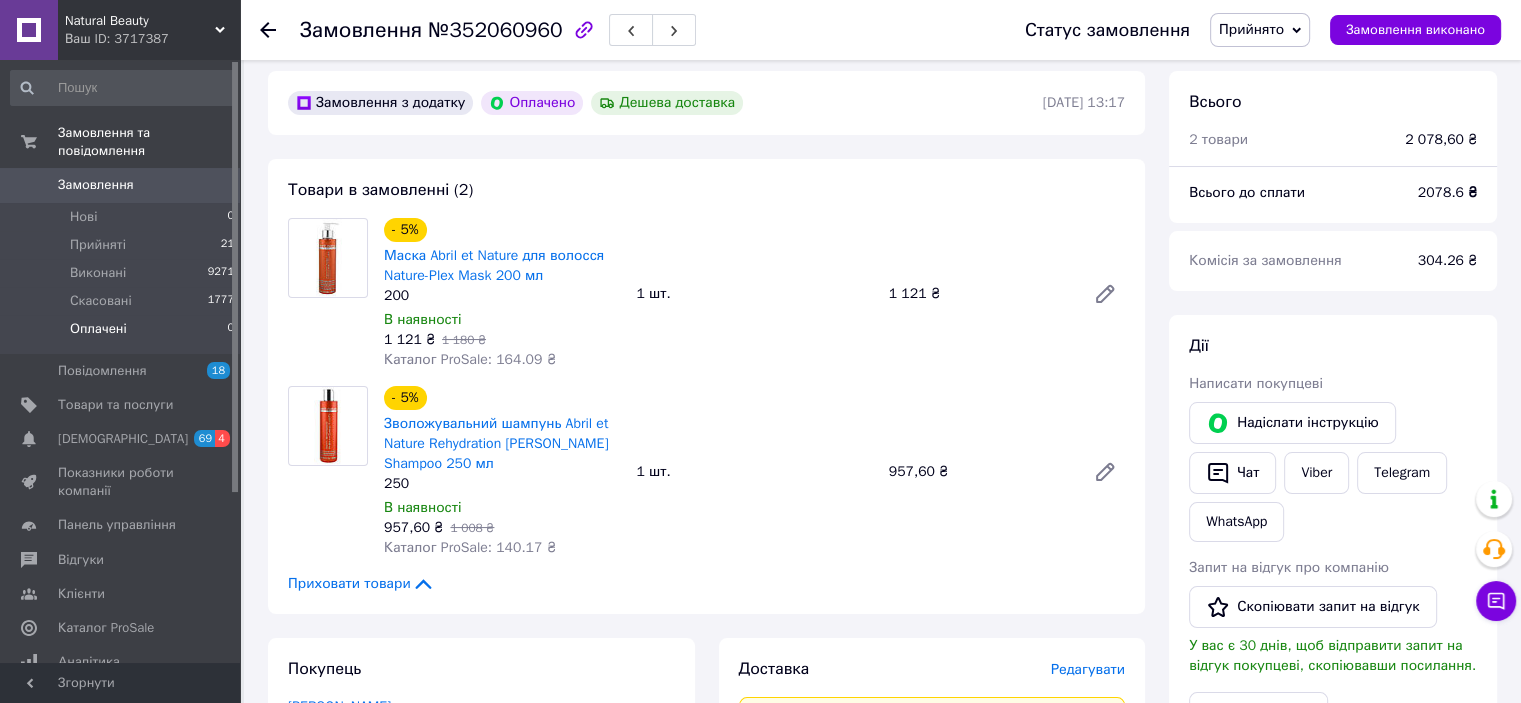 scroll, scrollTop: 0, scrollLeft: 0, axis: both 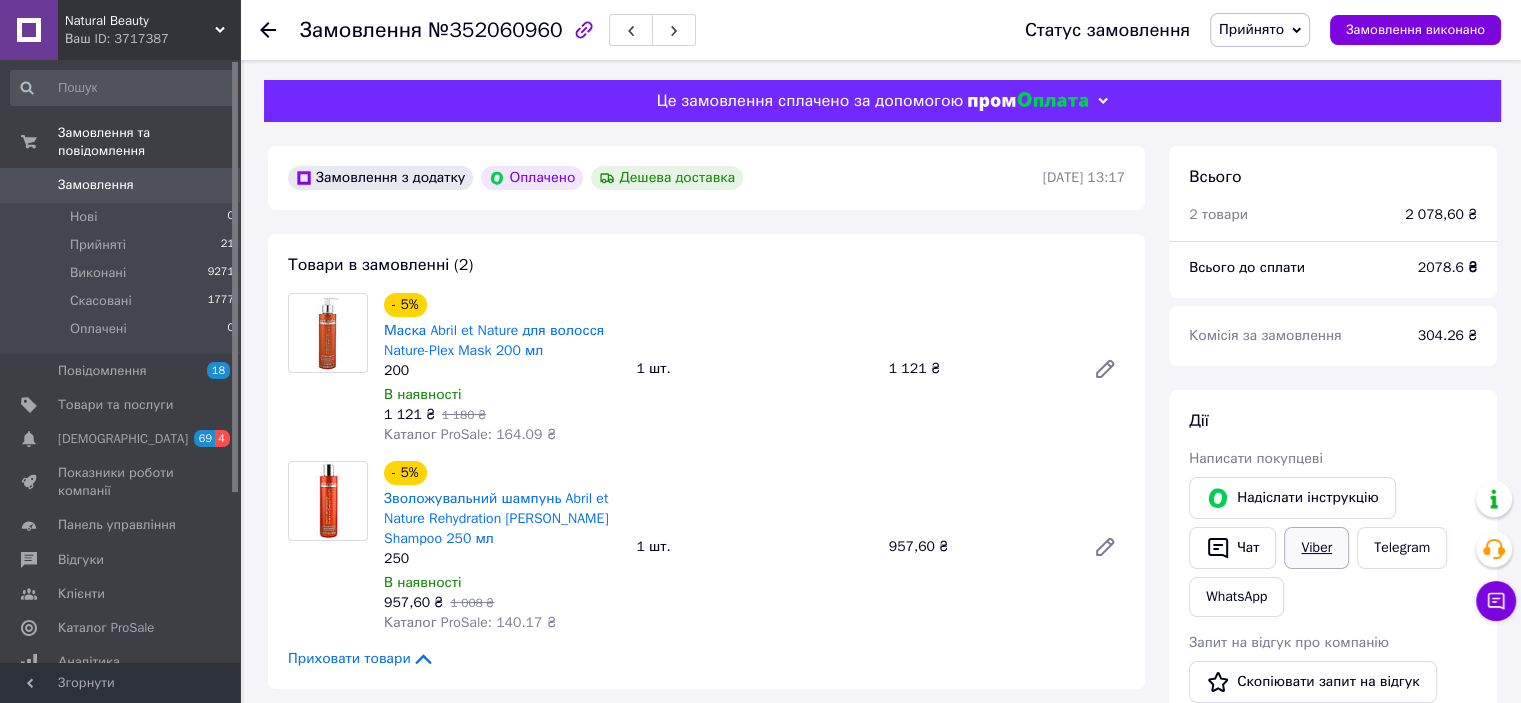 click on "Viber" at bounding box center [1316, 548] 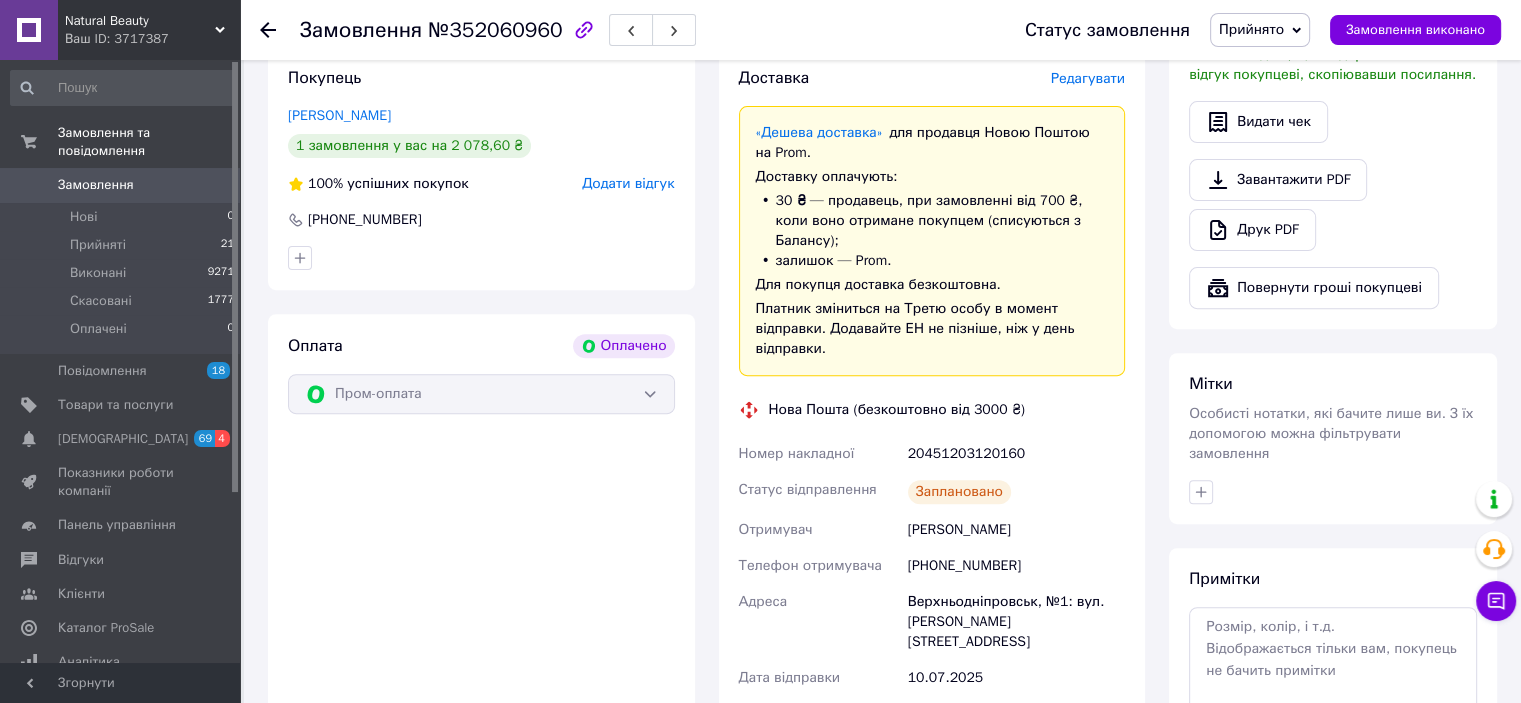 scroll, scrollTop: 0, scrollLeft: 0, axis: both 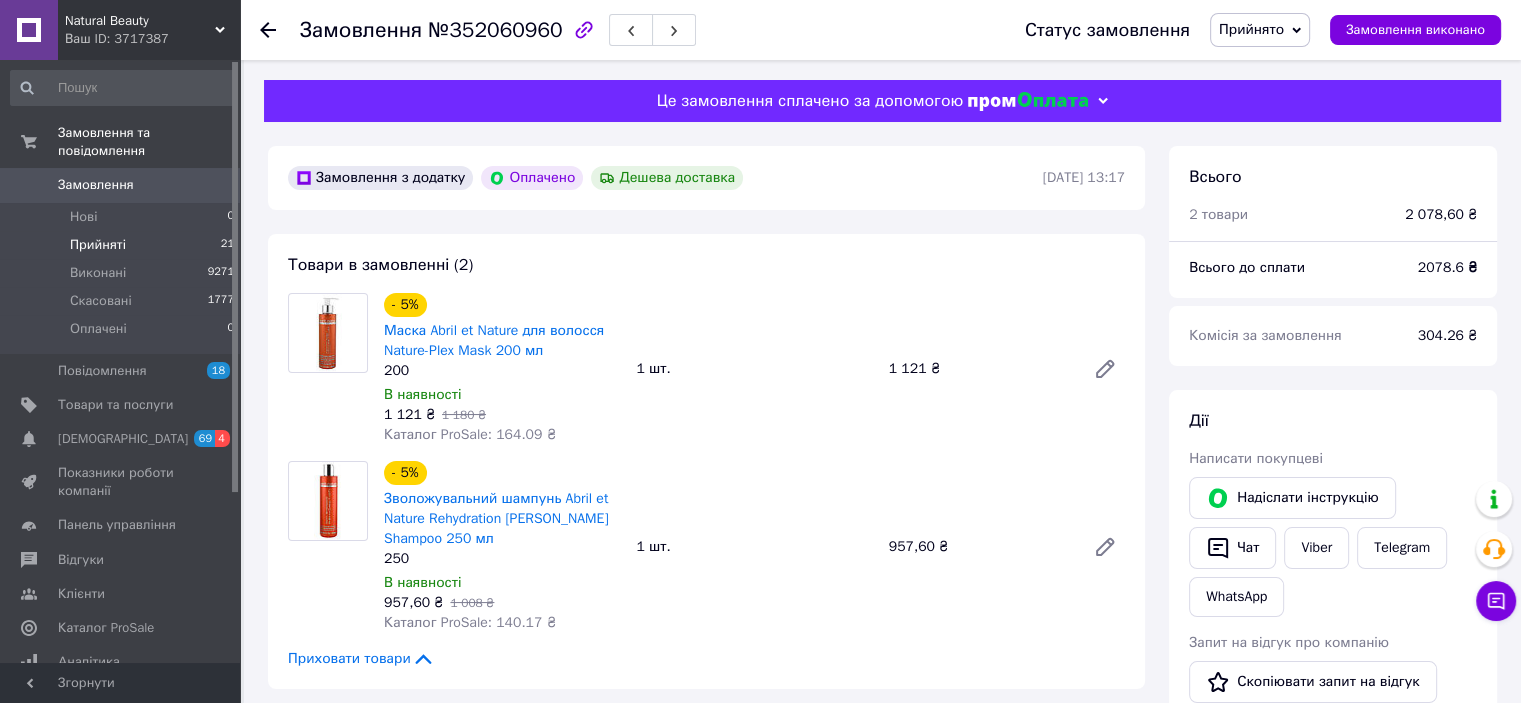 click on "Прийняті 21" at bounding box center (123, 245) 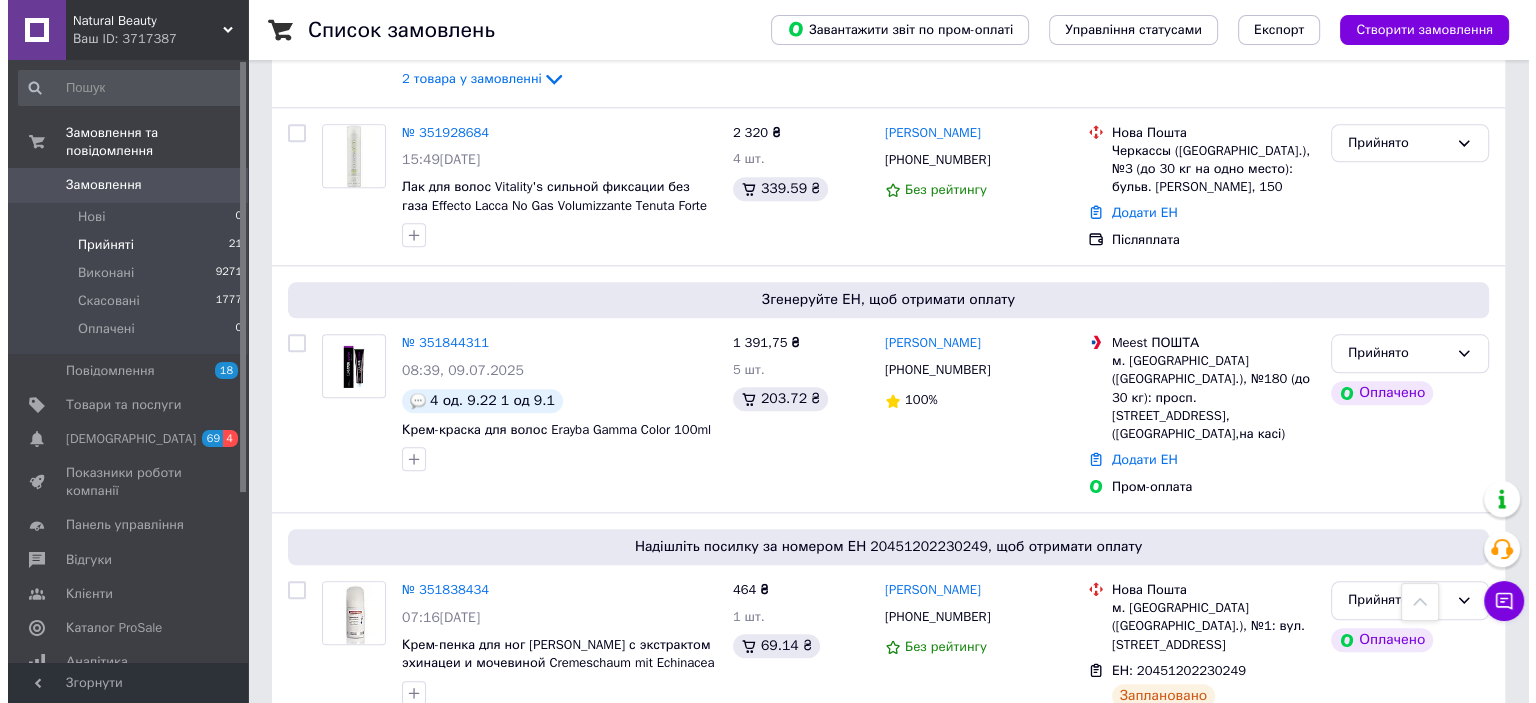 scroll, scrollTop: 2000, scrollLeft: 0, axis: vertical 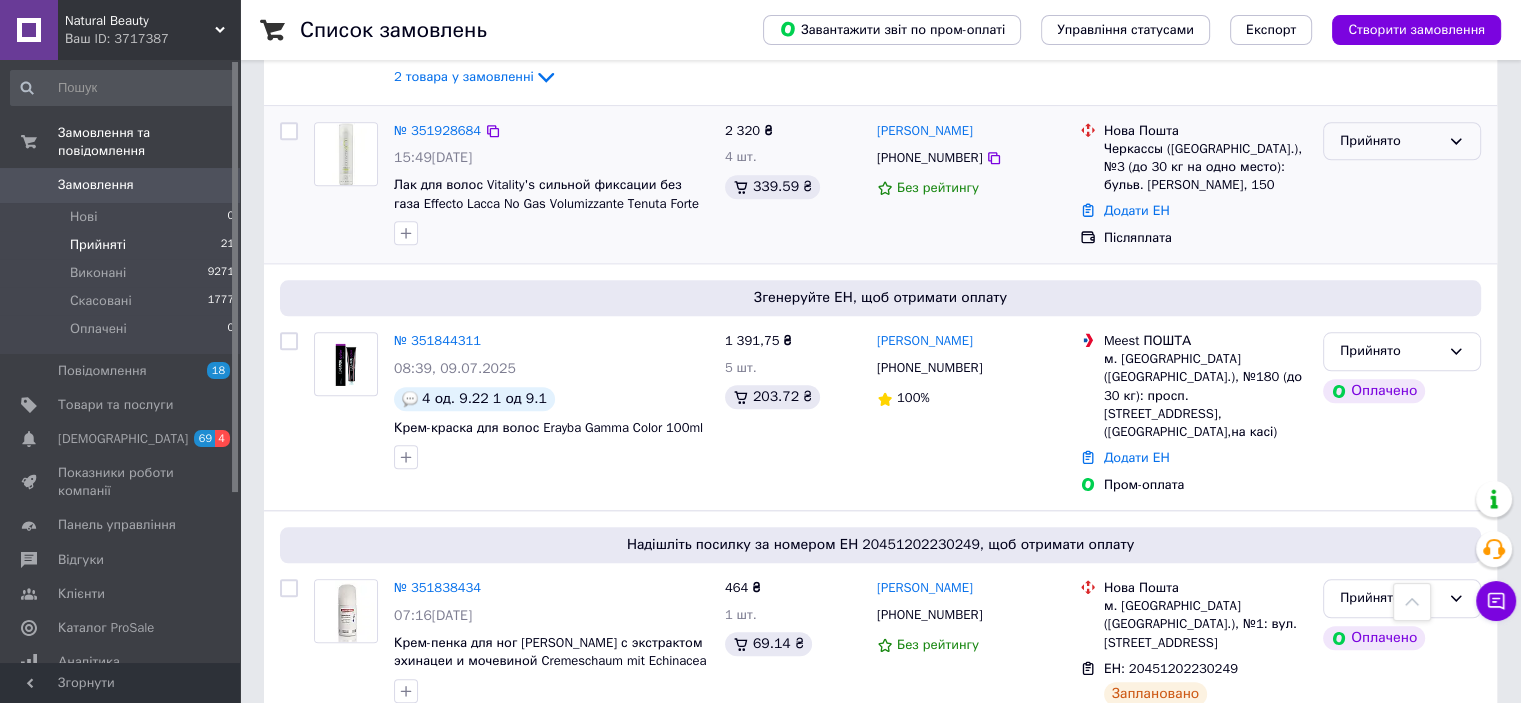 click on "Прийнято" at bounding box center (1390, 141) 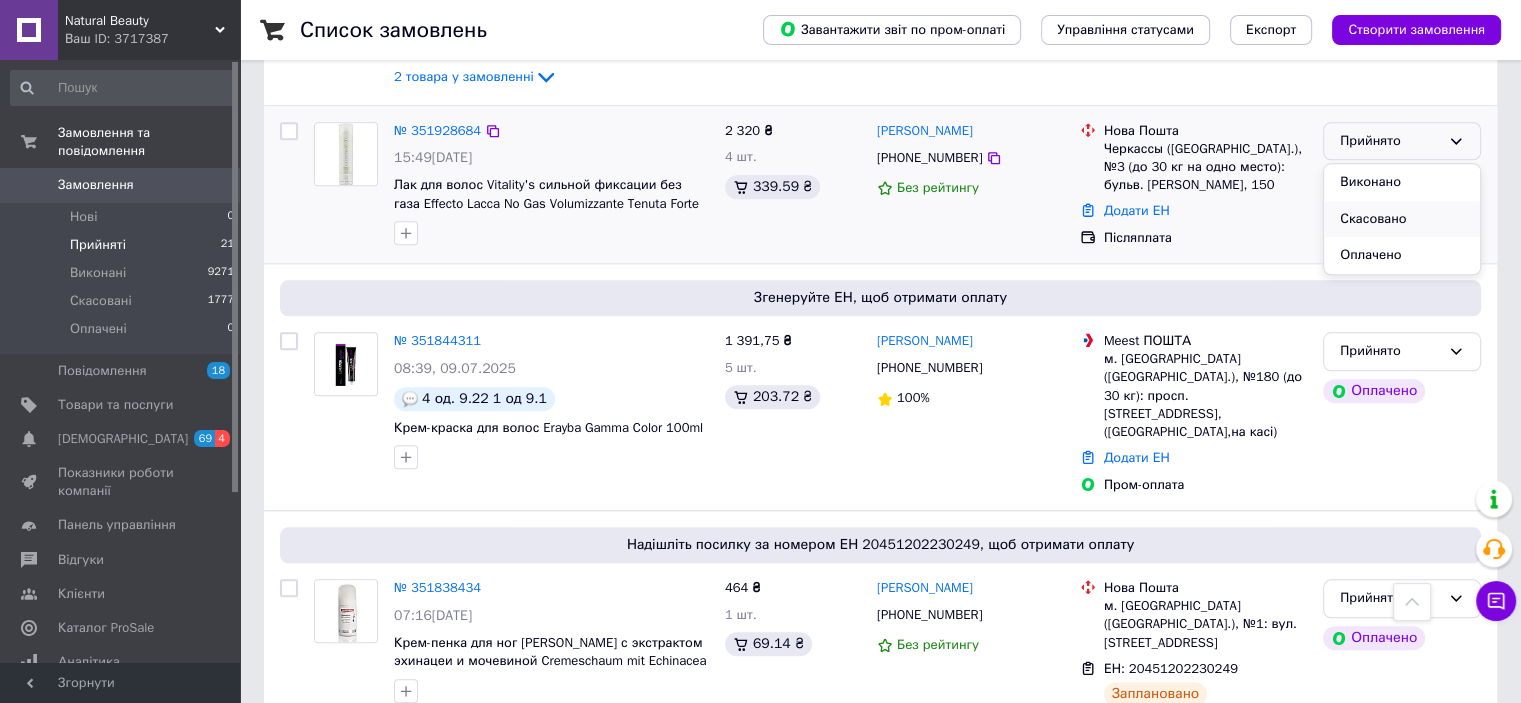 click on "Скасовано" at bounding box center [1402, 219] 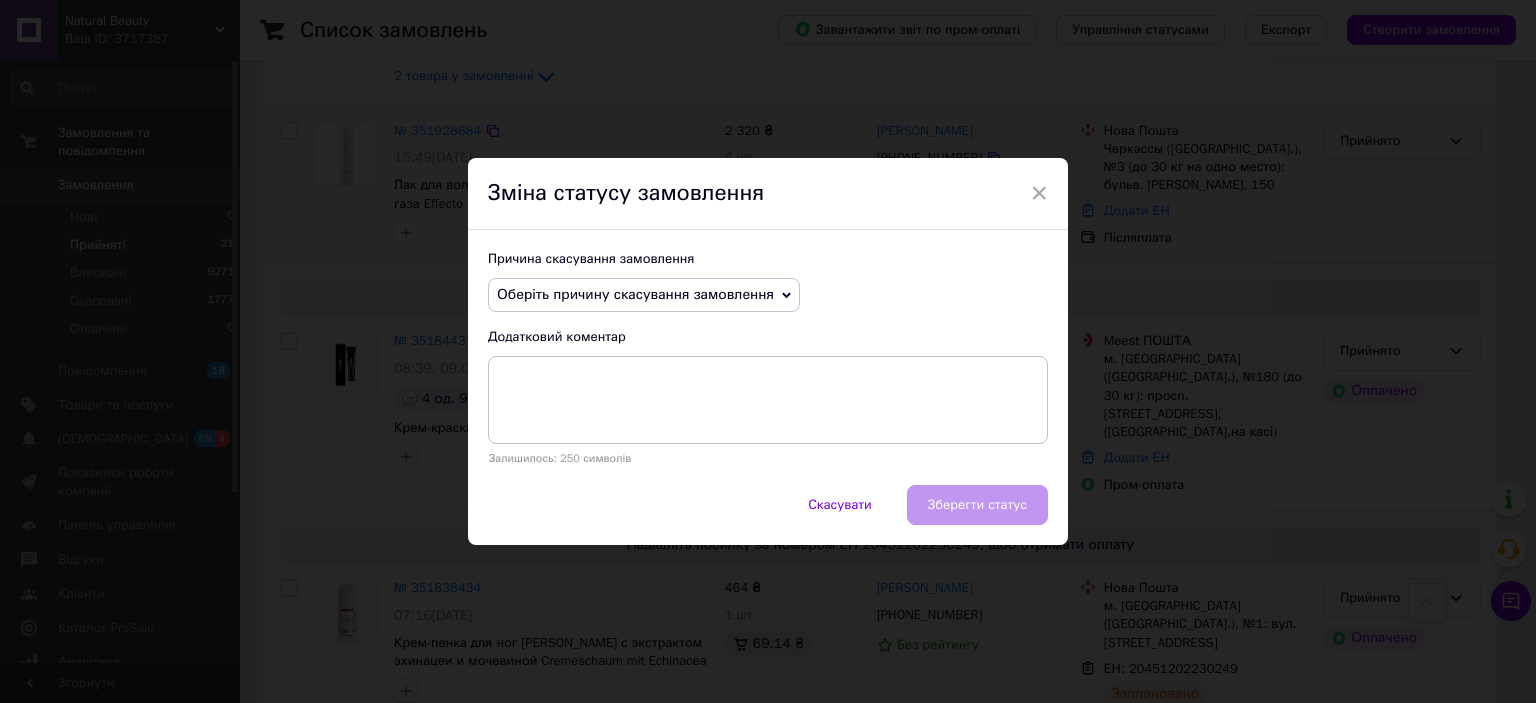 click on "Оберіть причину скасування замовлення" at bounding box center [635, 294] 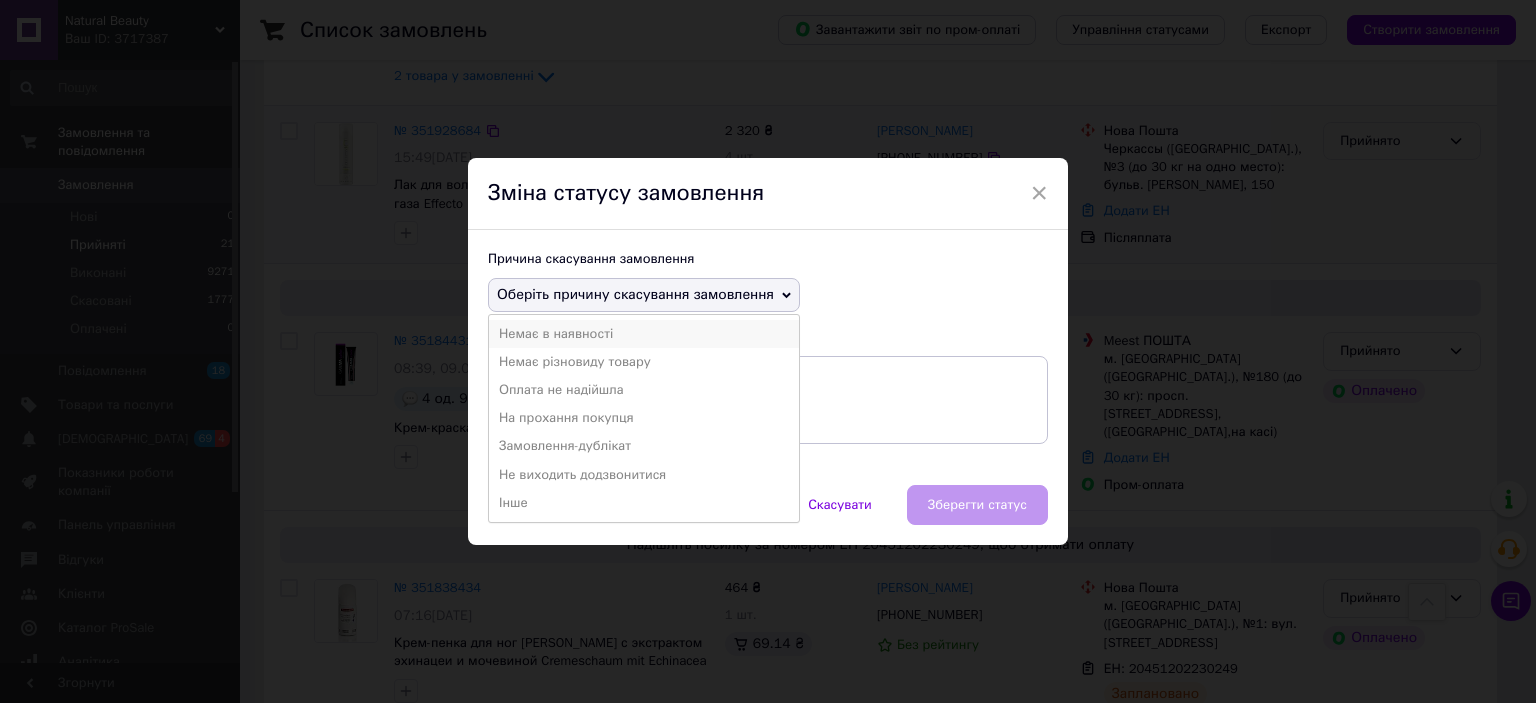 click on "Немає в наявності" at bounding box center [644, 334] 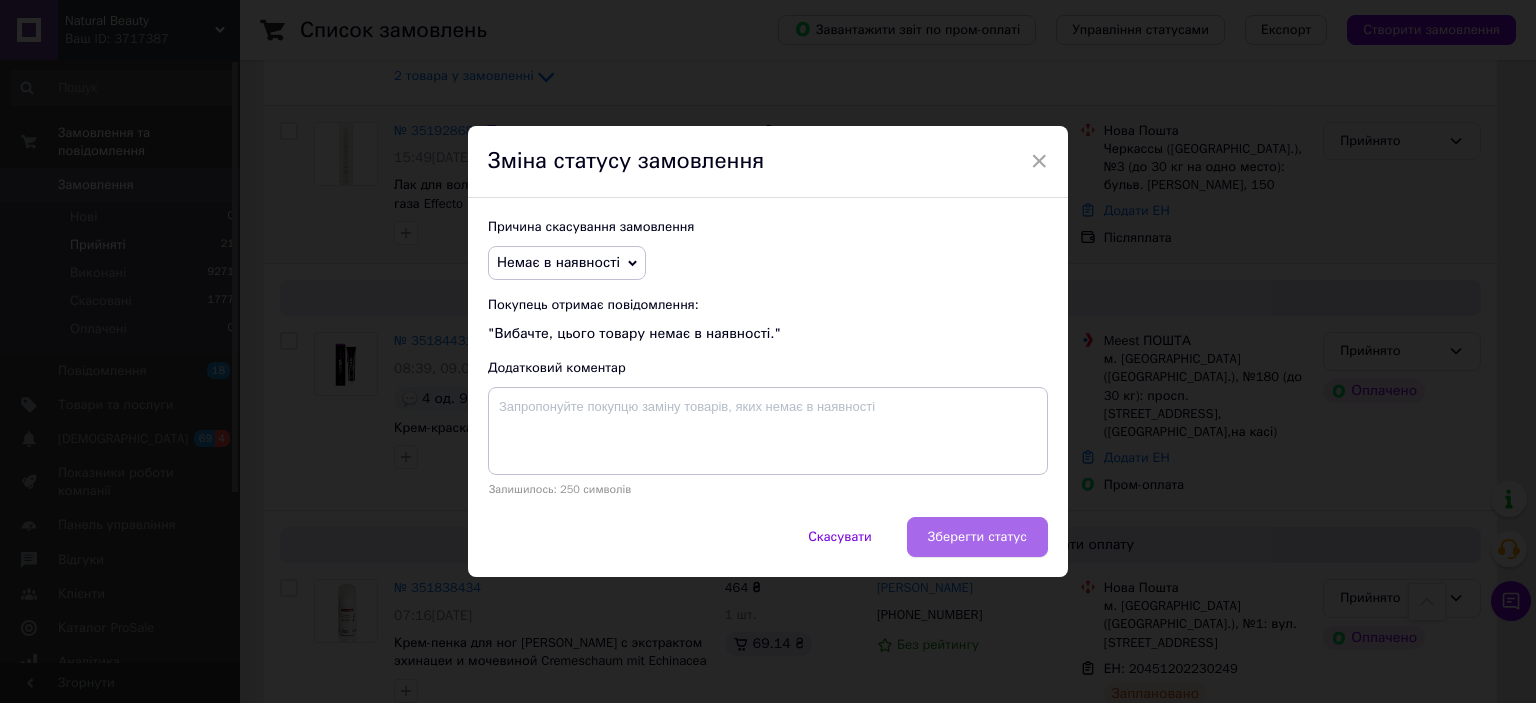 click on "Зберегти статус" at bounding box center [977, 537] 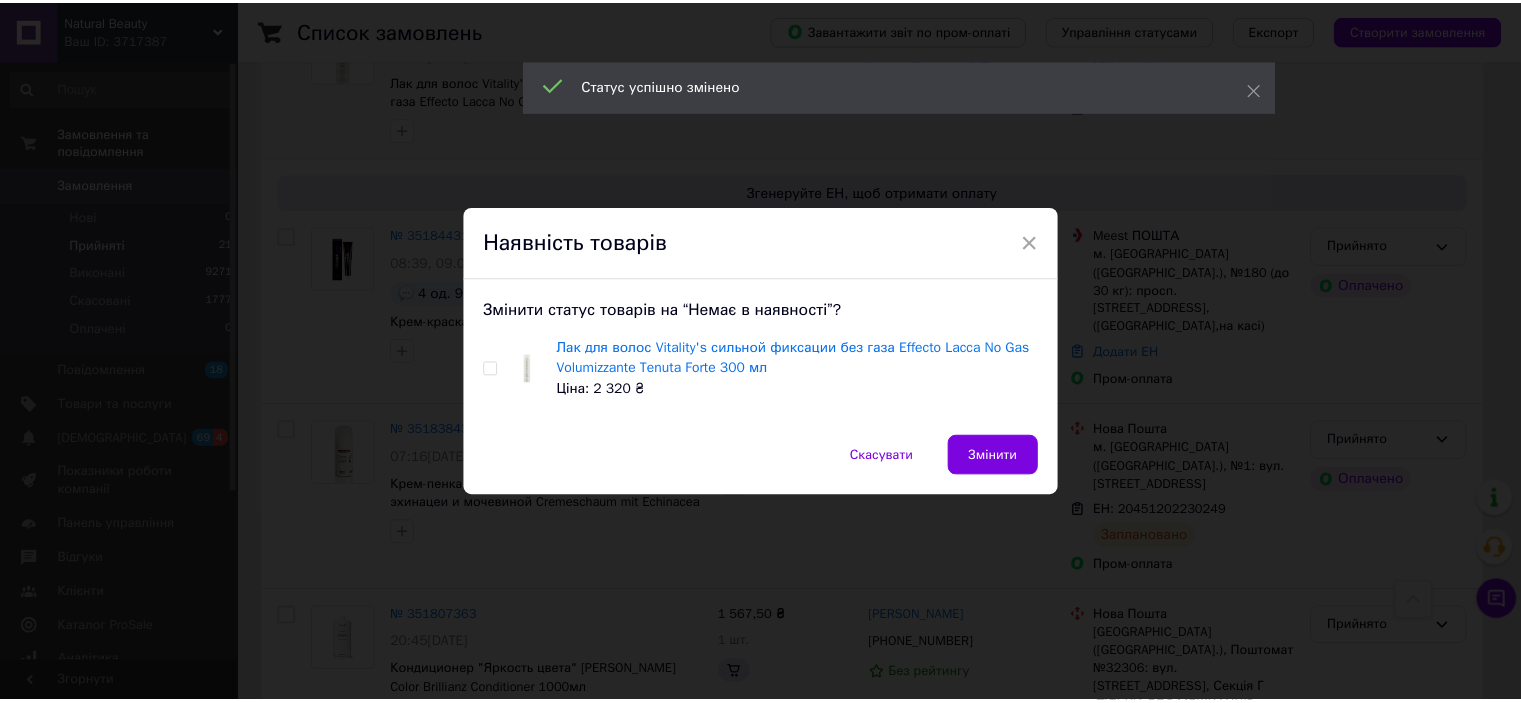 scroll, scrollTop: 2000, scrollLeft: 0, axis: vertical 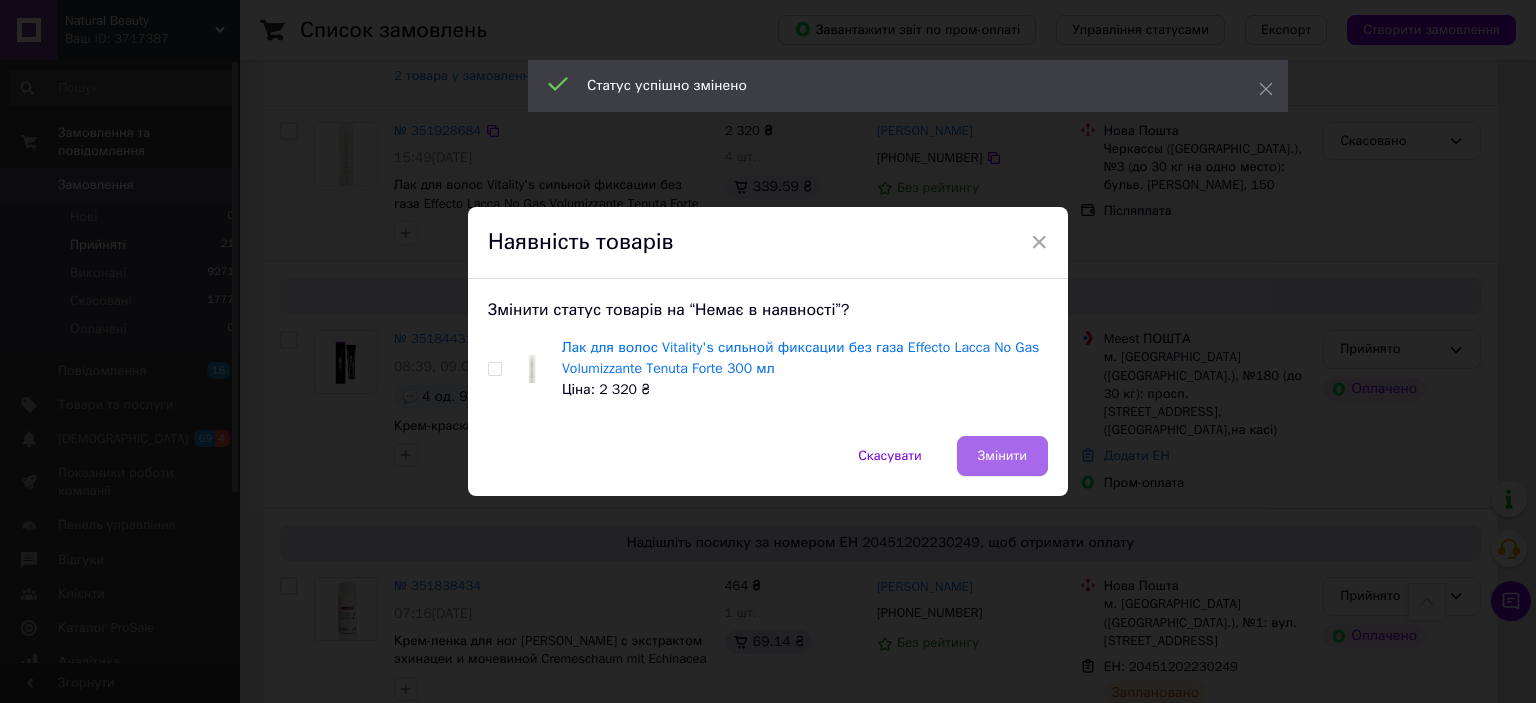 click on "Змінити" at bounding box center (1002, 456) 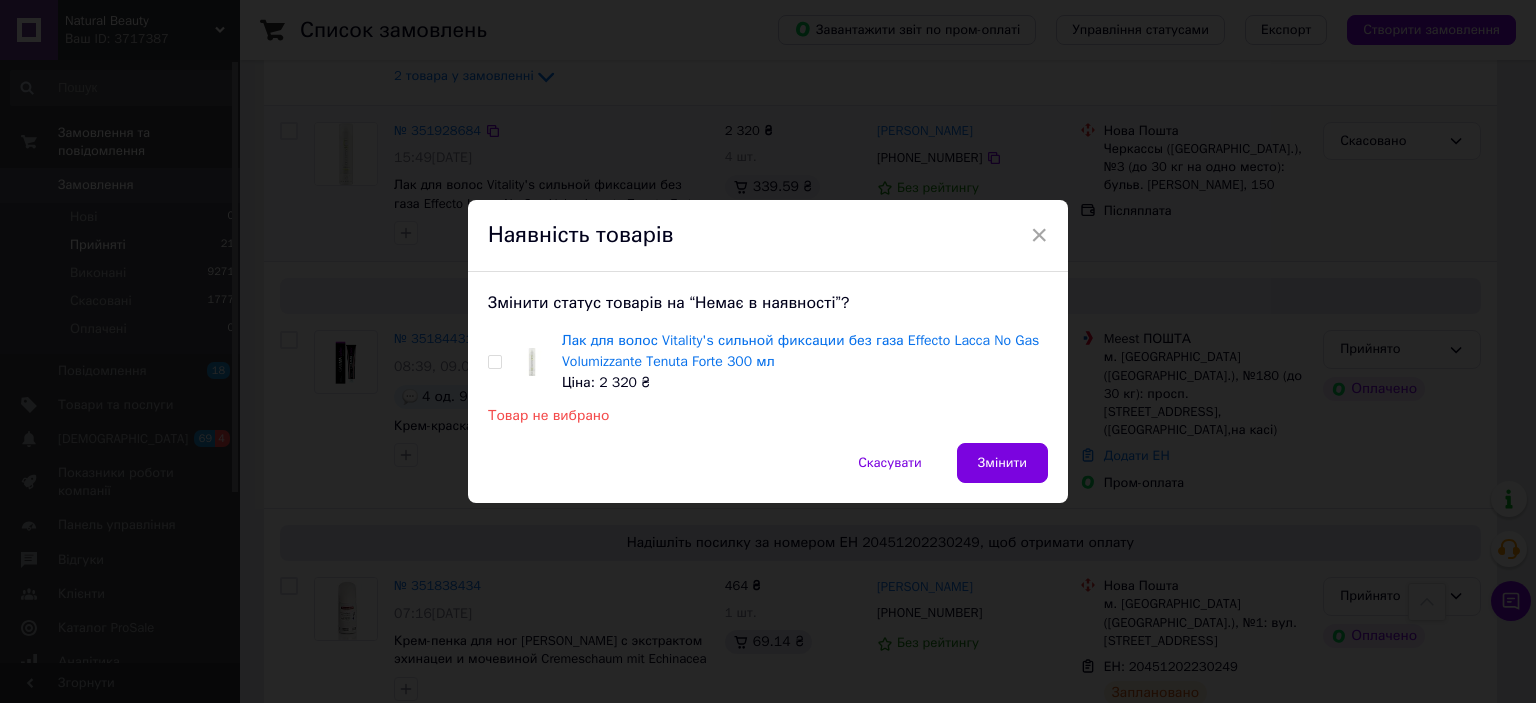 click at bounding box center (494, 362) 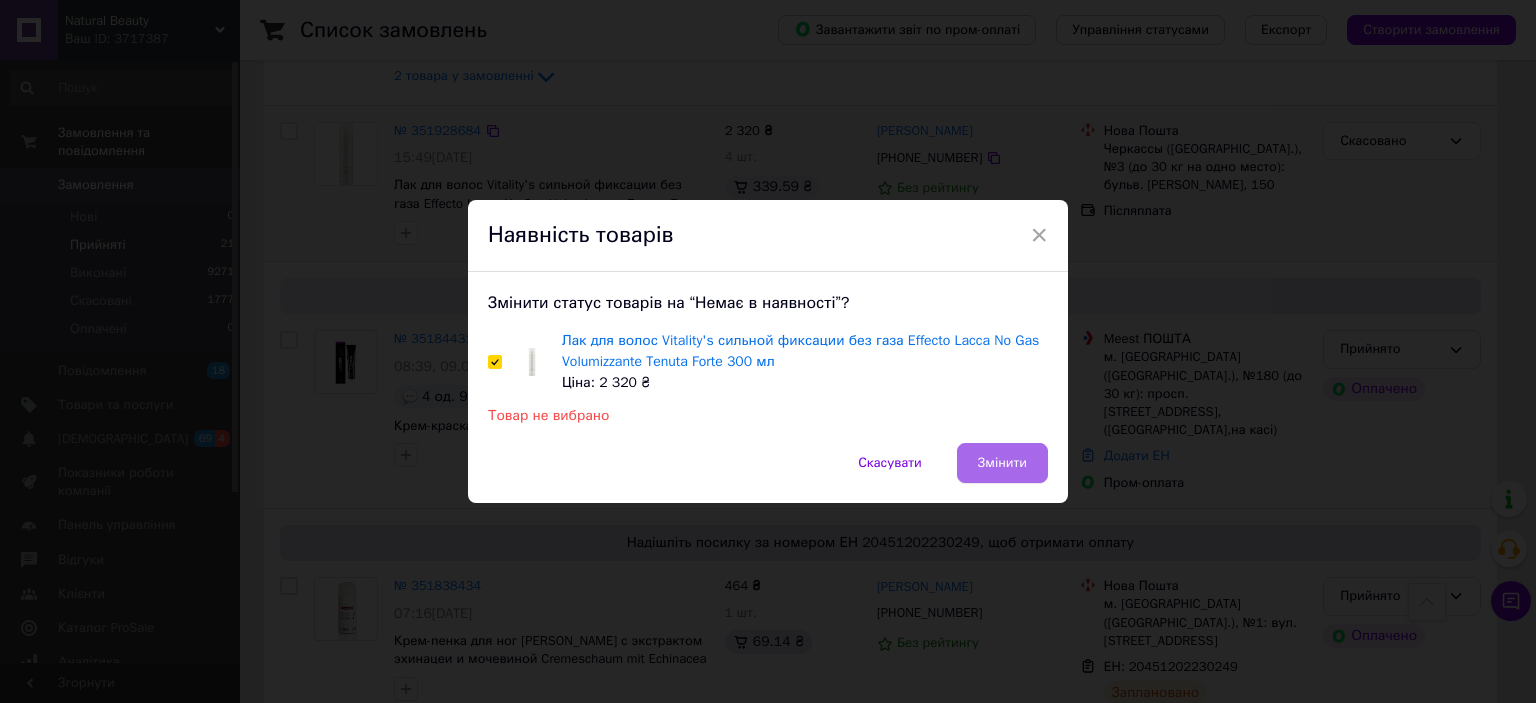 click on "Змінити" at bounding box center [1002, 463] 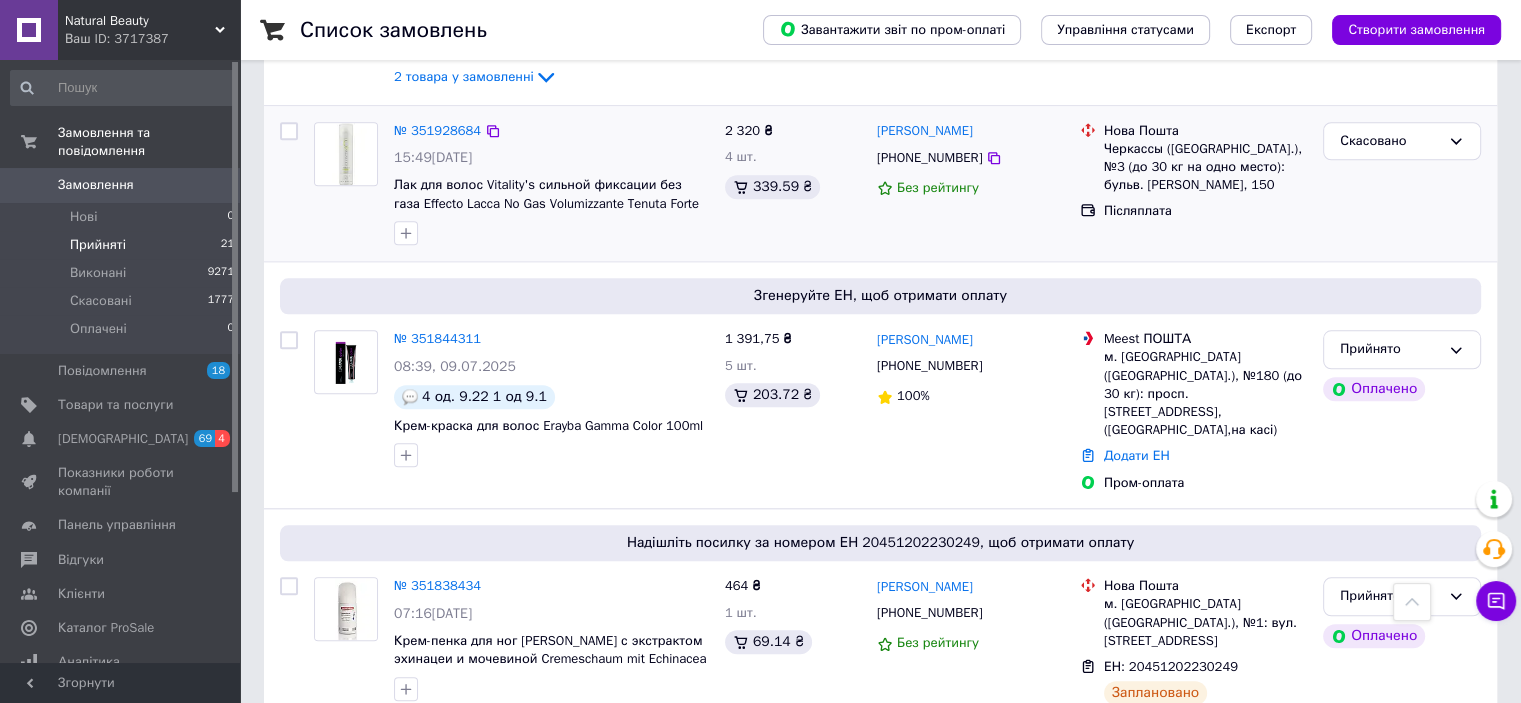 click on "Замовлення 0" at bounding box center [123, 185] 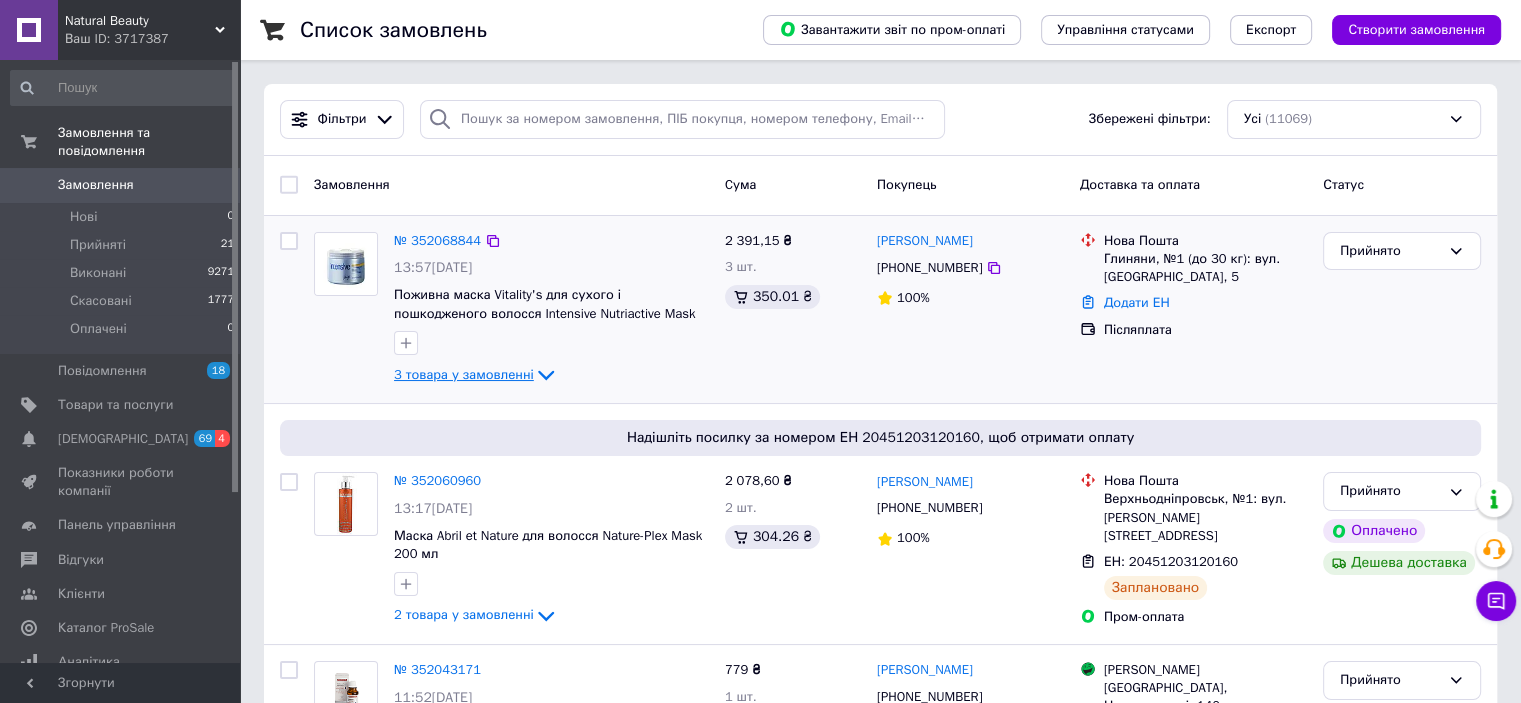 click on "3 товара у замовленні" at bounding box center [464, 374] 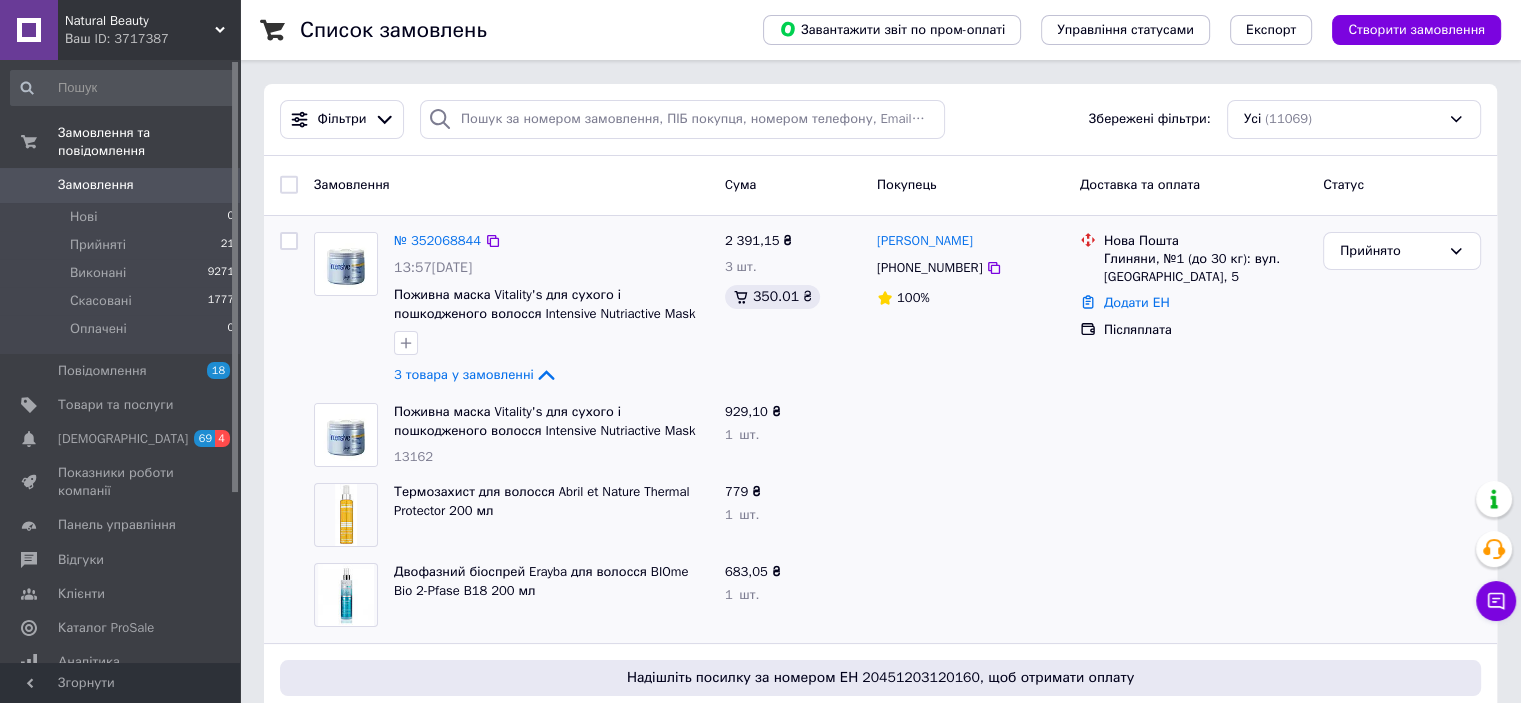 click at bounding box center [346, 264] 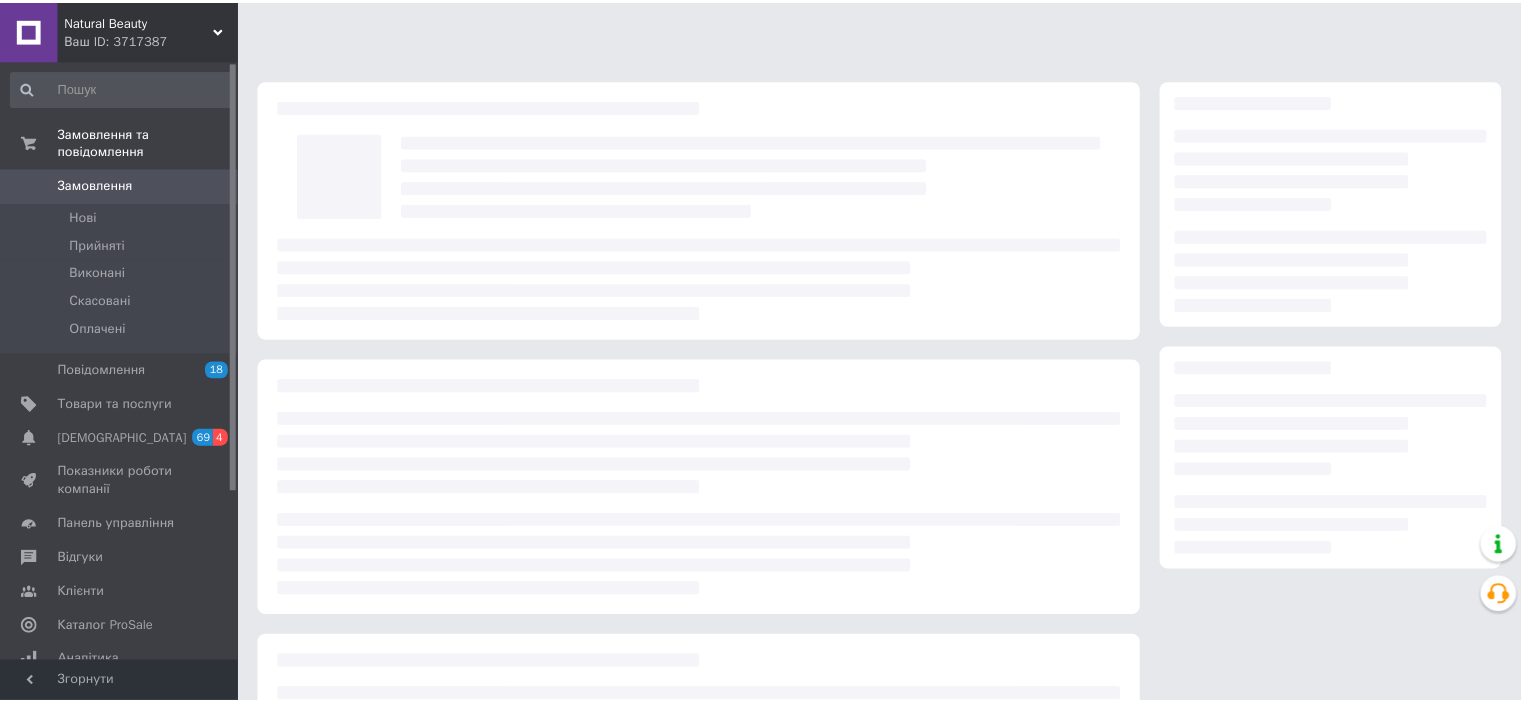 scroll, scrollTop: 0, scrollLeft: 0, axis: both 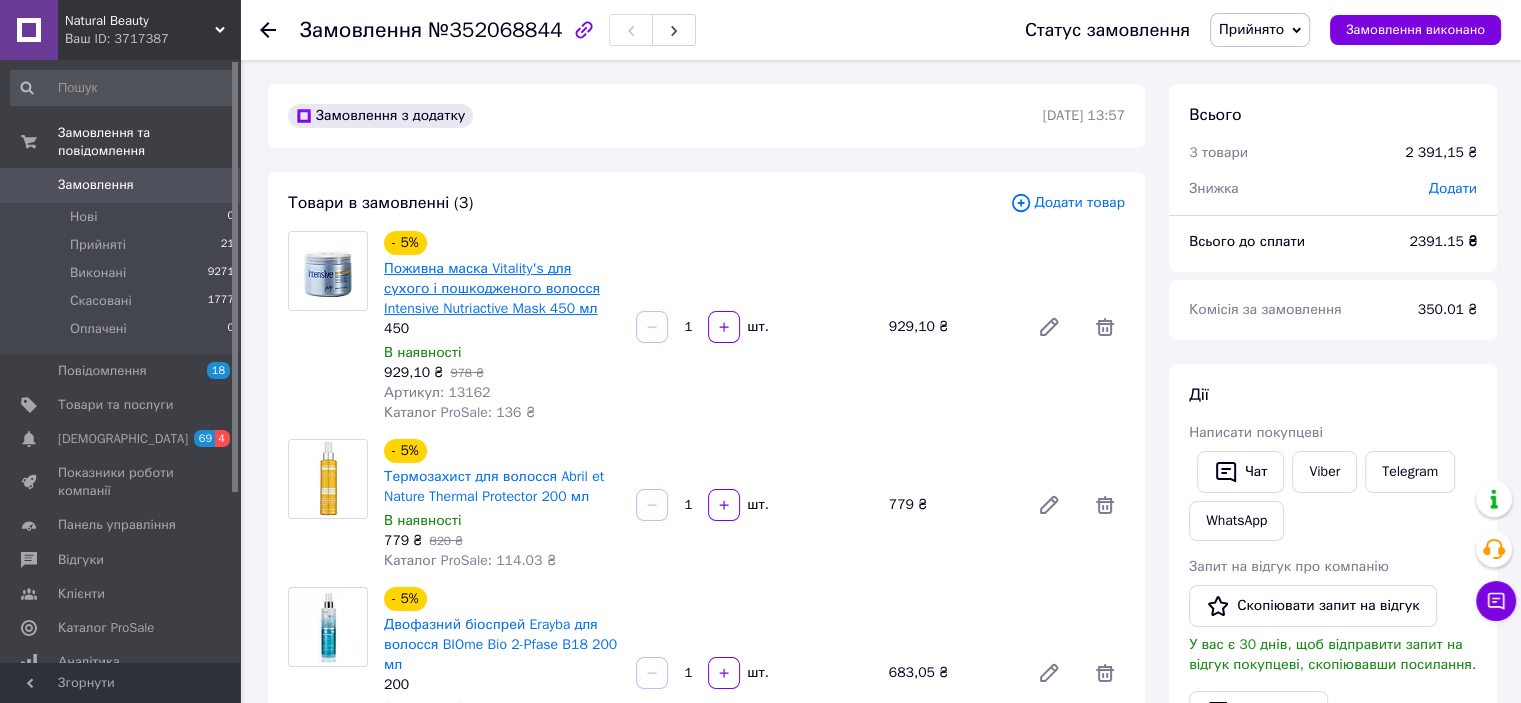 click on "Поживна маска Vitality's для сухого і пошкодженого волосся Intensive Nutriactive Mask 450 мл" at bounding box center [492, 288] 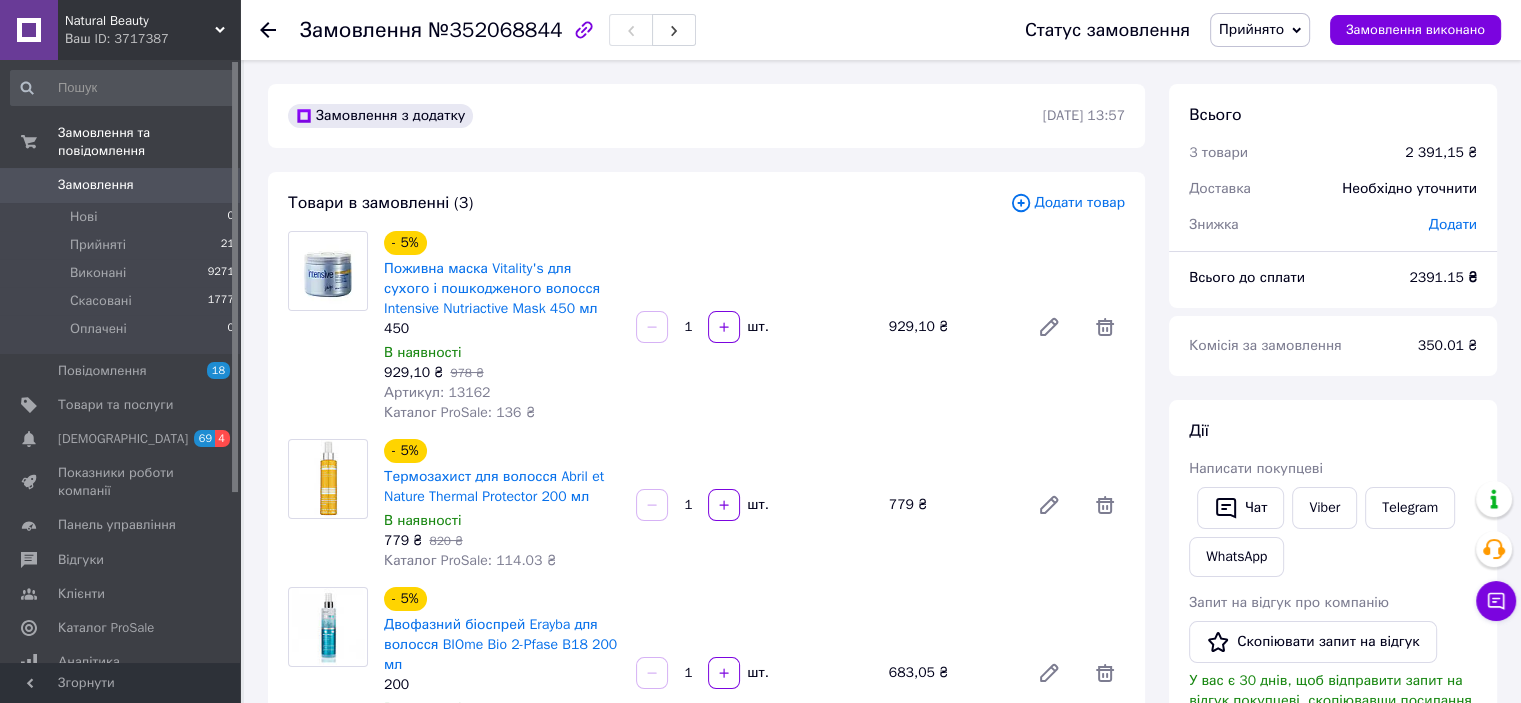 click on "Замовлення" at bounding box center [121, 185] 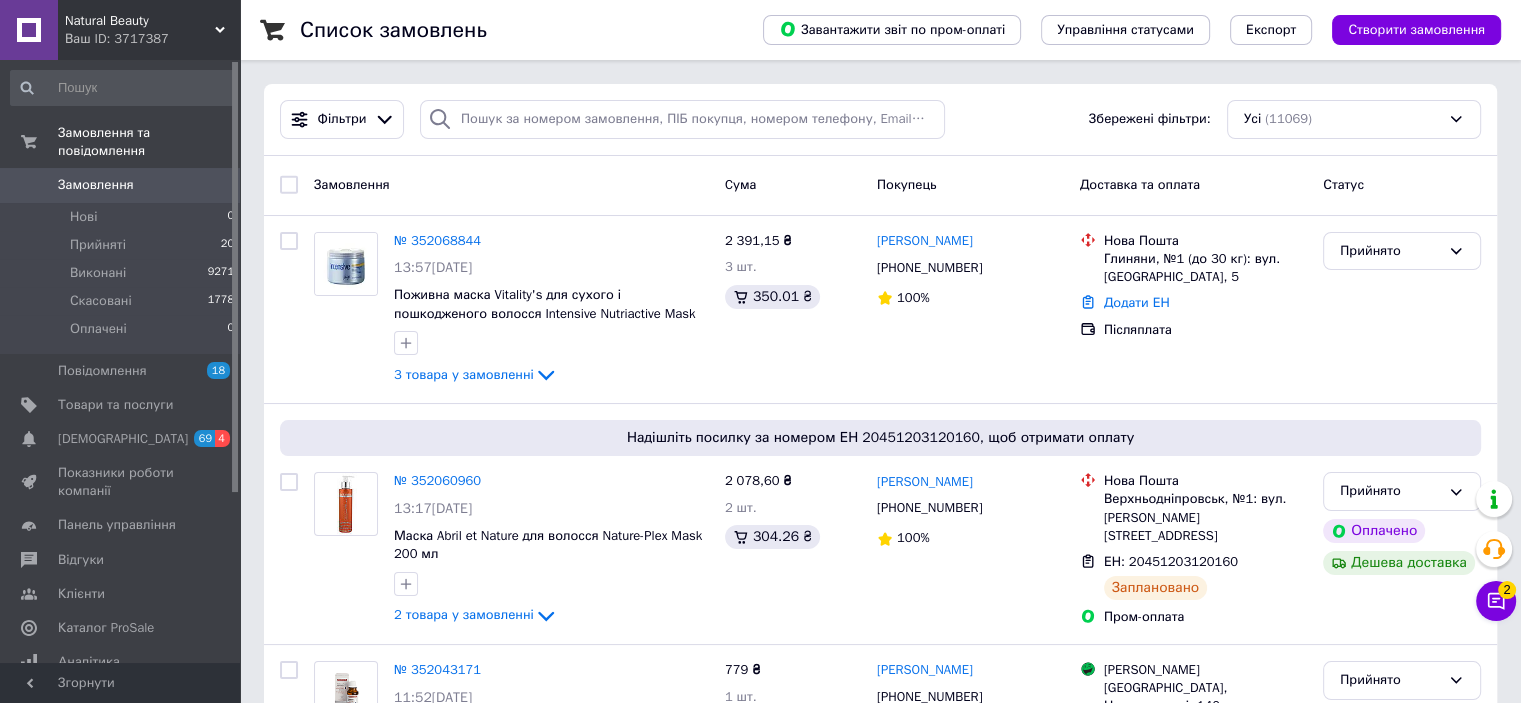 click on "Замовлення 0" at bounding box center (123, 185) 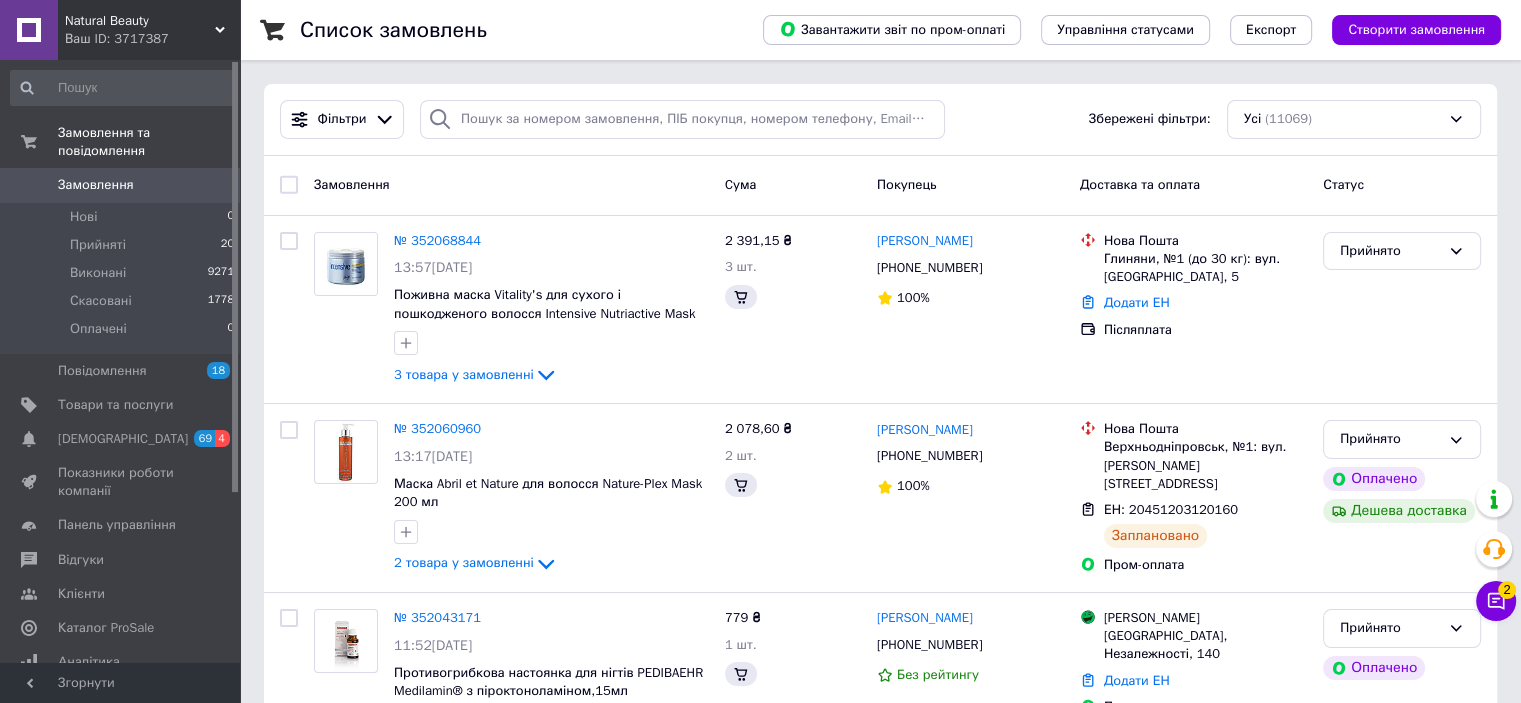 click on "Список замовлень   Завантажити звіт по пром-оплаті Управління статусами Експорт Створити замовлення Фільтри Збережені фільтри: Усі (11069) Замовлення Cума Покупець Доставка та оплата Статус № 352068844 13:57, 10.07.2025 Поживна маска Vitality's для сухого і пошкодженого волосся Intensive Nutriactive Mask 450 мл 3 товара у замовленні 2 391,15 ₴ 3 шт. Соломія Федишин +380987780918 100% Нова Пошта Глиняни, №1 (до 30 кг): вул. Святого Миколая, 5 Додати ЕН Післяплата Прийнято № 352060960 13:17, 10.07.2025 Маска Abril et Nature для волосся Nature-Plex Mask 200 мл 2 товара у замовленні 2 078,60 ₴ 2 шт. Маргарита Кухарева +380663455775 100% Нова Пошта 1 2" at bounding box center [880, 2000] 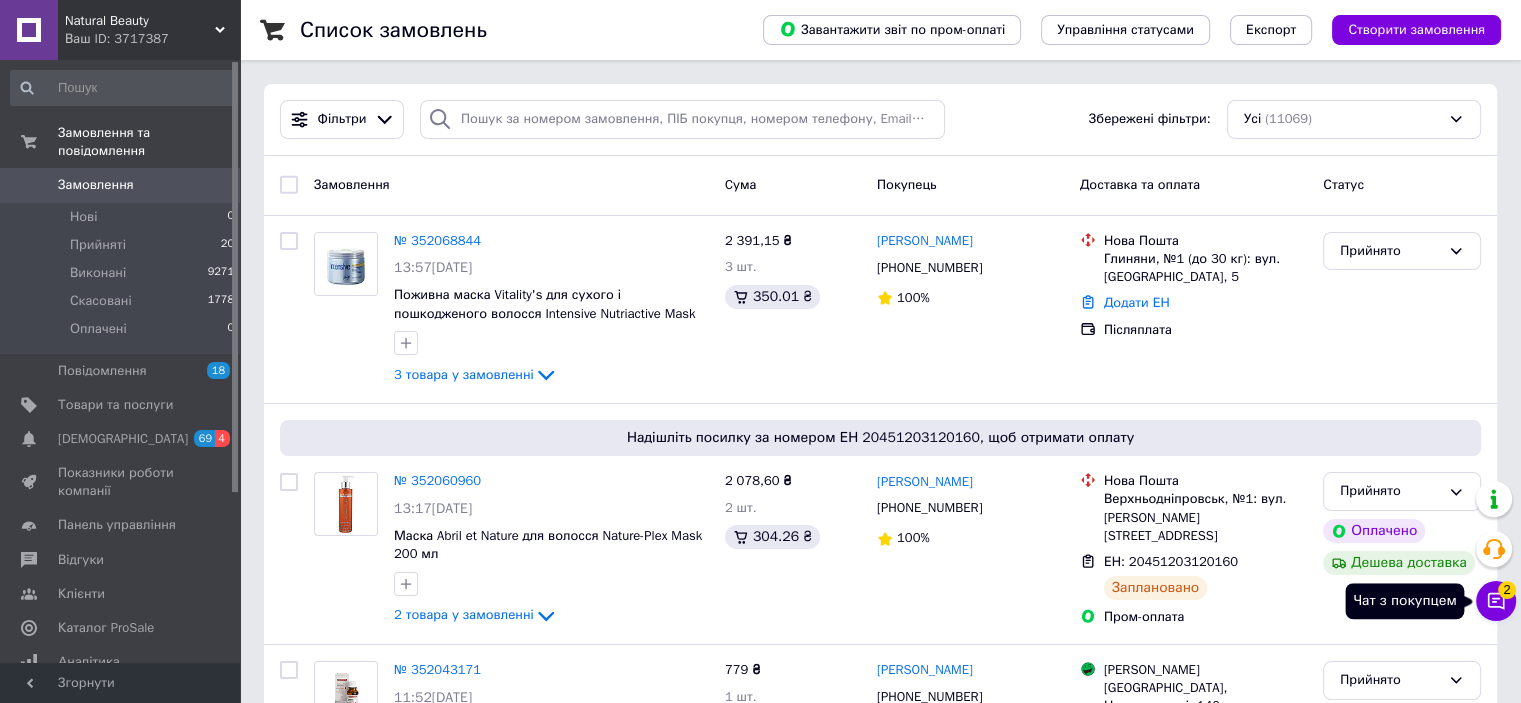 click 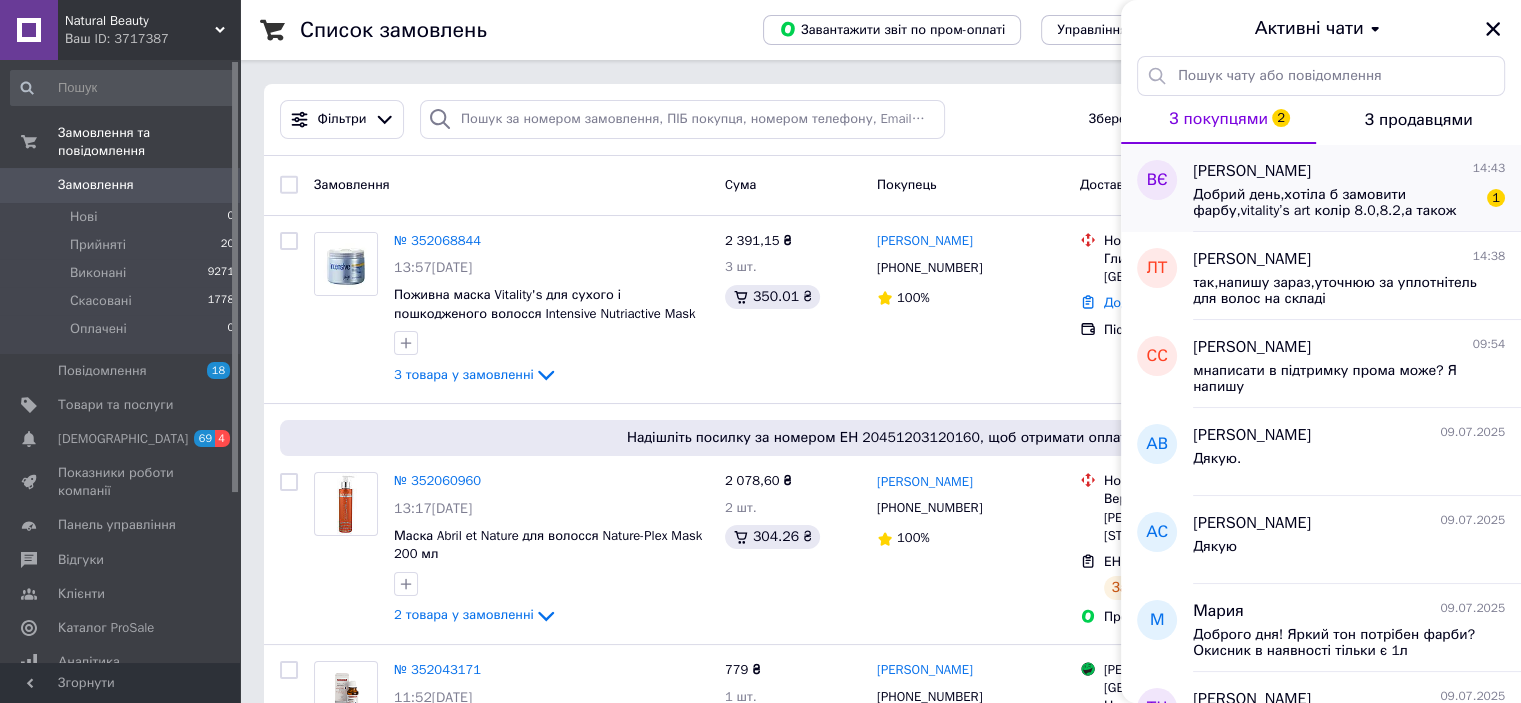 click on "Добрий день,хотіла б замовити фарбу,vitality’s art колір 8.0,8.2,а також окисник 6%" at bounding box center [1335, 203] 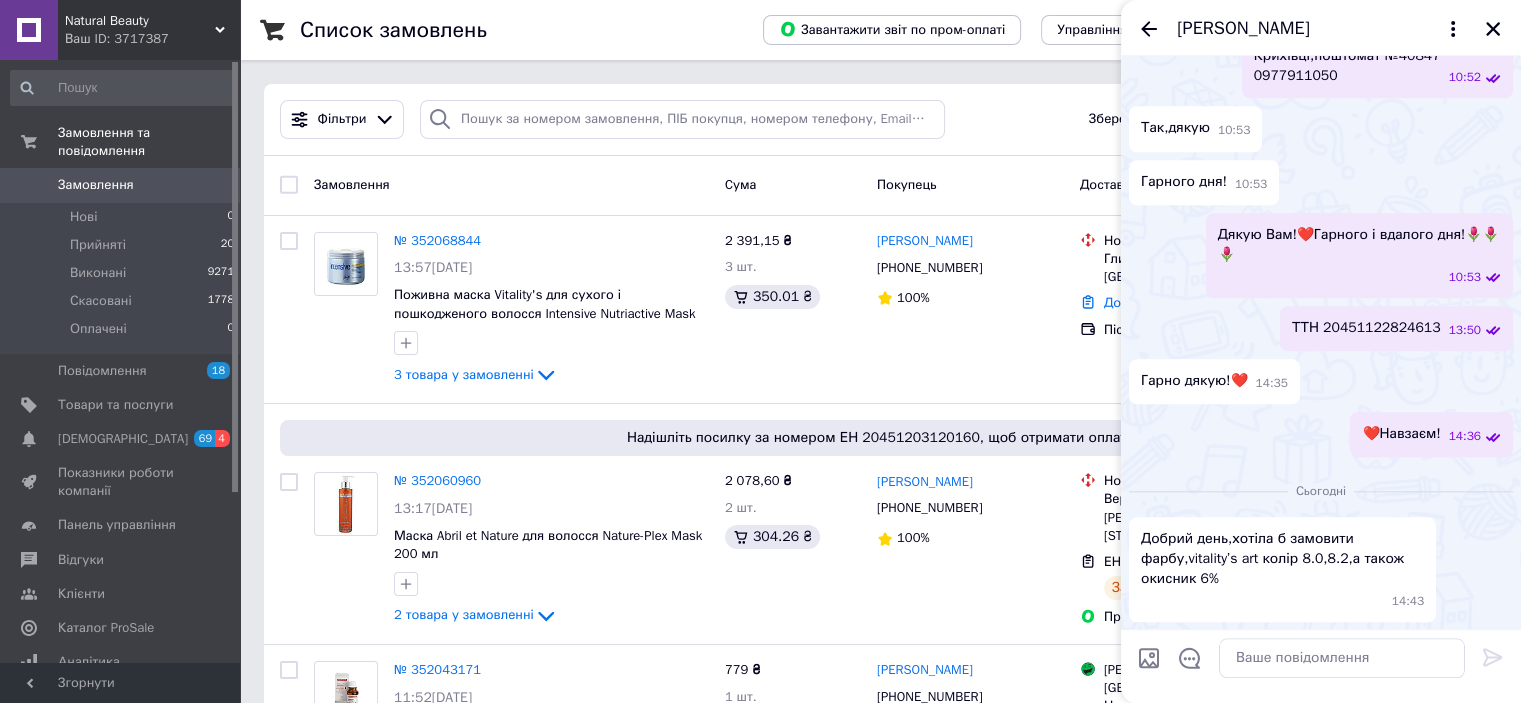 scroll, scrollTop: 2303, scrollLeft: 0, axis: vertical 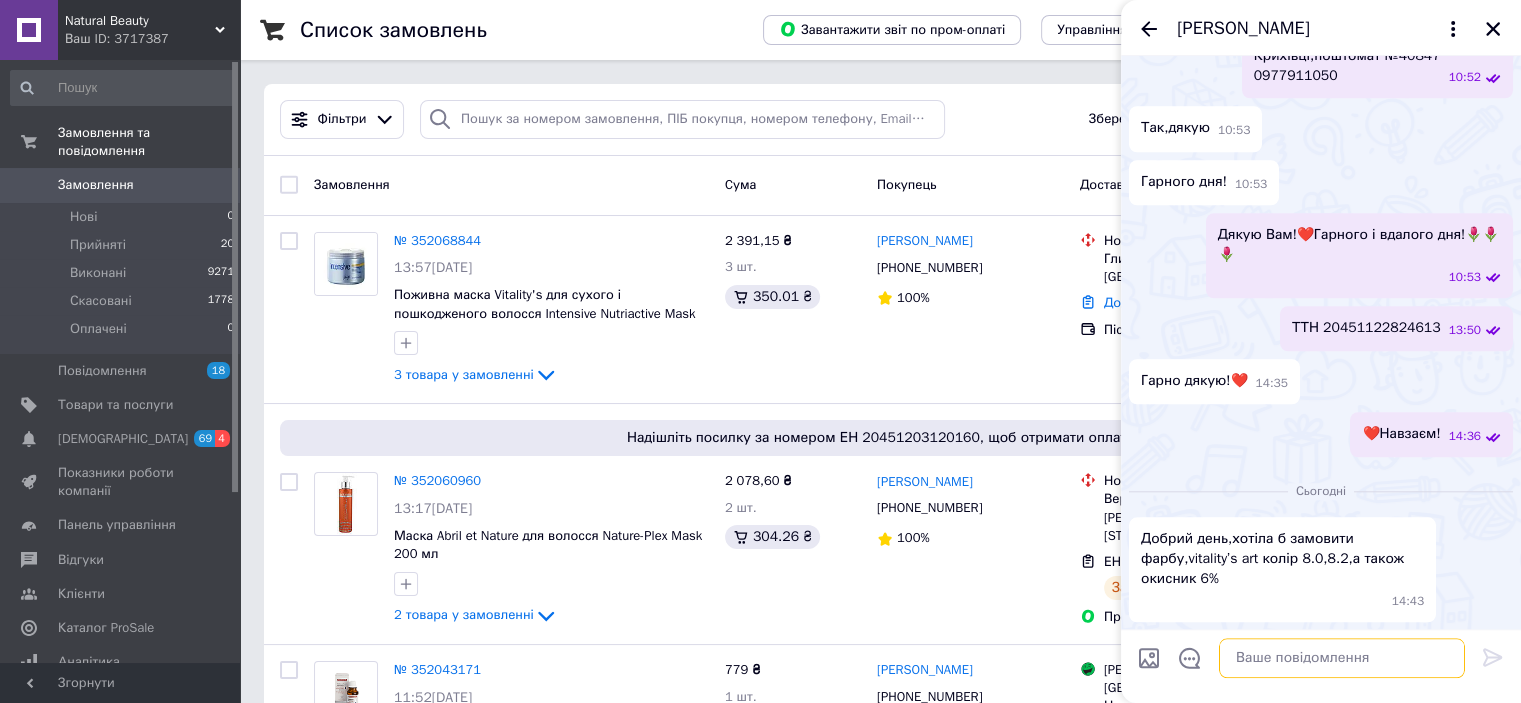 click at bounding box center (1342, 659) 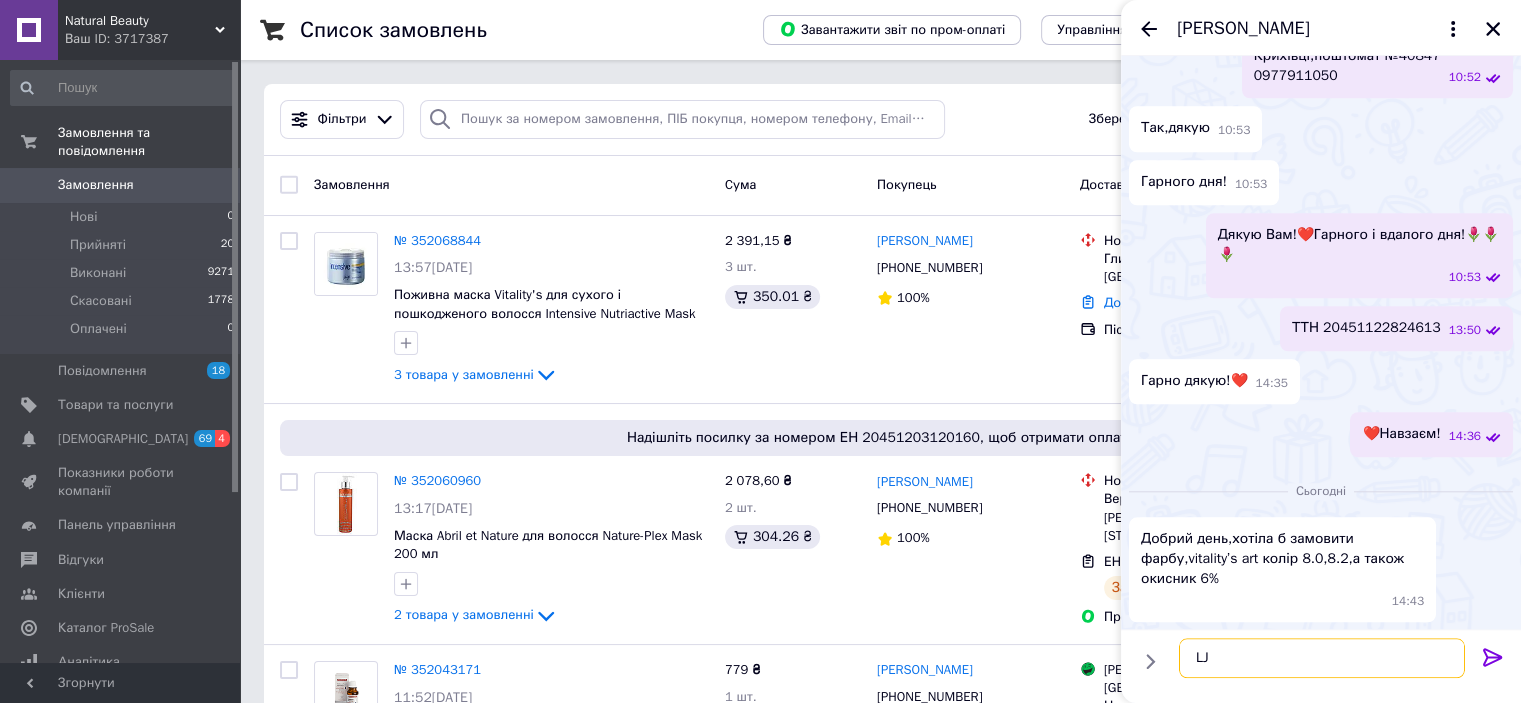 type on "L" 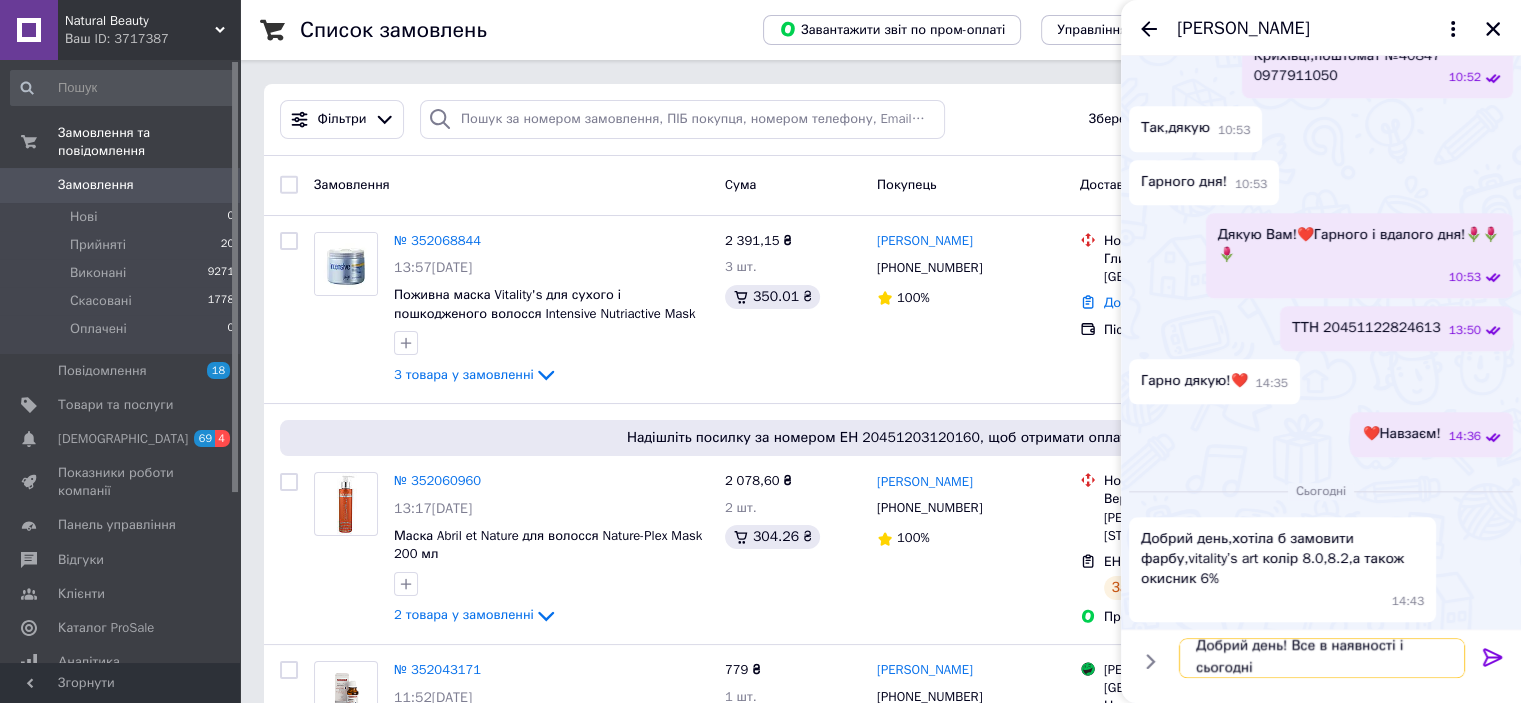 scroll, scrollTop: 1, scrollLeft: 0, axis: vertical 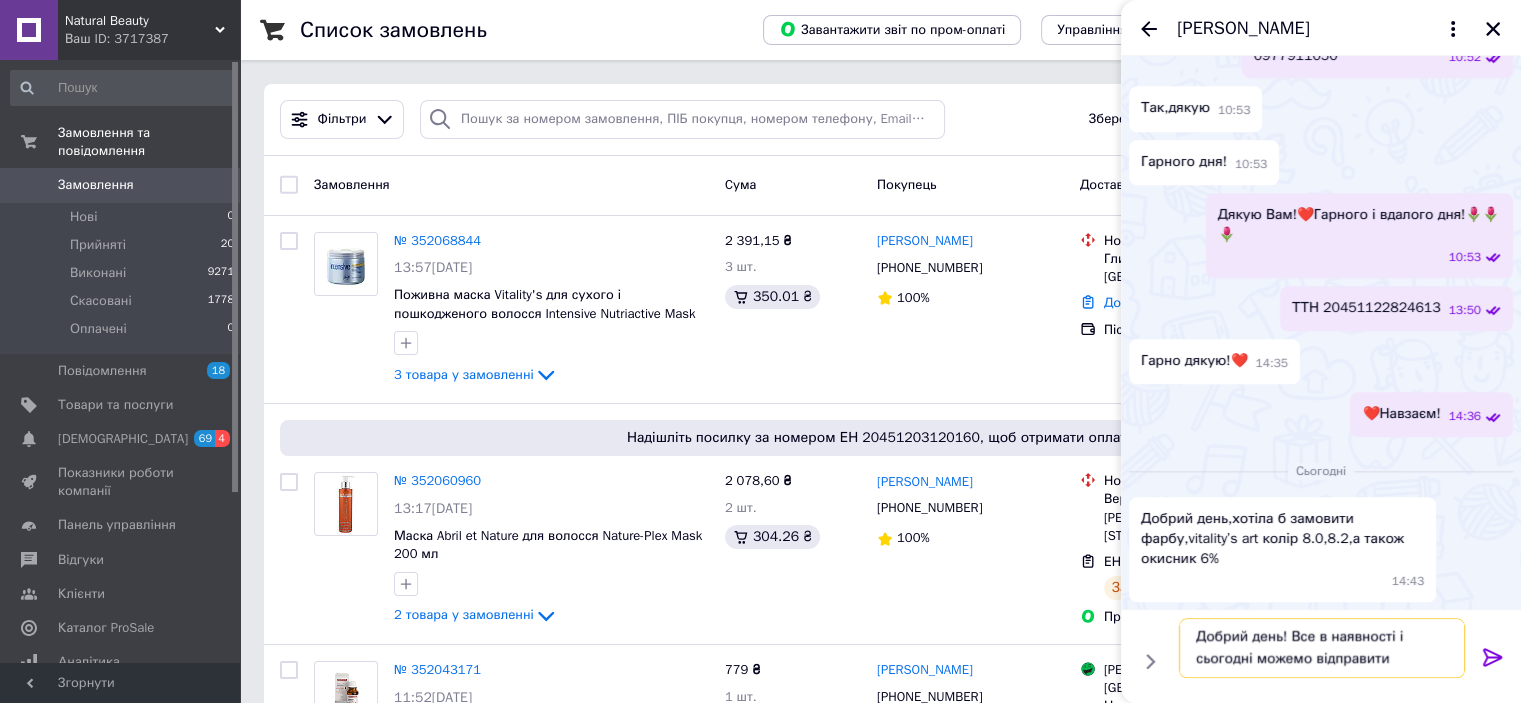 type on "Добрий день! Все в наявності і сьогодні можемо відправити" 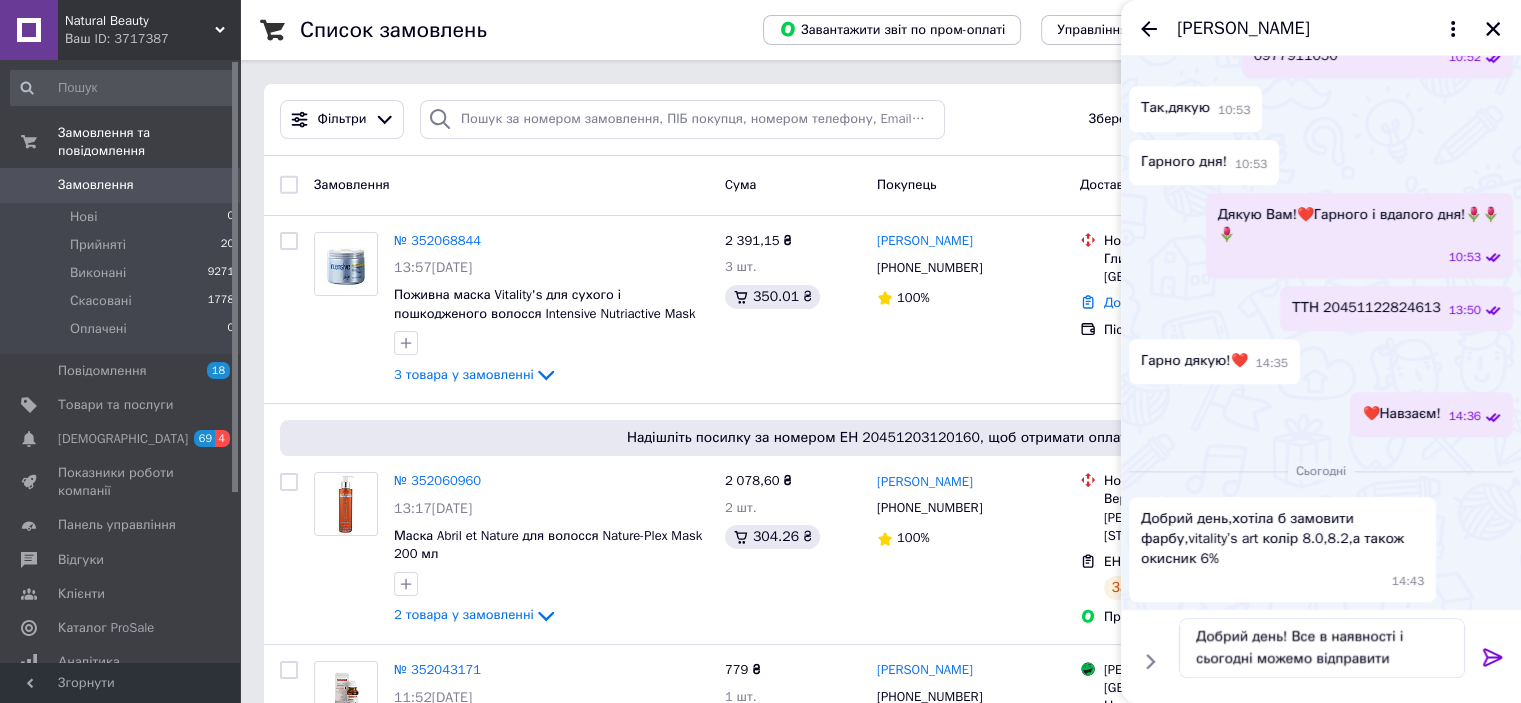 click 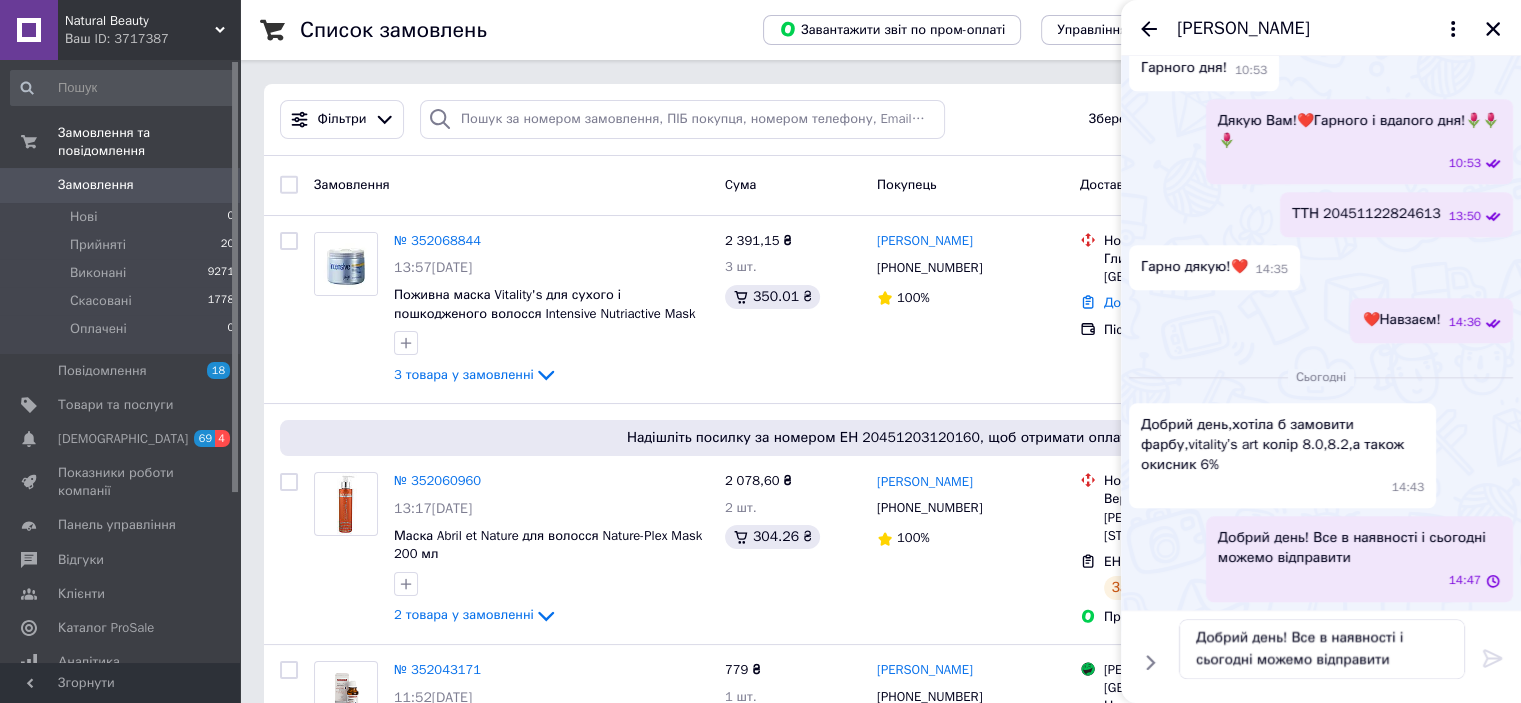 type 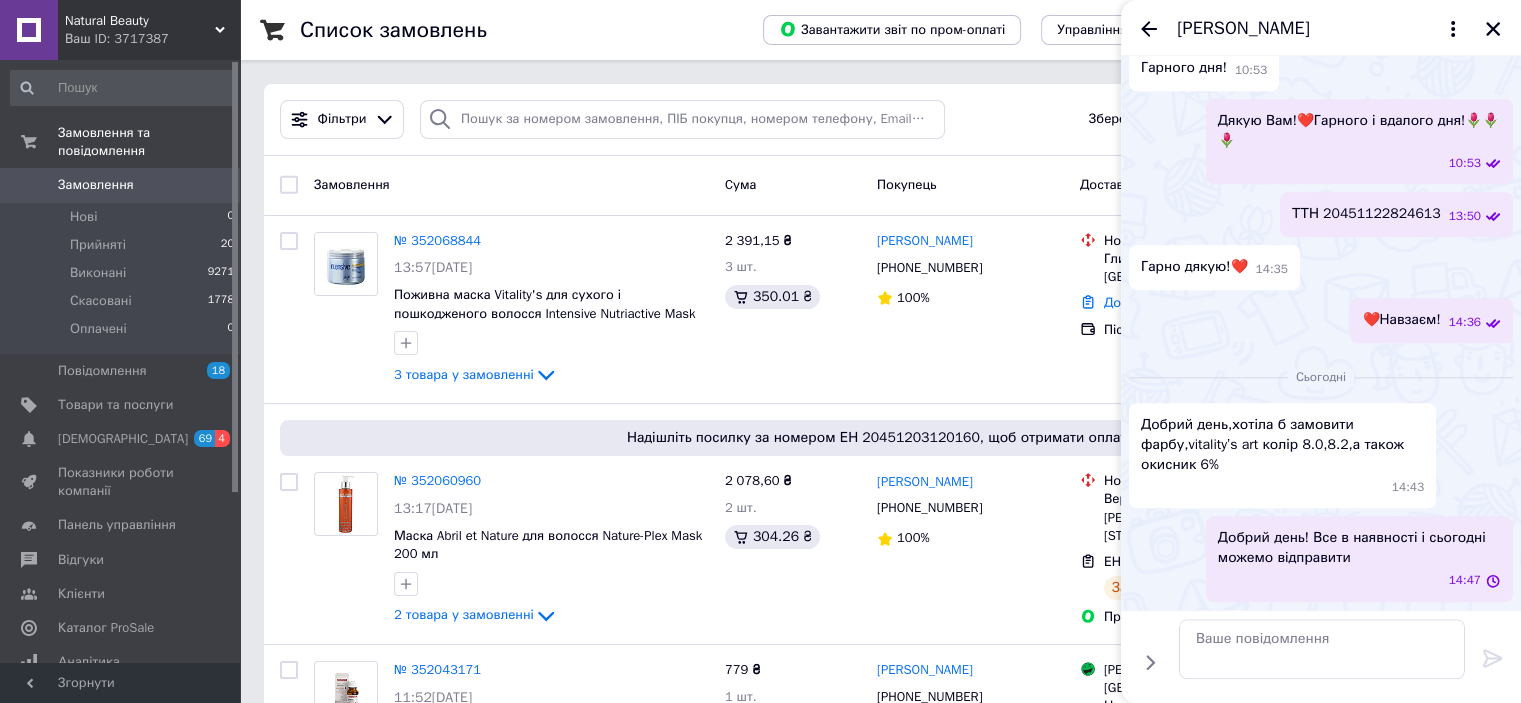 scroll, scrollTop: 0, scrollLeft: 0, axis: both 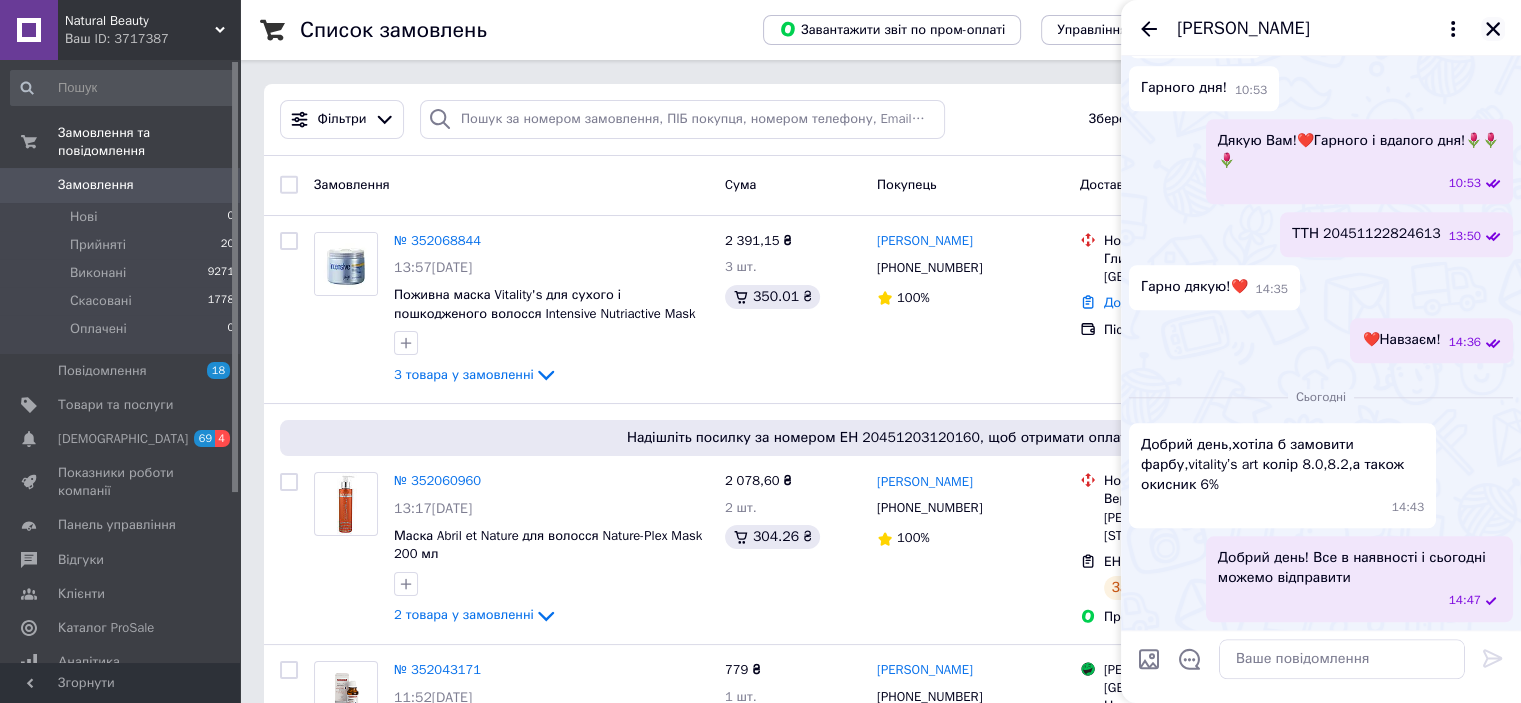 click 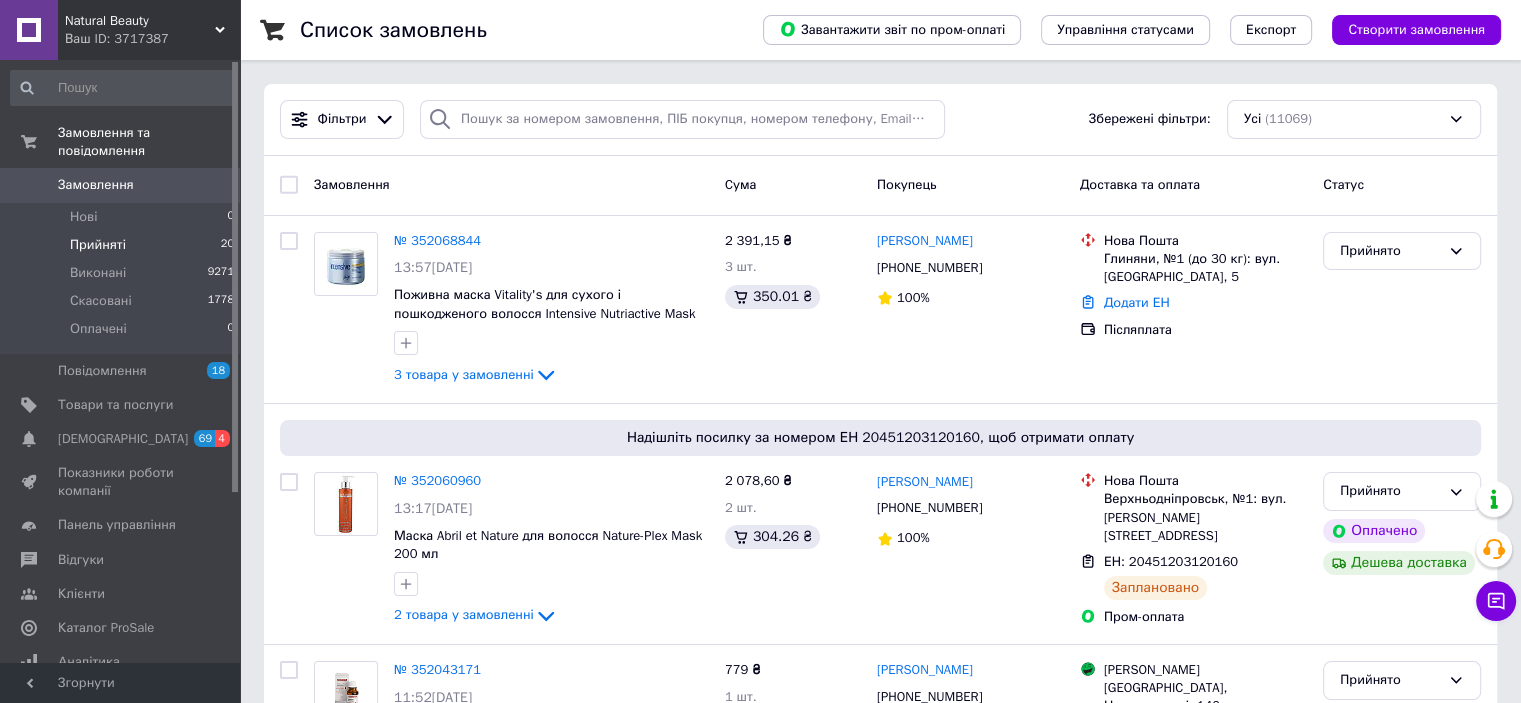click on "Прийняті 20" at bounding box center (123, 245) 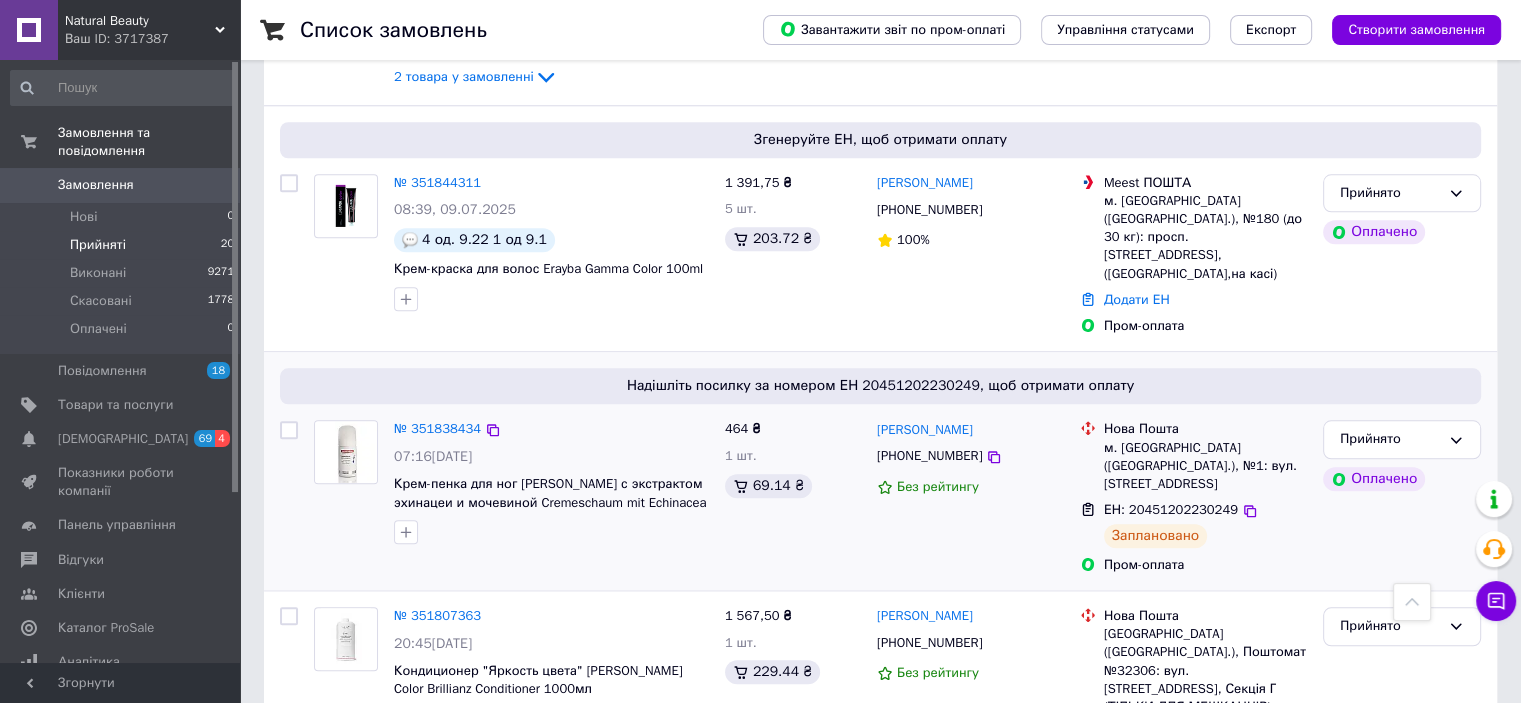 scroll, scrollTop: 2333, scrollLeft: 0, axis: vertical 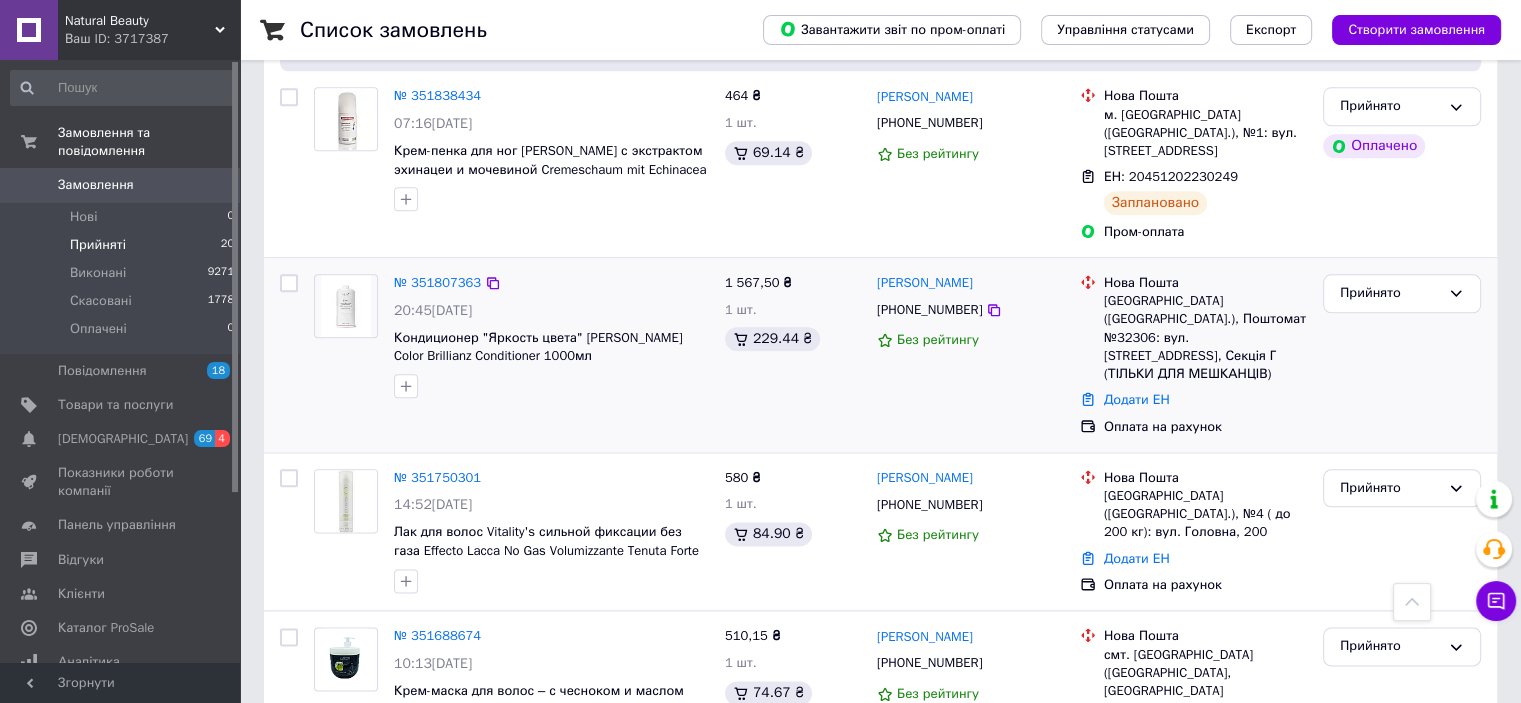 click at bounding box center [346, 306] 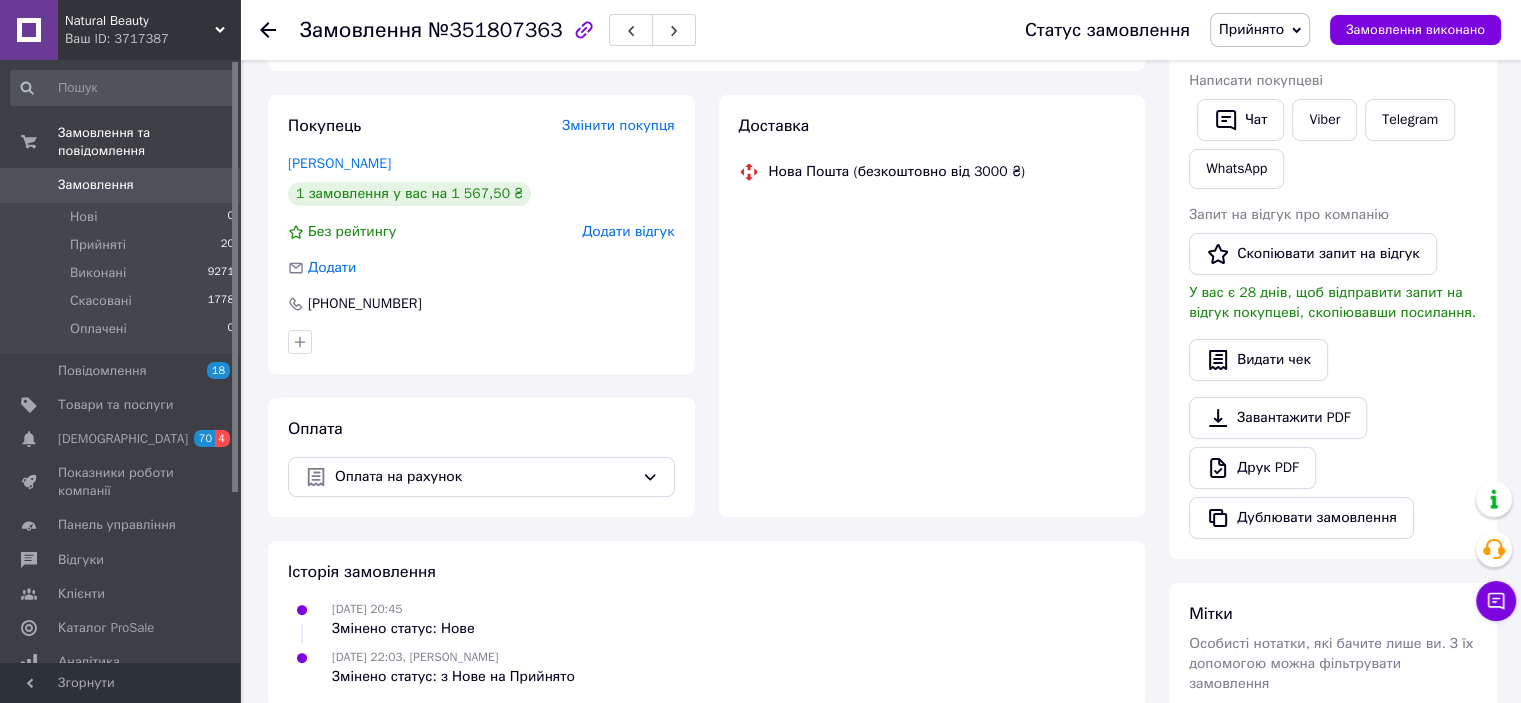 scroll, scrollTop: 666, scrollLeft: 0, axis: vertical 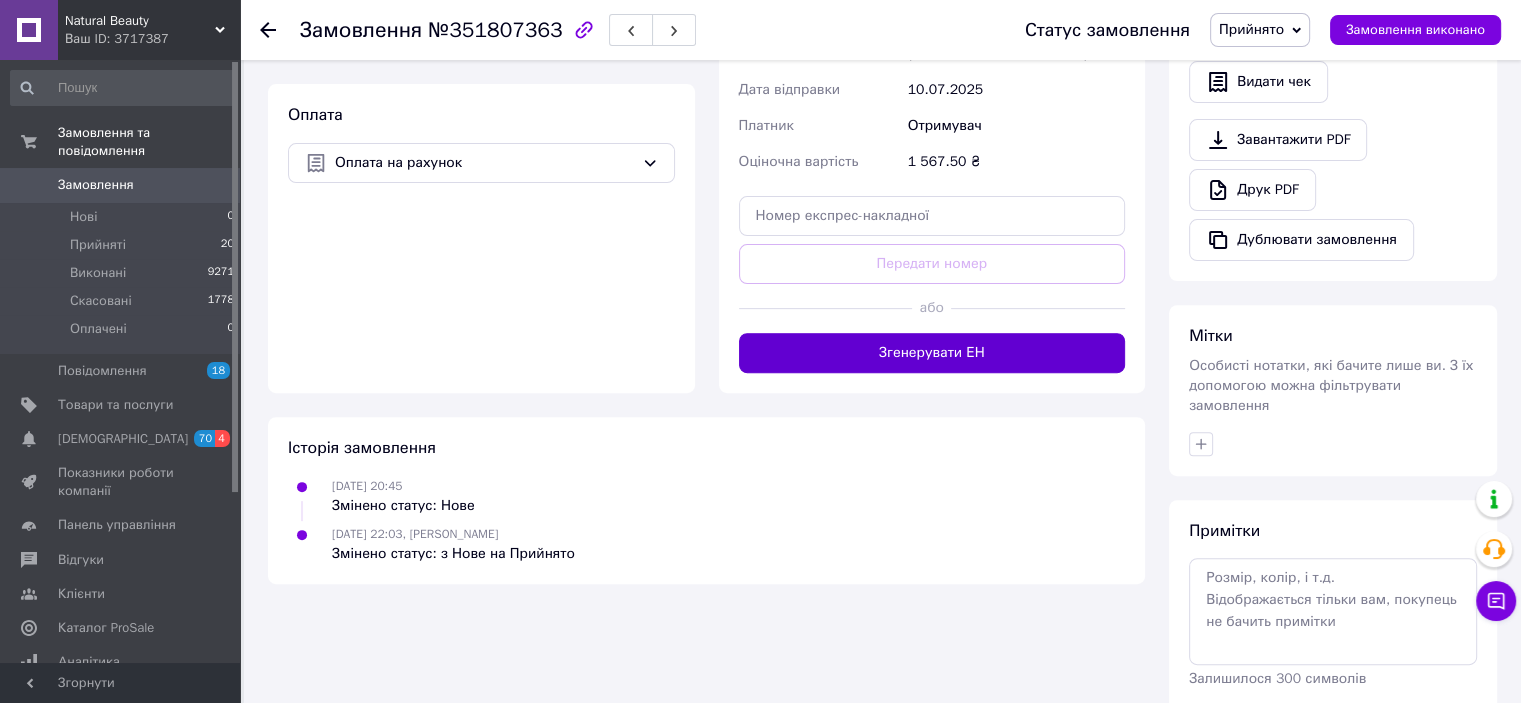 click on "Згенерувати ЕН" at bounding box center [932, 353] 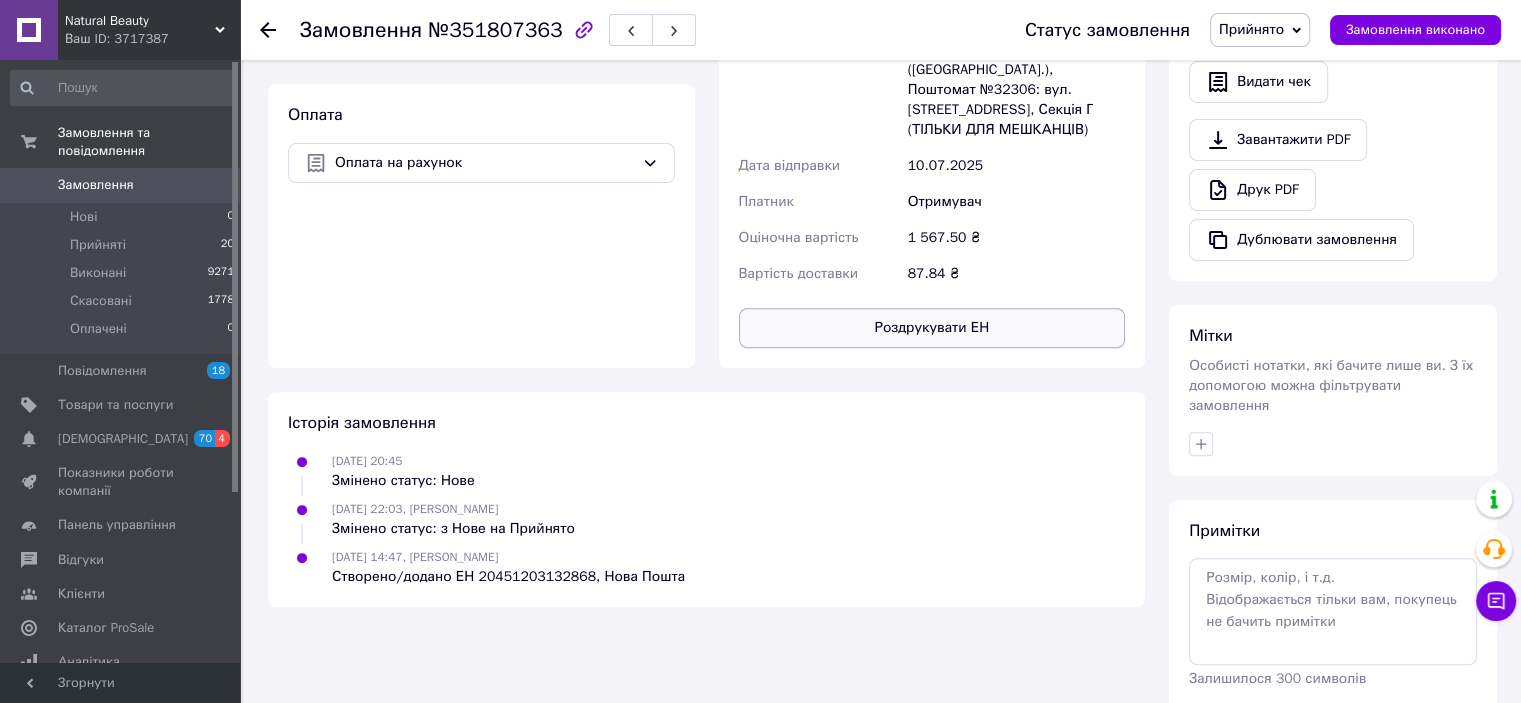 click on "Роздрукувати ЕН" at bounding box center [932, 328] 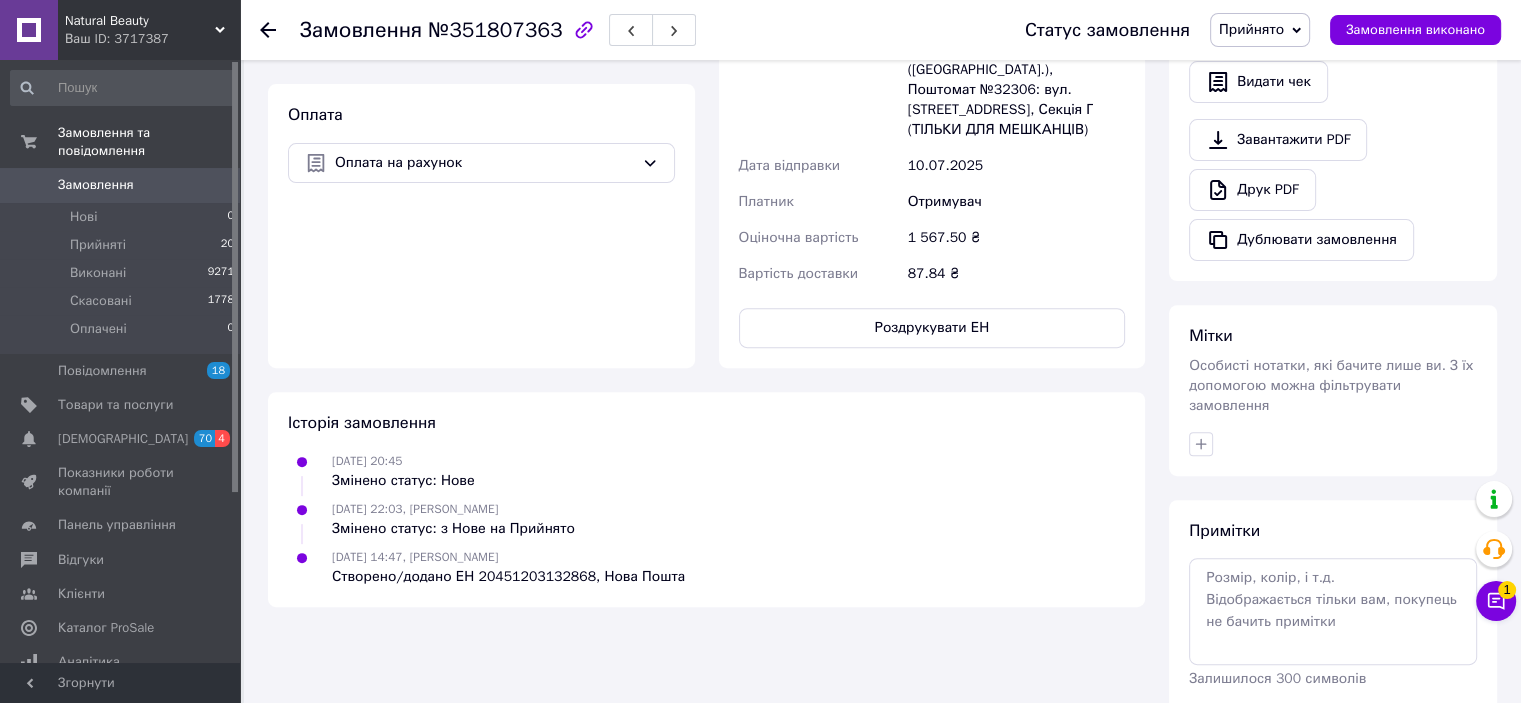 click on "Замовлення" at bounding box center [121, 185] 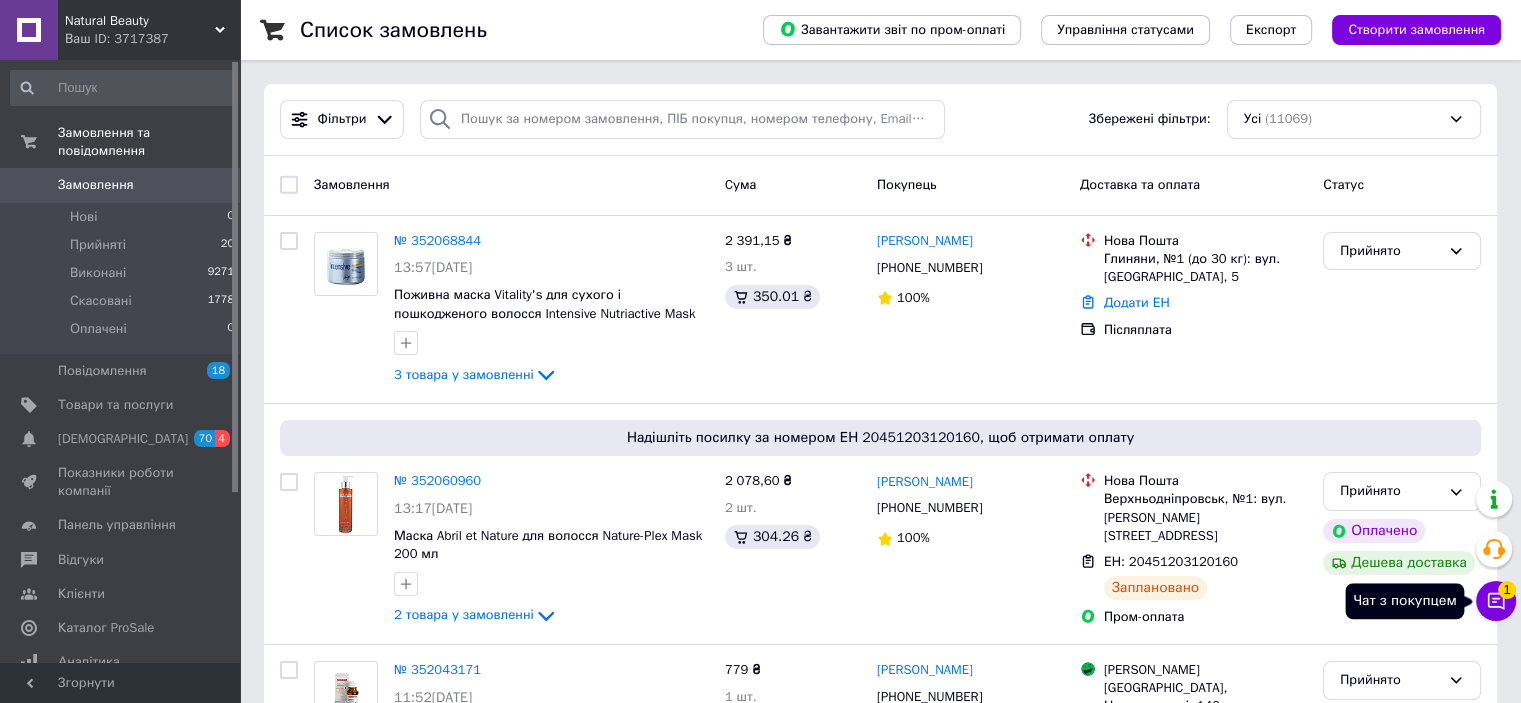 click 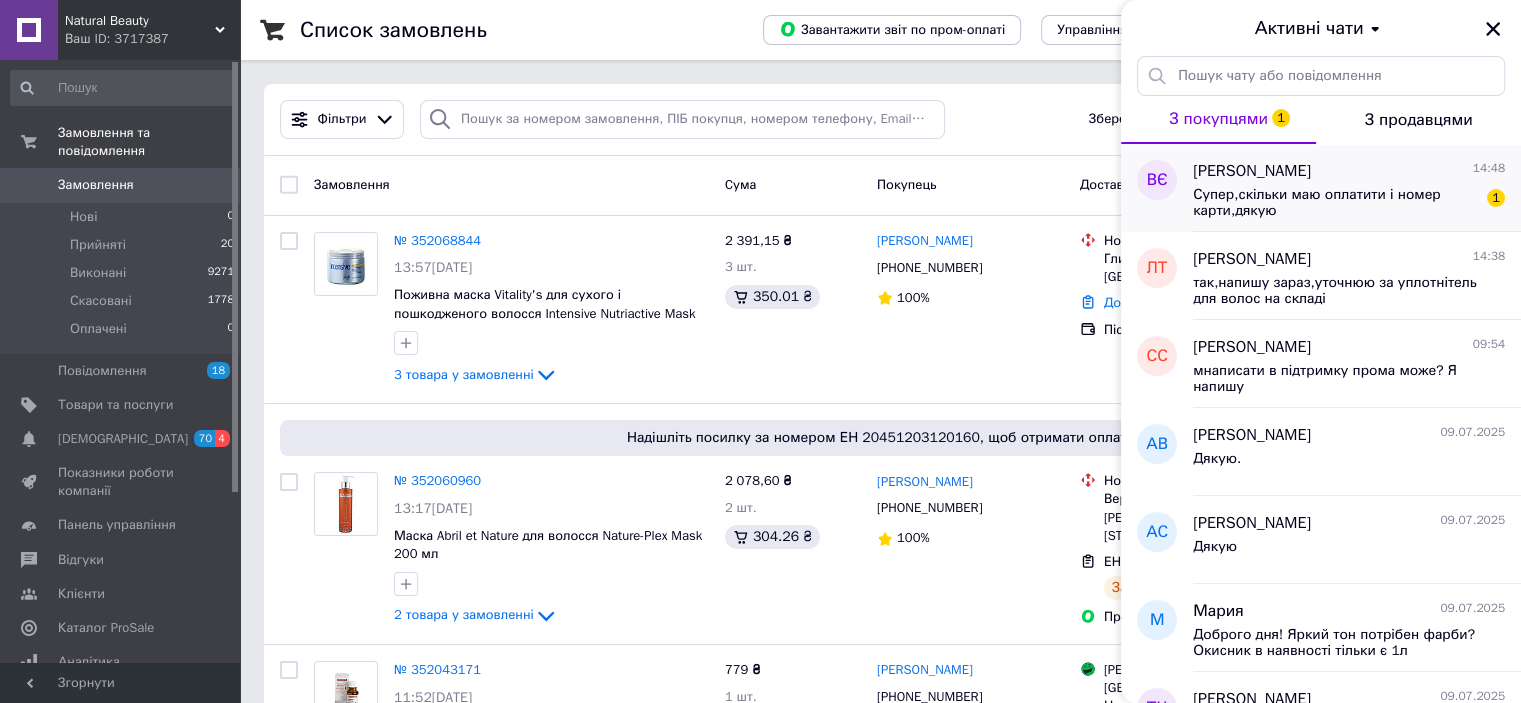 click on "Супер,скільки маю оплатити і номер карти,дякую" at bounding box center (1335, 203) 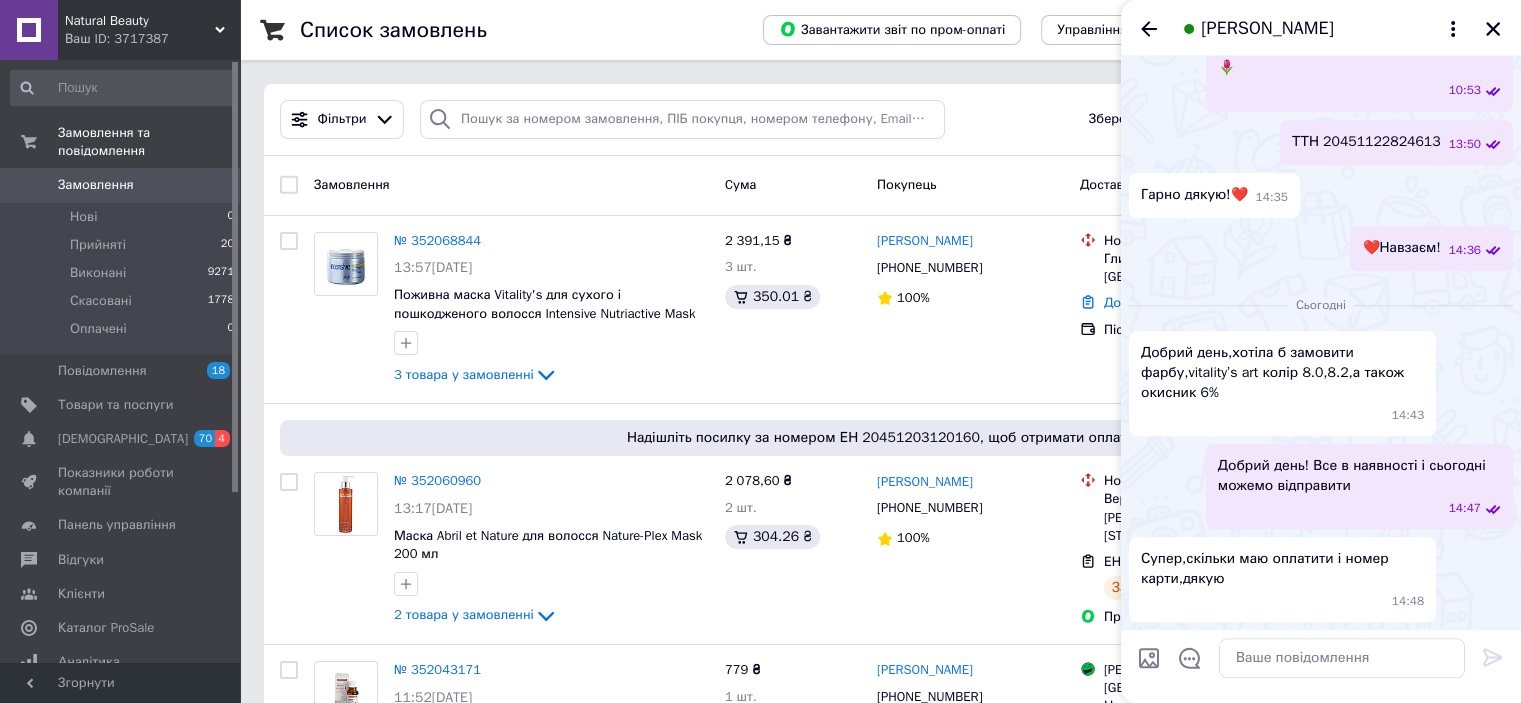 scroll, scrollTop: 2323, scrollLeft: 0, axis: vertical 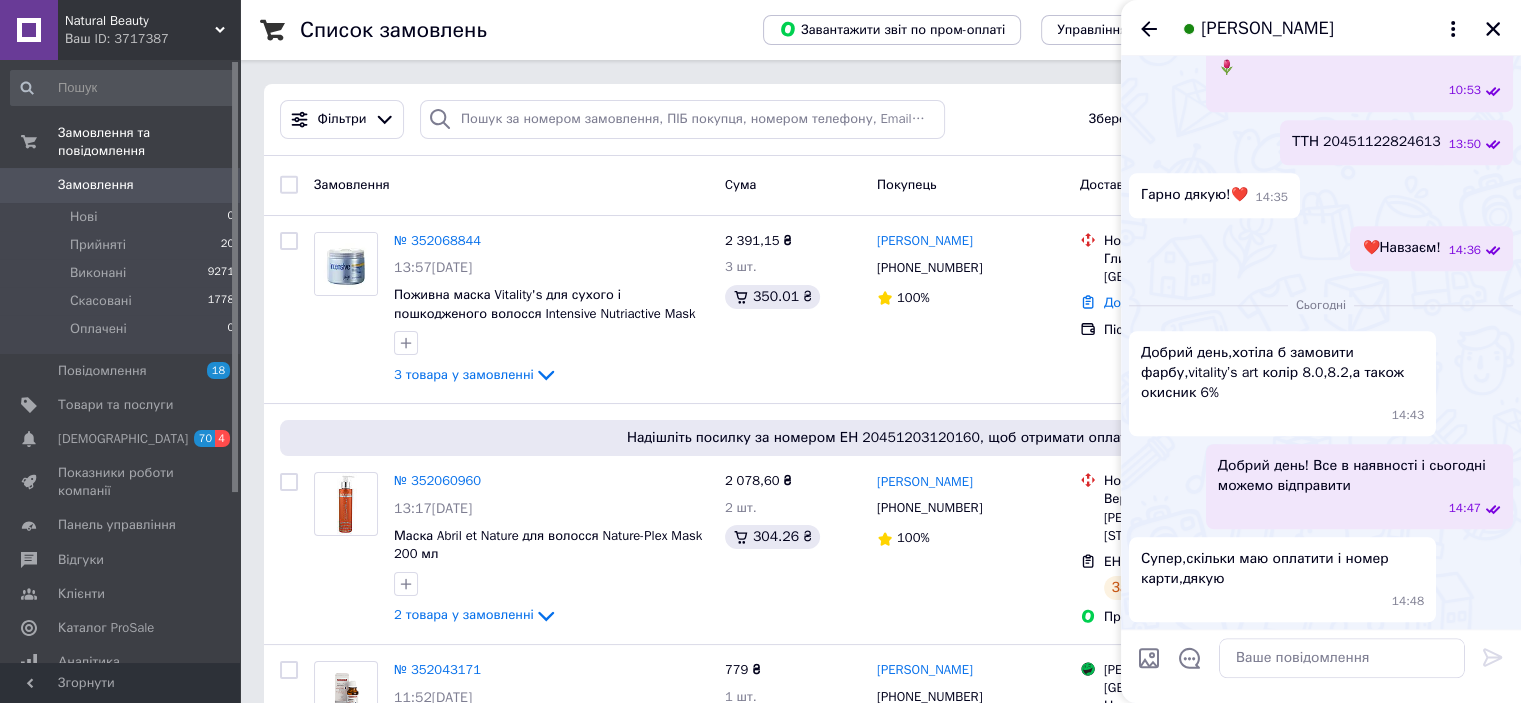click on "Natural Beauty" at bounding box center [140, 21] 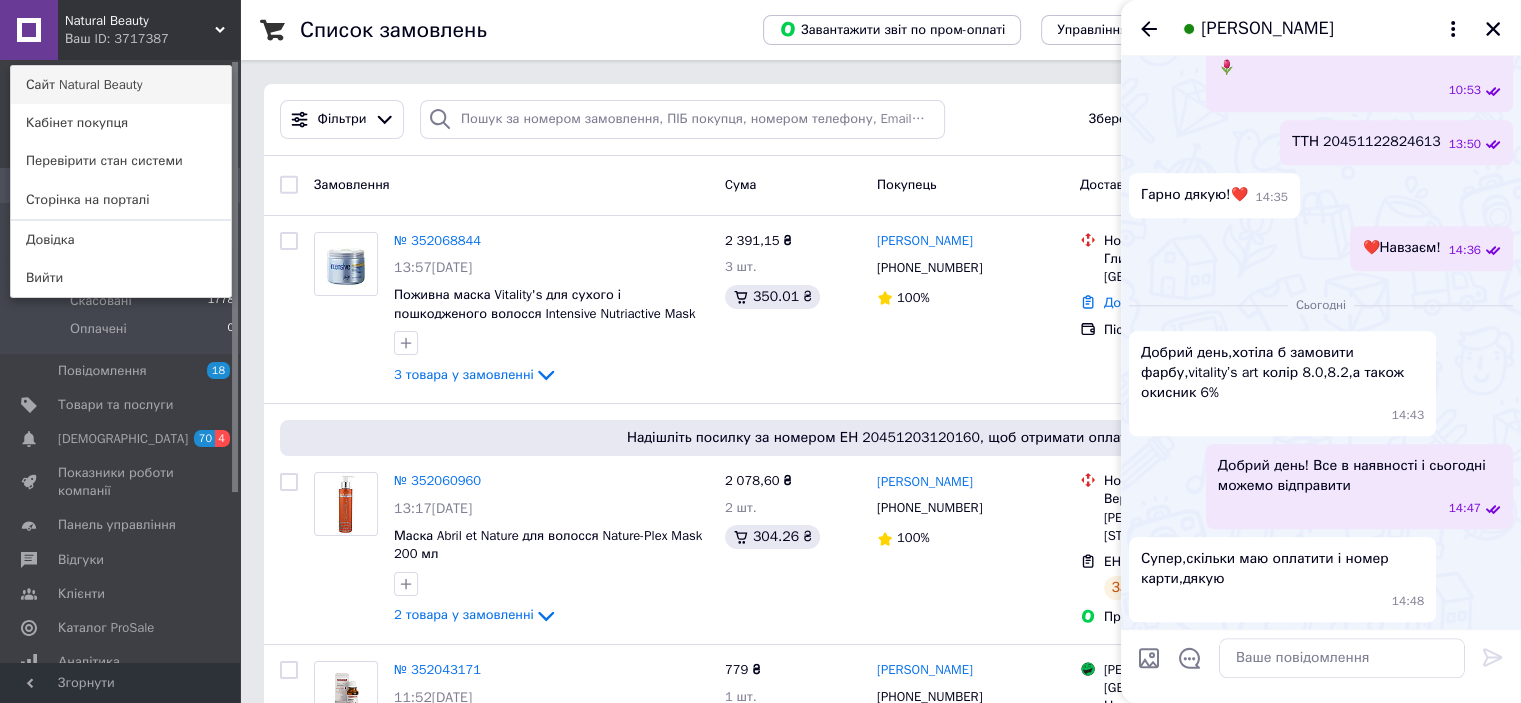 click on "Сайт Natural Beauty" at bounding box center [121, 85] 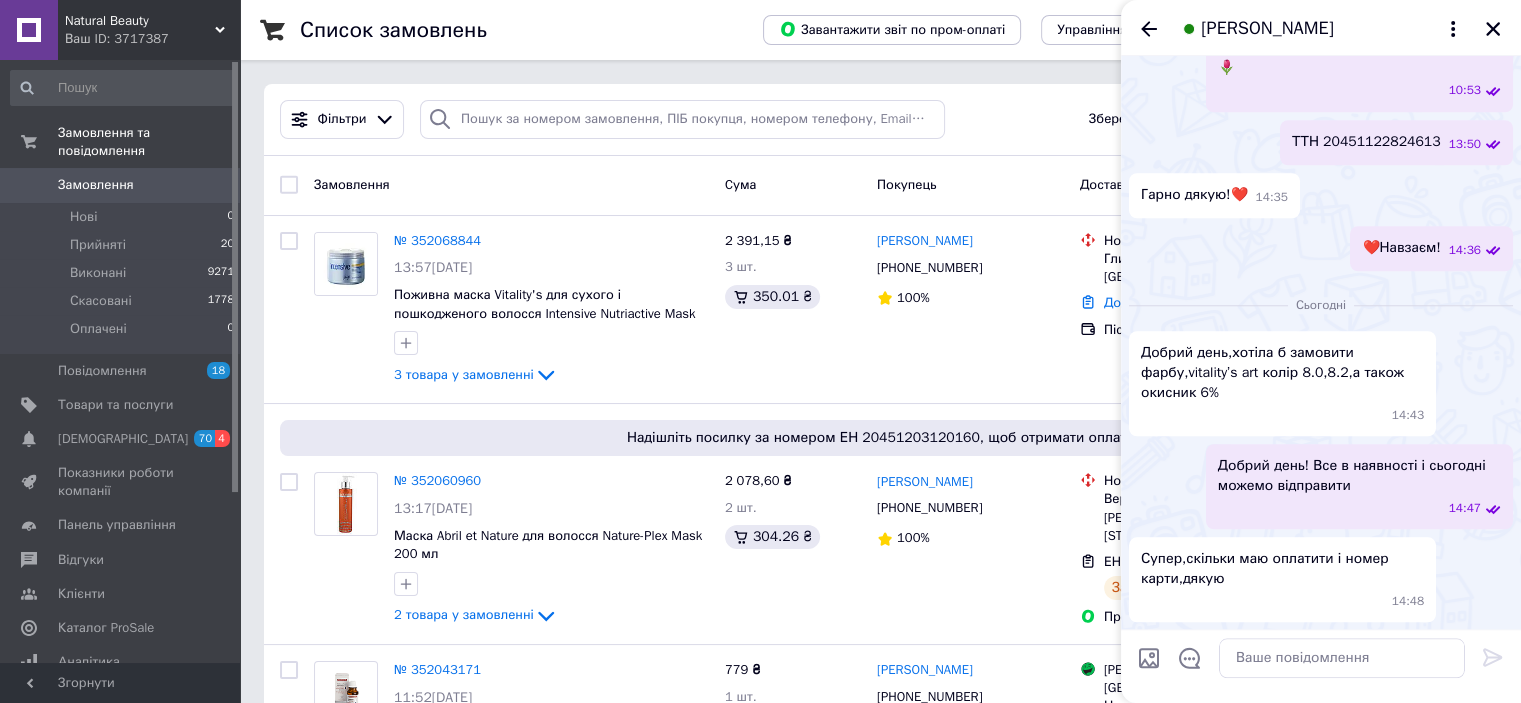 drag, startPoint x: 139, startPoint y: 30, endPoint x: 139, endPoint y: 51, distance: 21 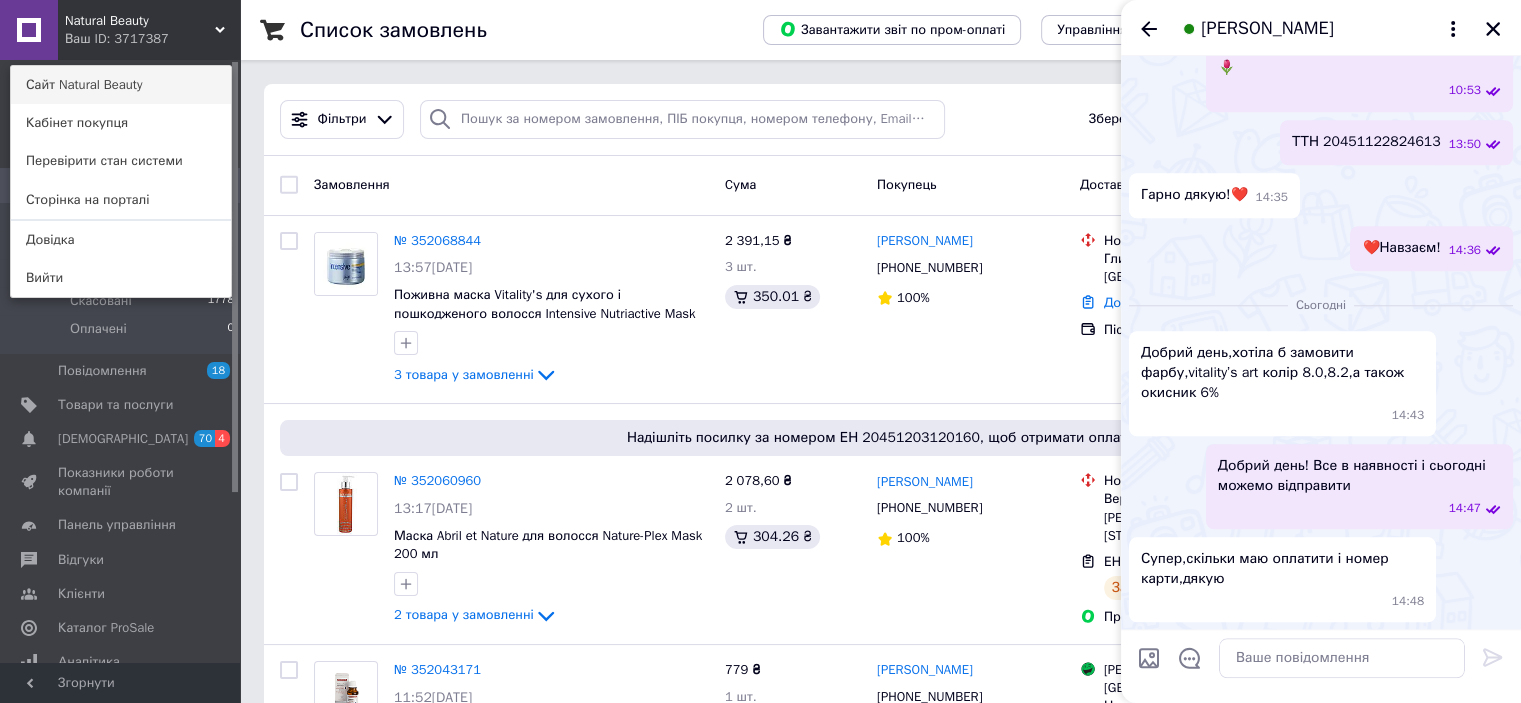 click on "Сайт Natural Beauty" at bounding box center [121, 85] 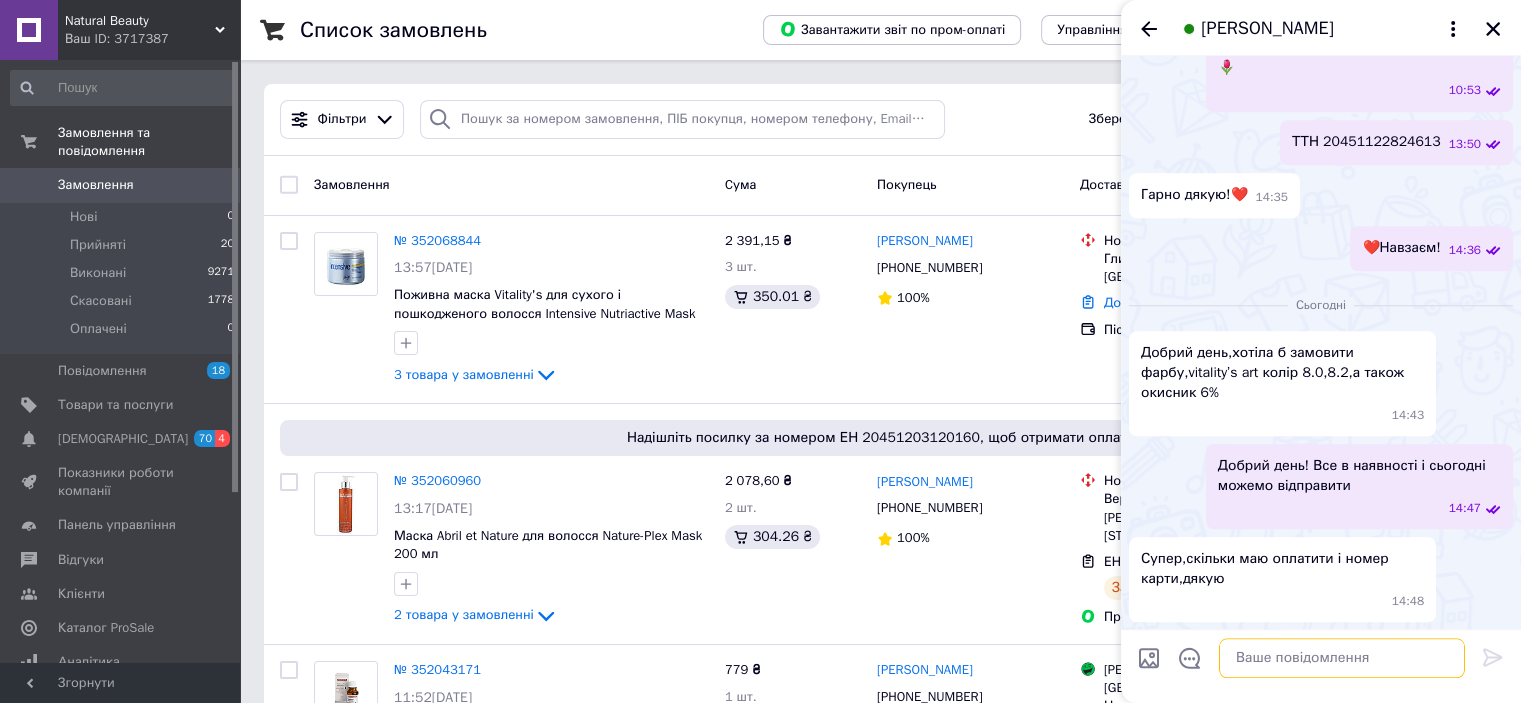 click at bounding box center (1342, 659) 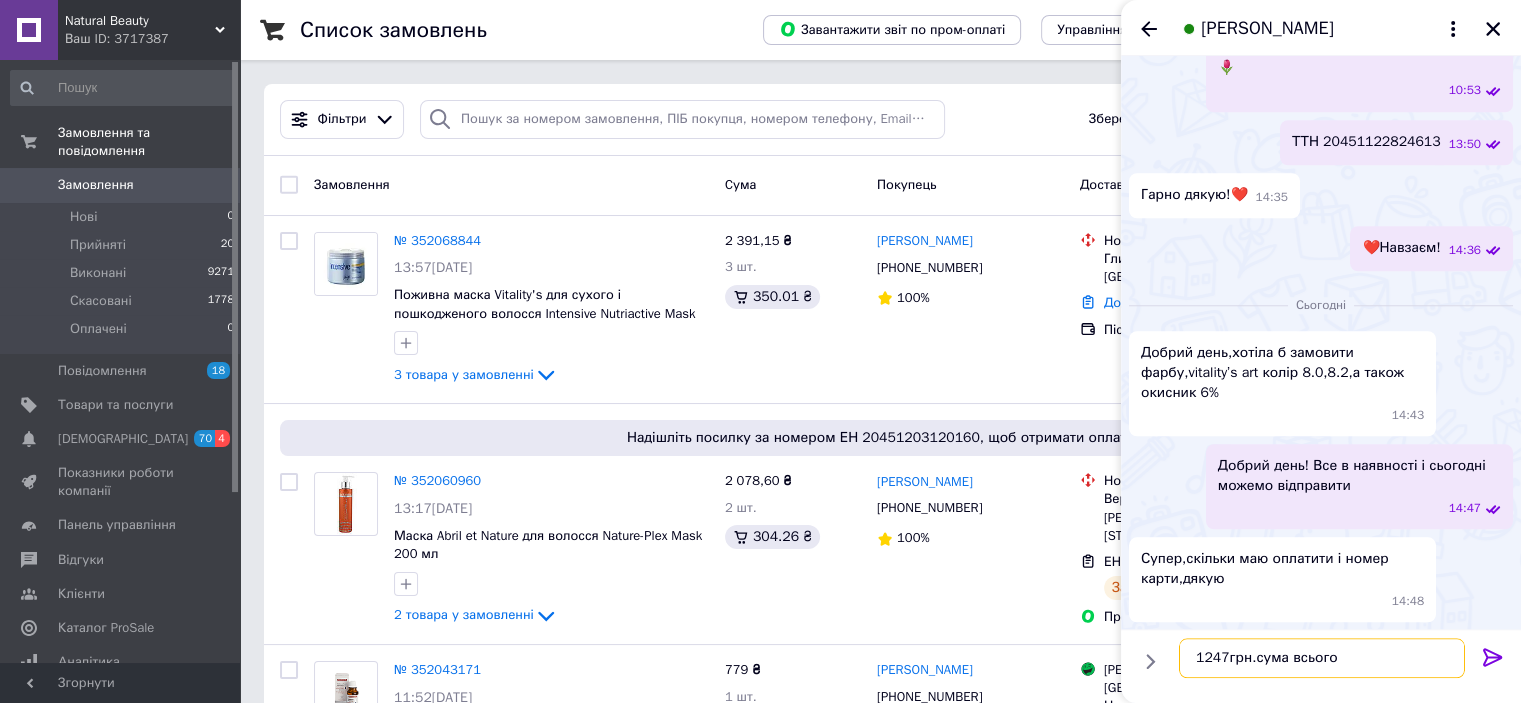 type on "1247грн.сума всього" 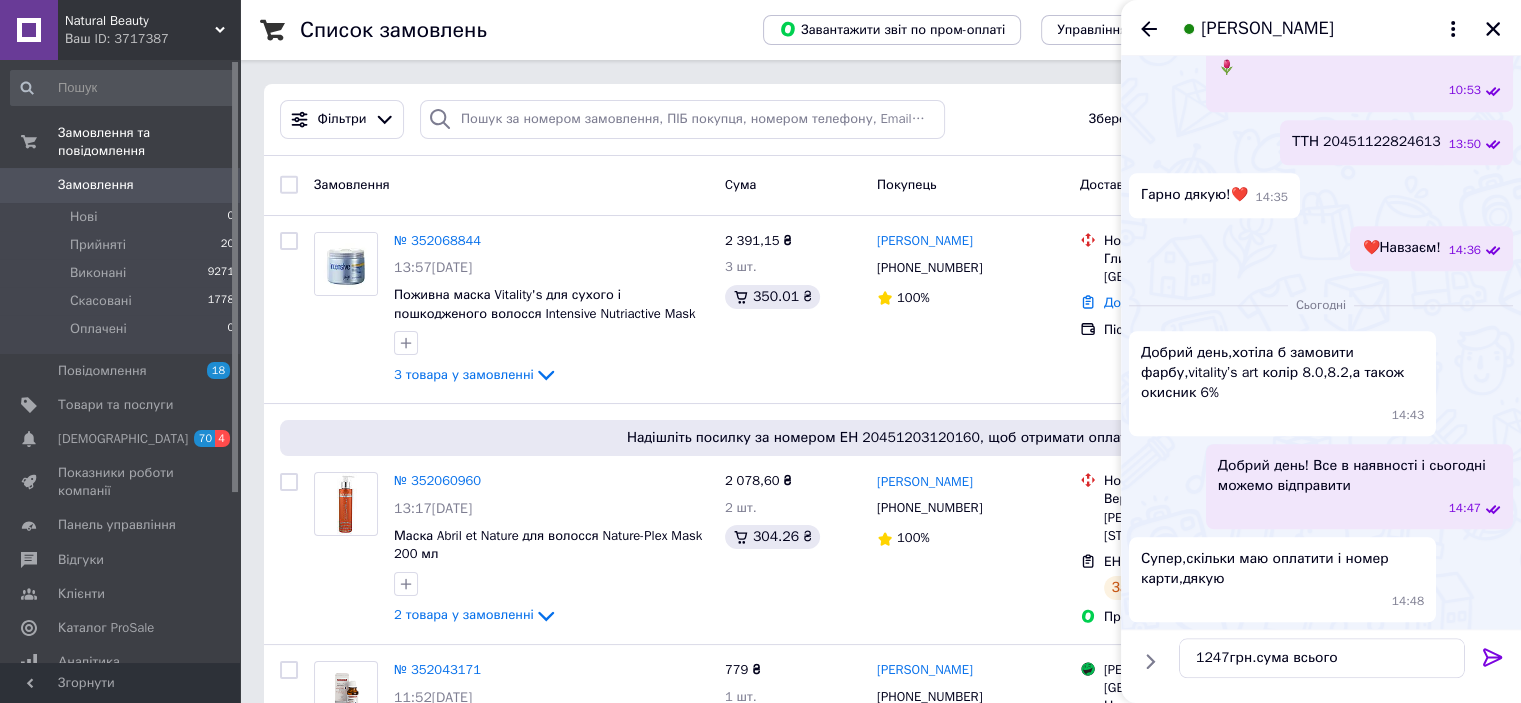 drag, startPoint x: 1499, startPoint y: 659, endPoint x: 1373, endPoint y: 663, distance: 126.06348 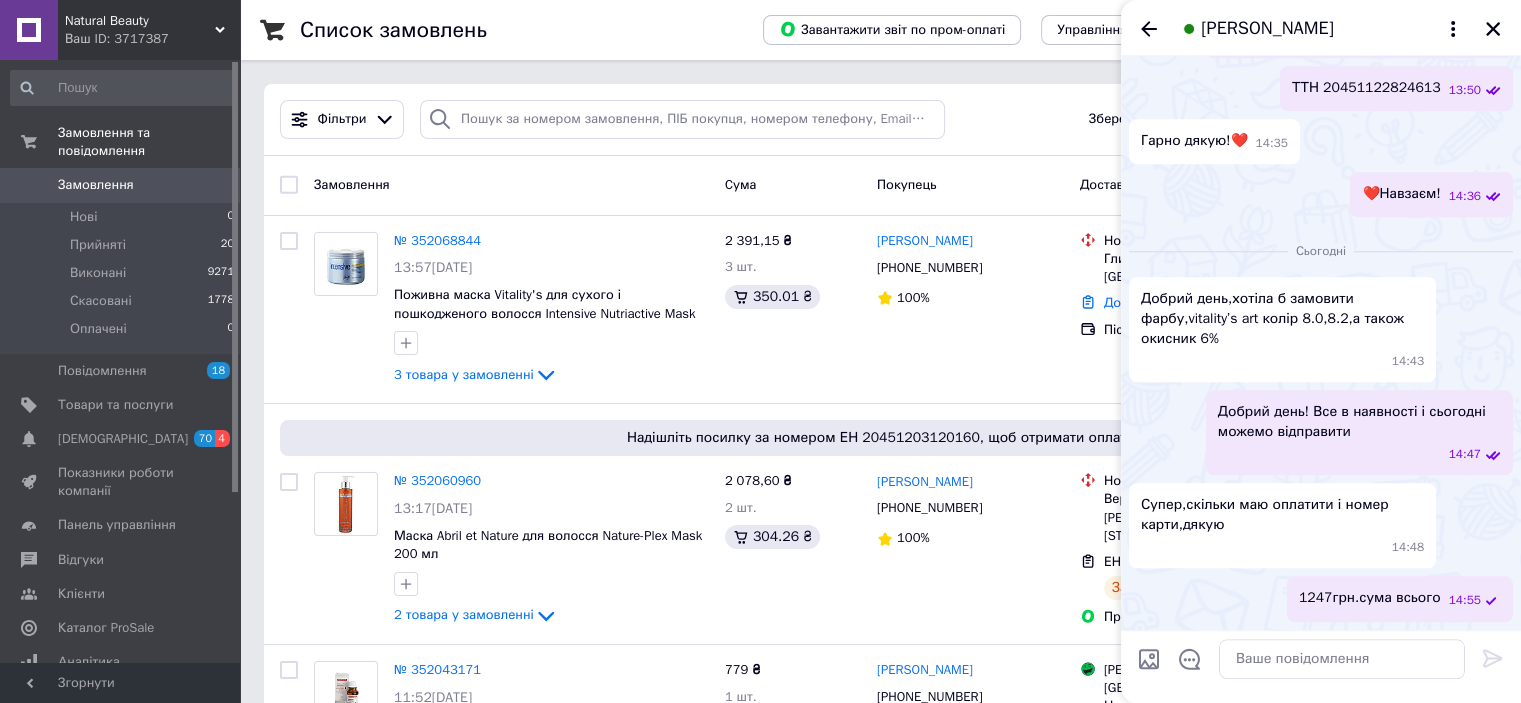 scroll, scrollTop: 2376, scrollLeft: 0, axis: vertical 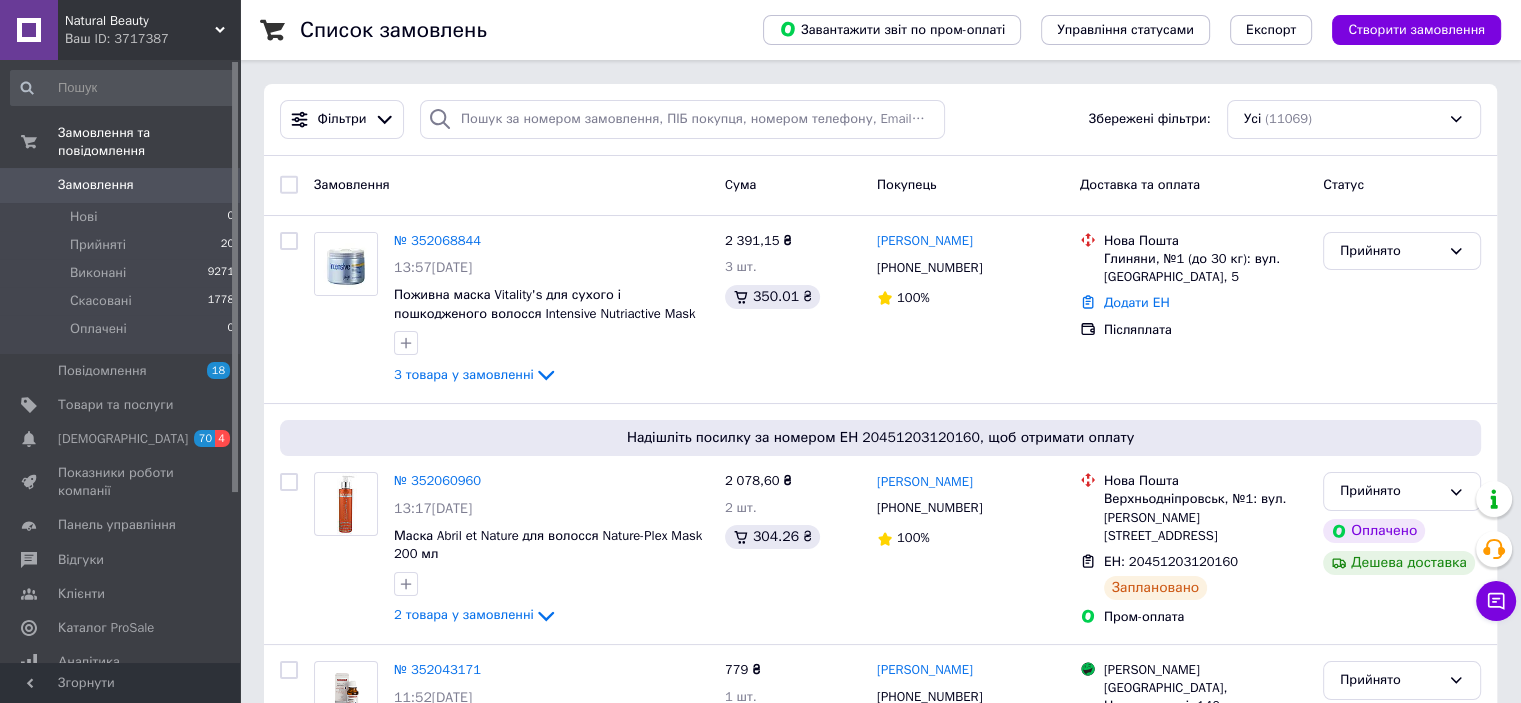 click on "Замовлення" at bounding box center [96, 185] 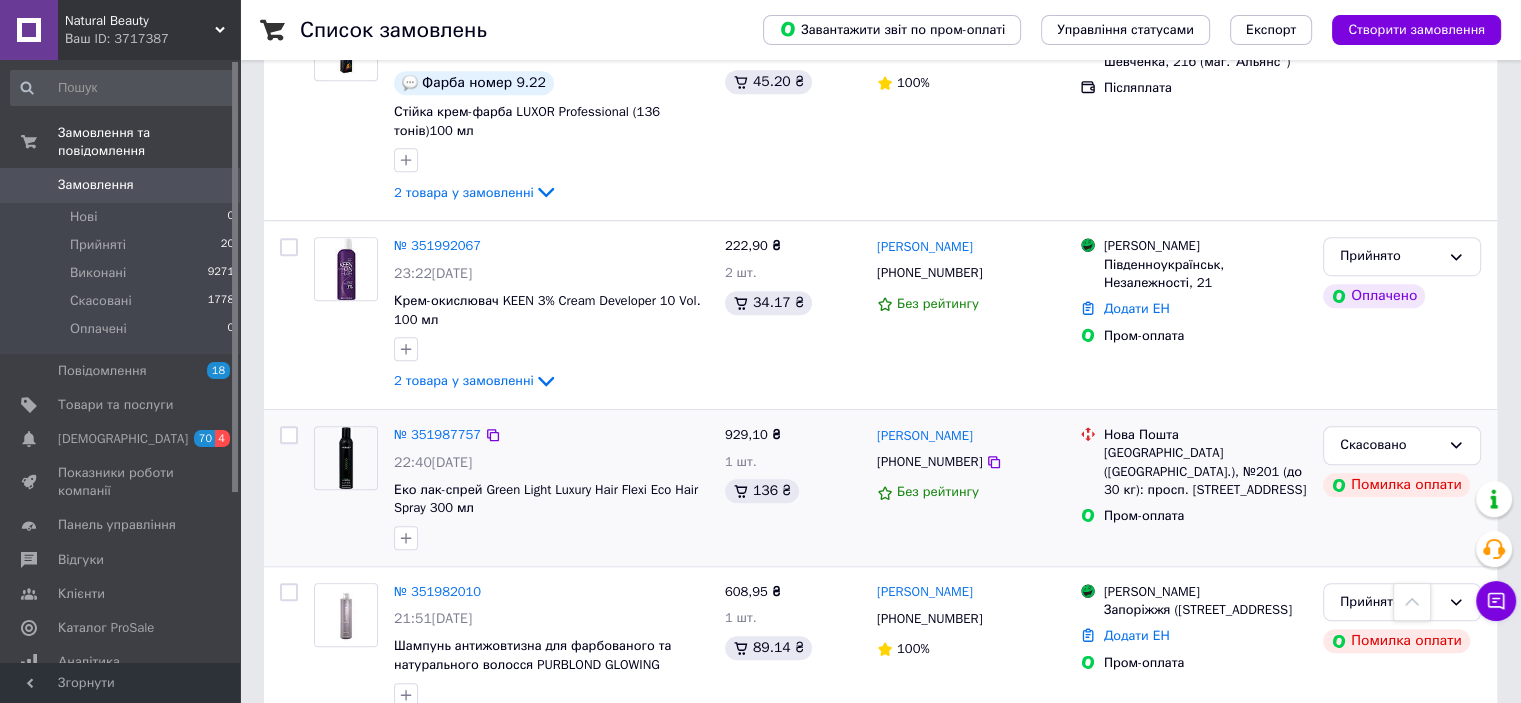 scroll, scrollTop: 1666, scrollLeft: 0, axis: vertical 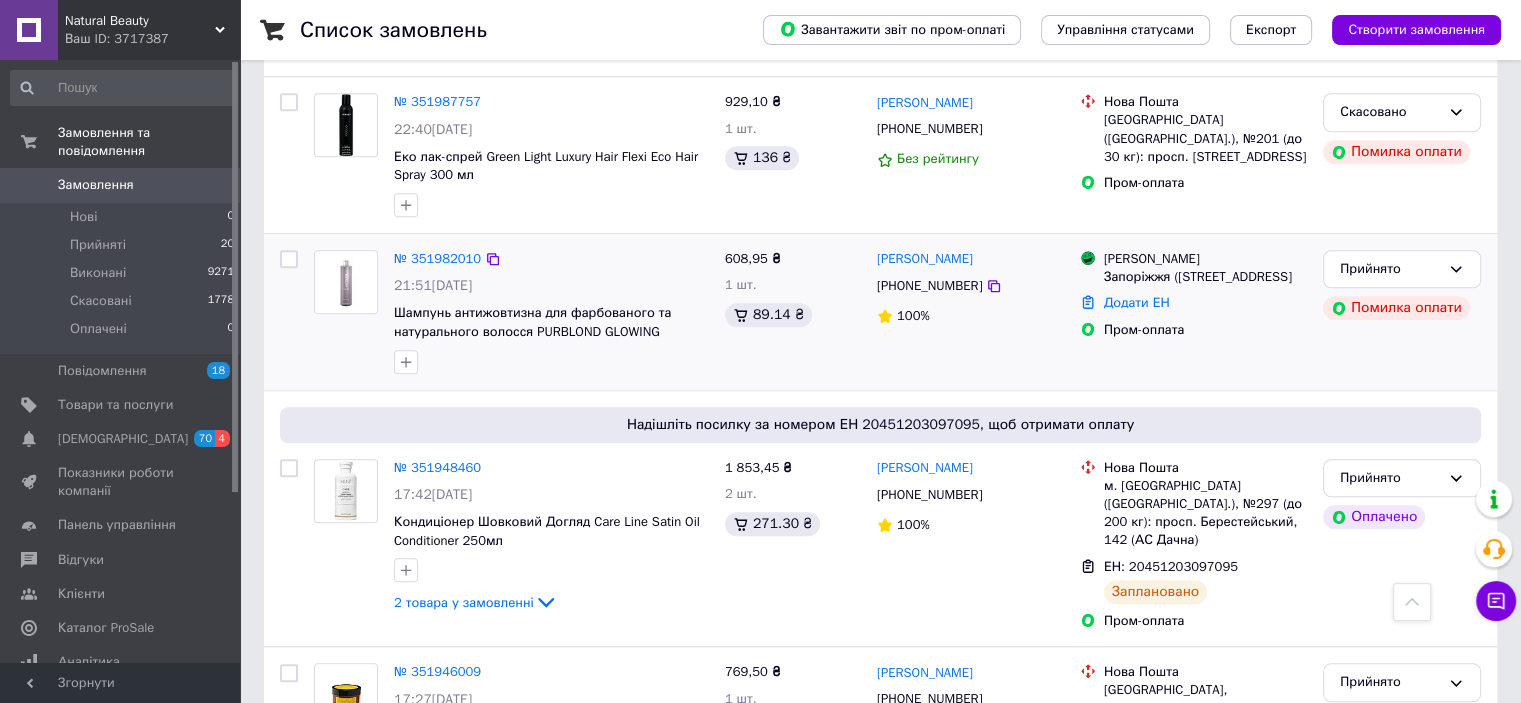 click at bounding box center (346, 282) 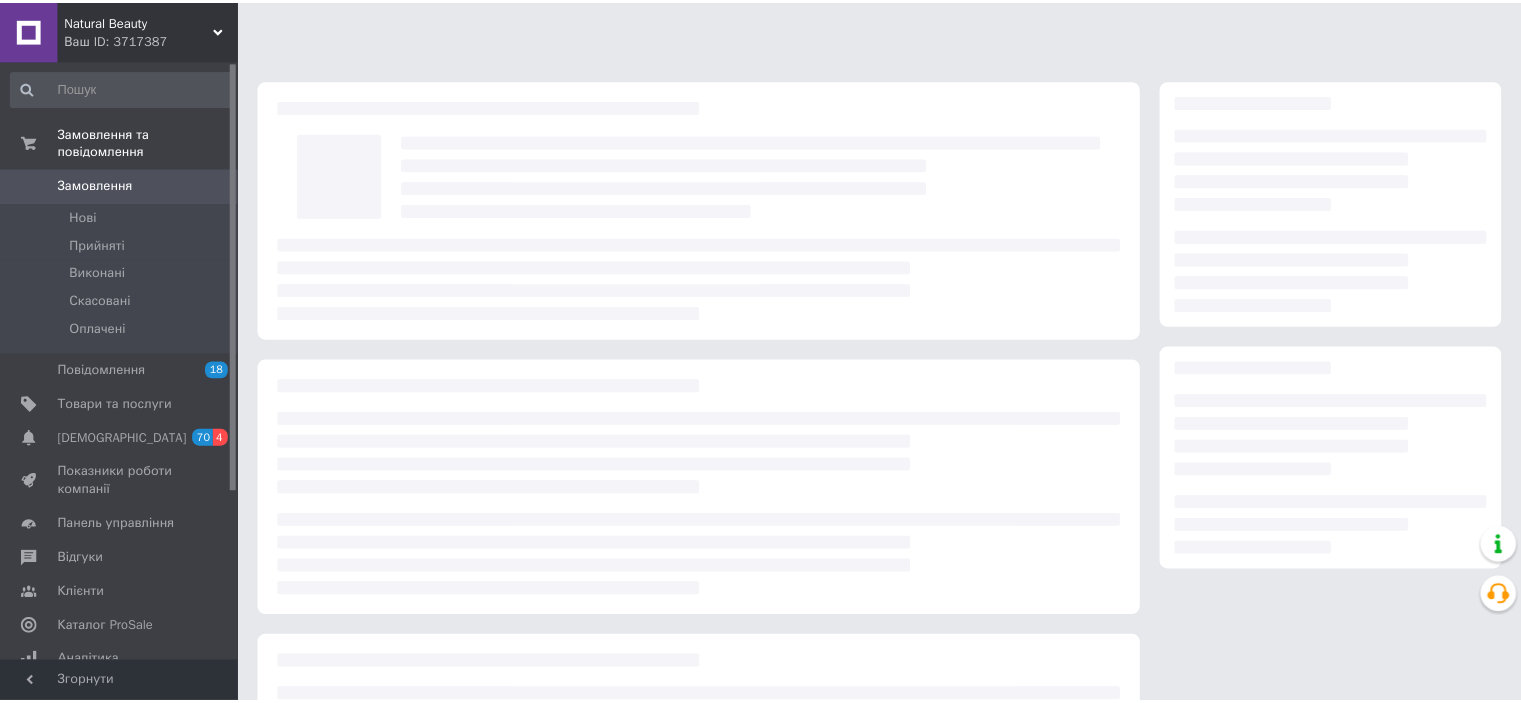 scroll, scrollTop: 0, scrollLeft: 0, axis: both 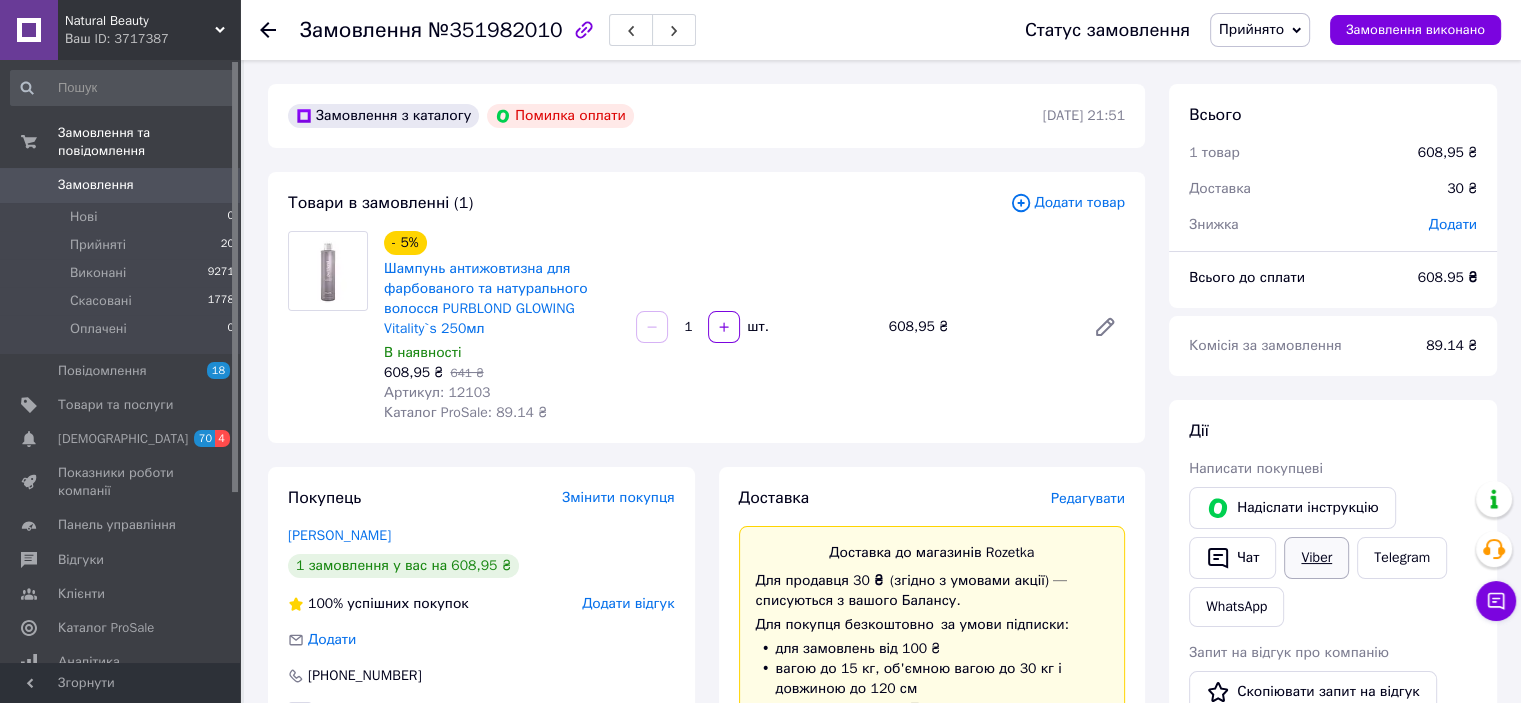 click on "Viber" at bounding box center (1316, 558) 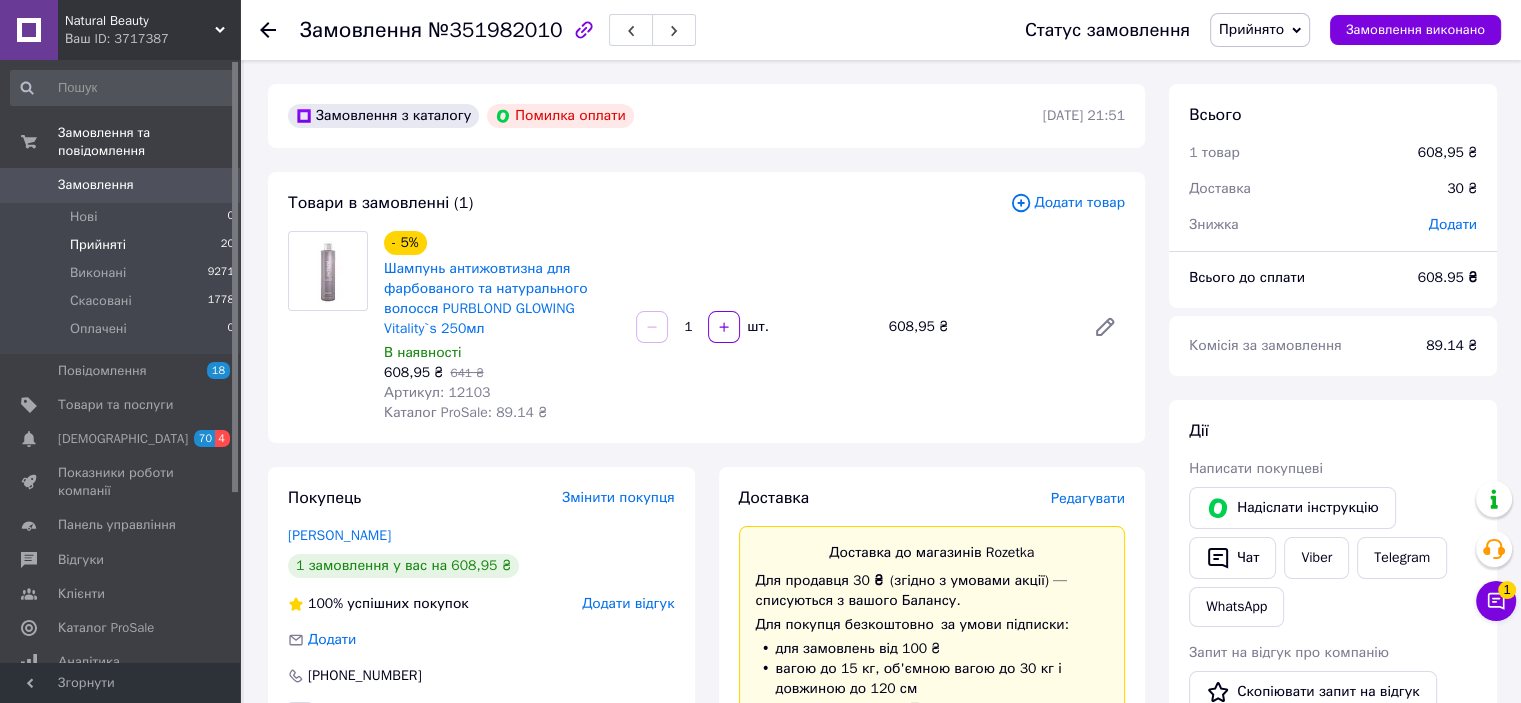 click on "Прийняті 20" at bounding box center (123, 245) 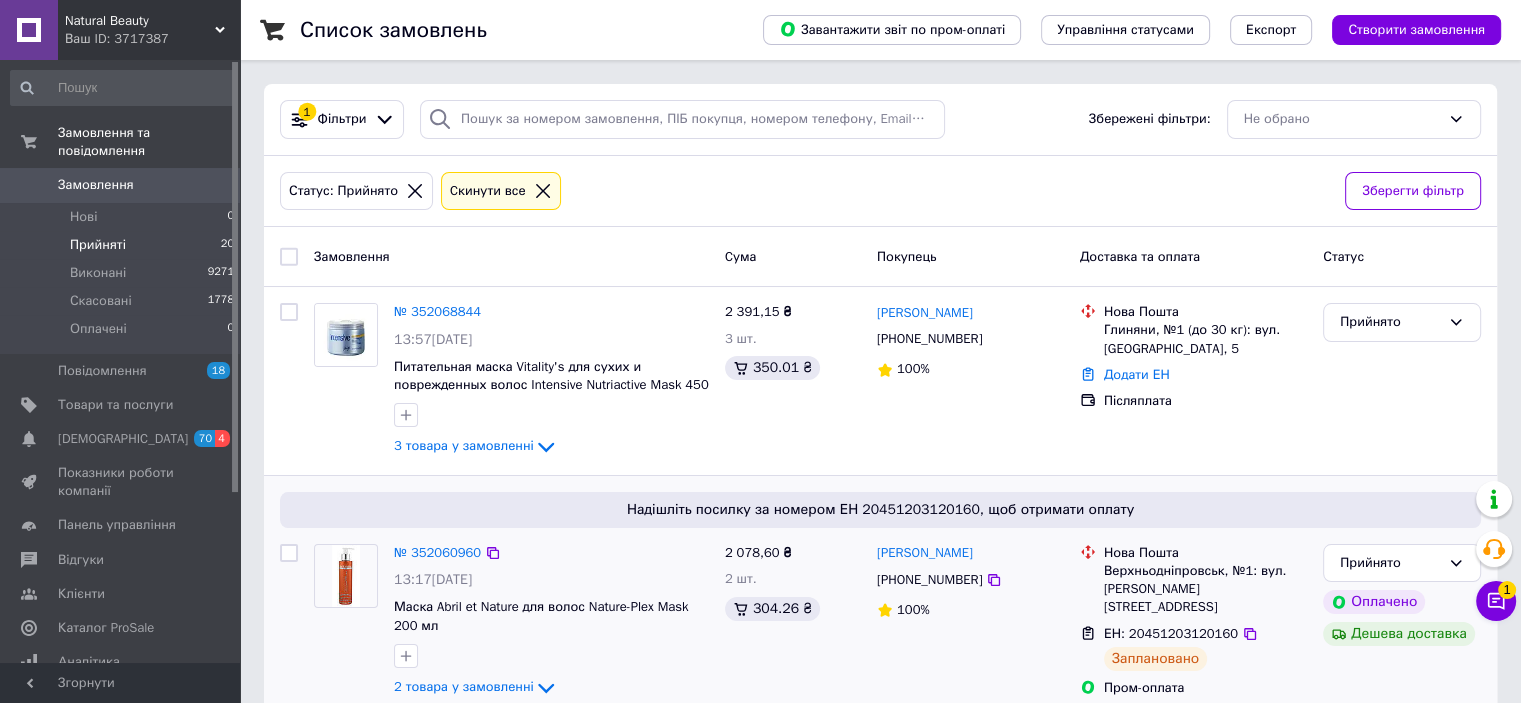 scroll, scrollTop: 333, scrollLeft: 0, axis: vertical 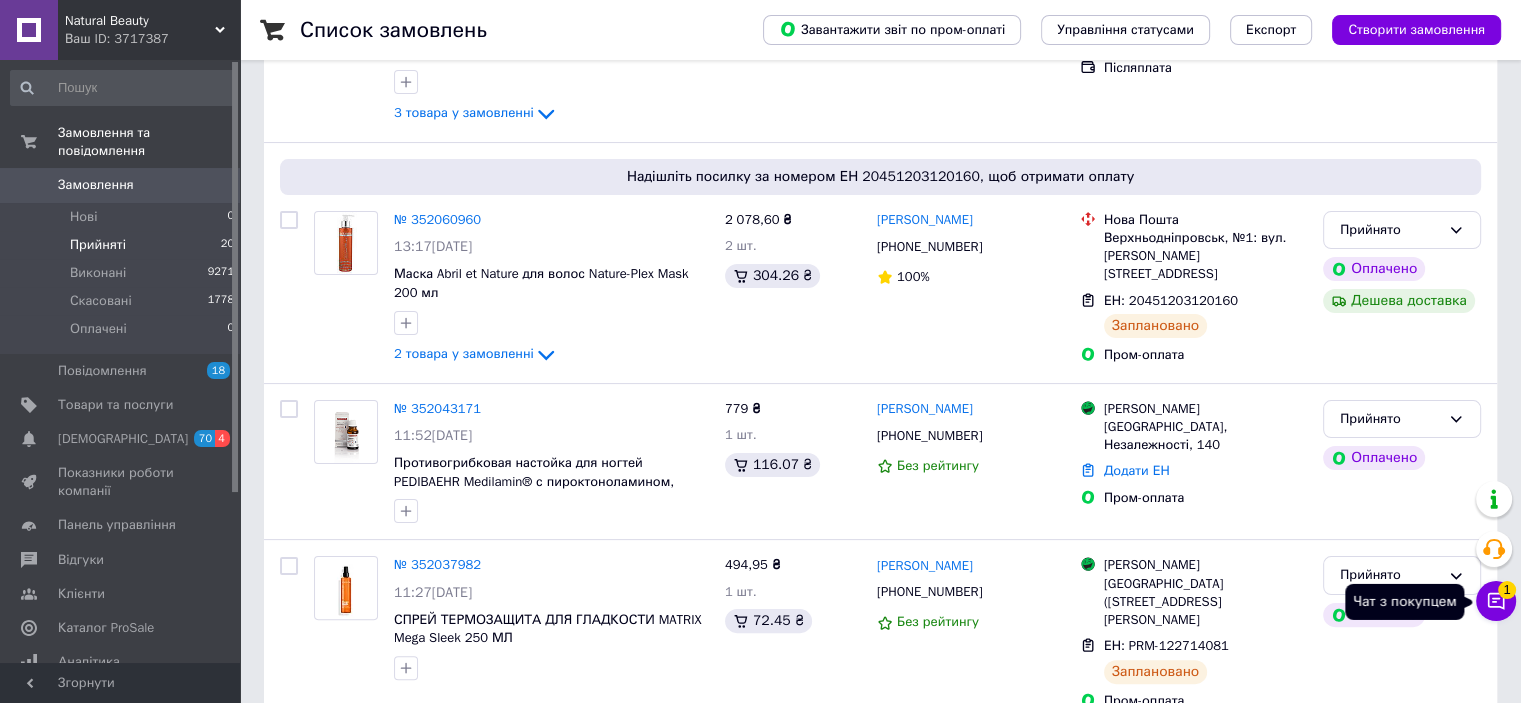 click on "1" at bounding box center [1507, 584] 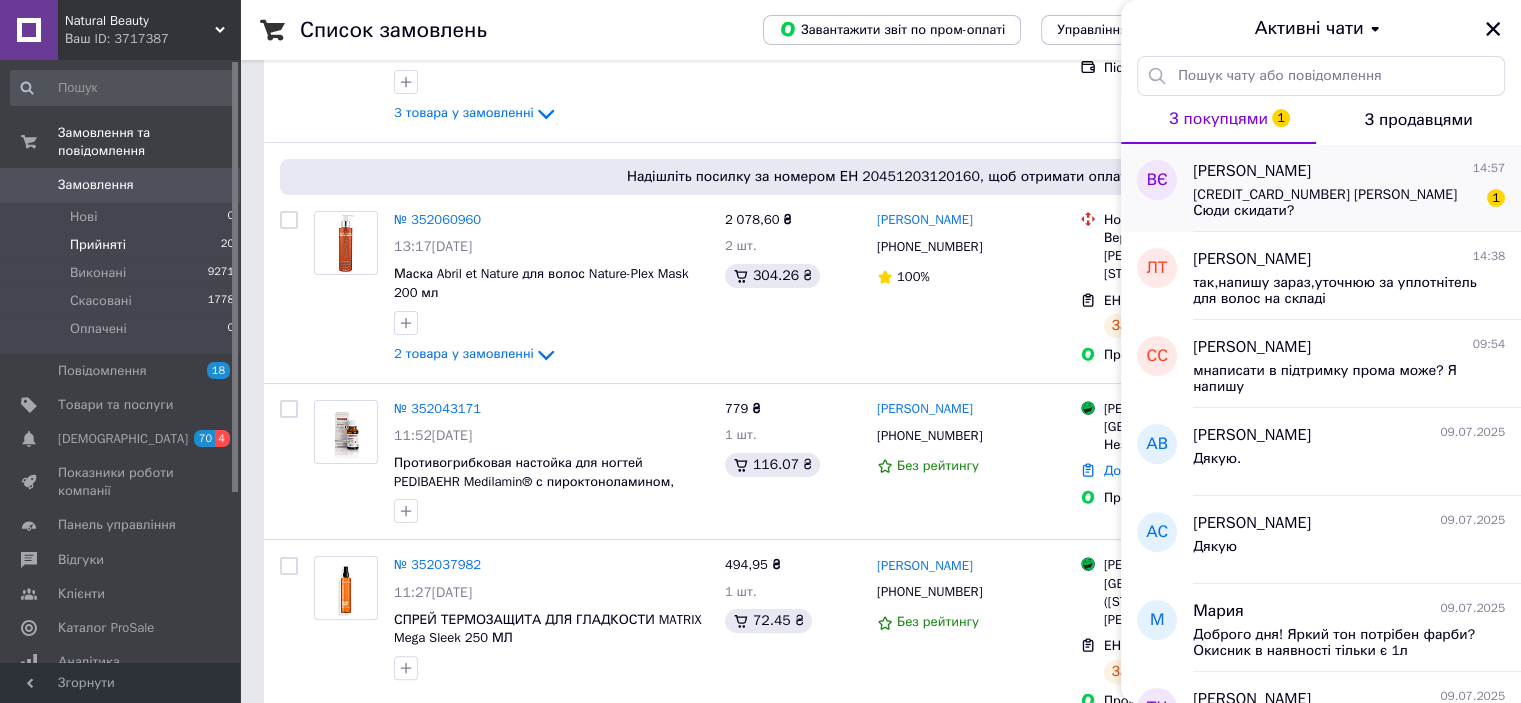click on "[CREDIT_CARD_NUMBER]
[PERSON_NAME]
Сюди скидати?" at bounding box center [1335, 203] 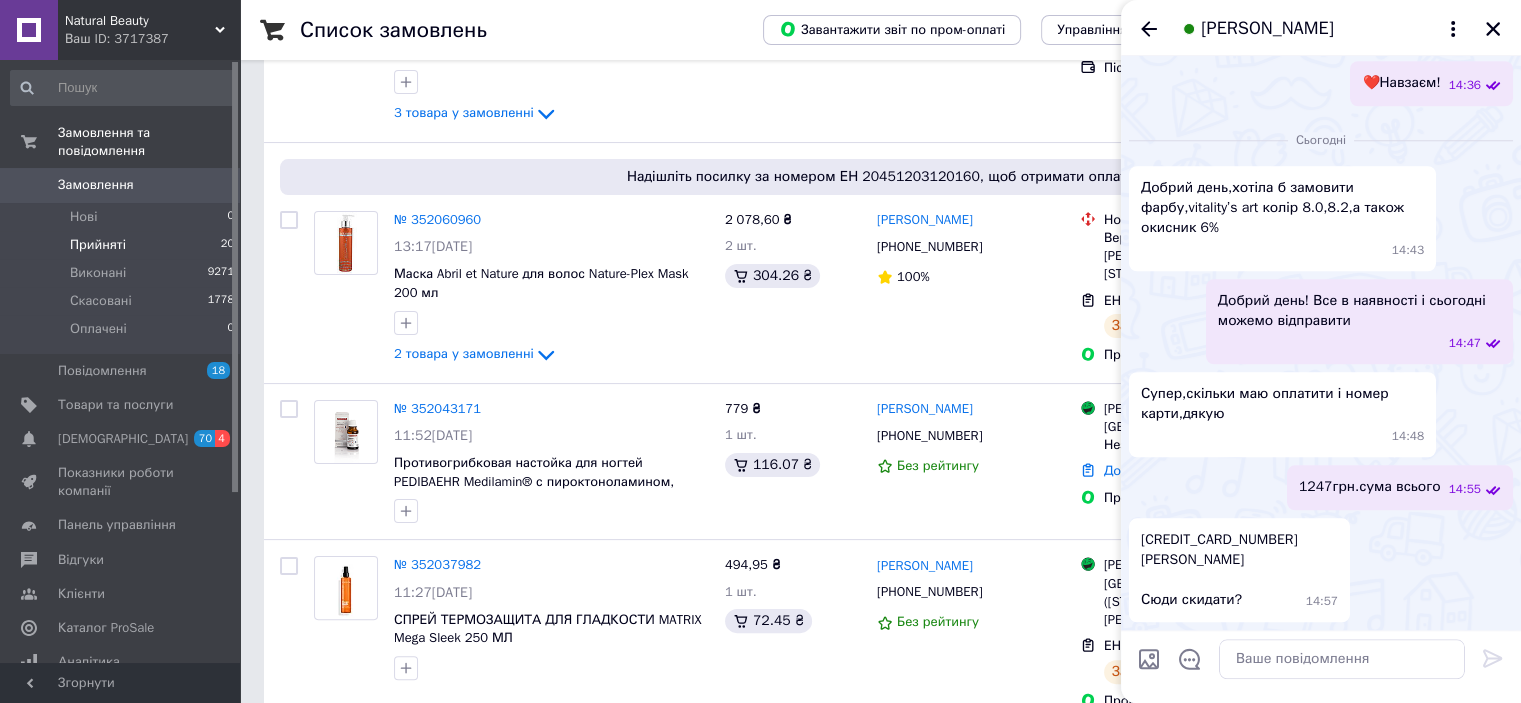 scroll, scrollTop: 2322, scrollLeft: 0, axis: vertical 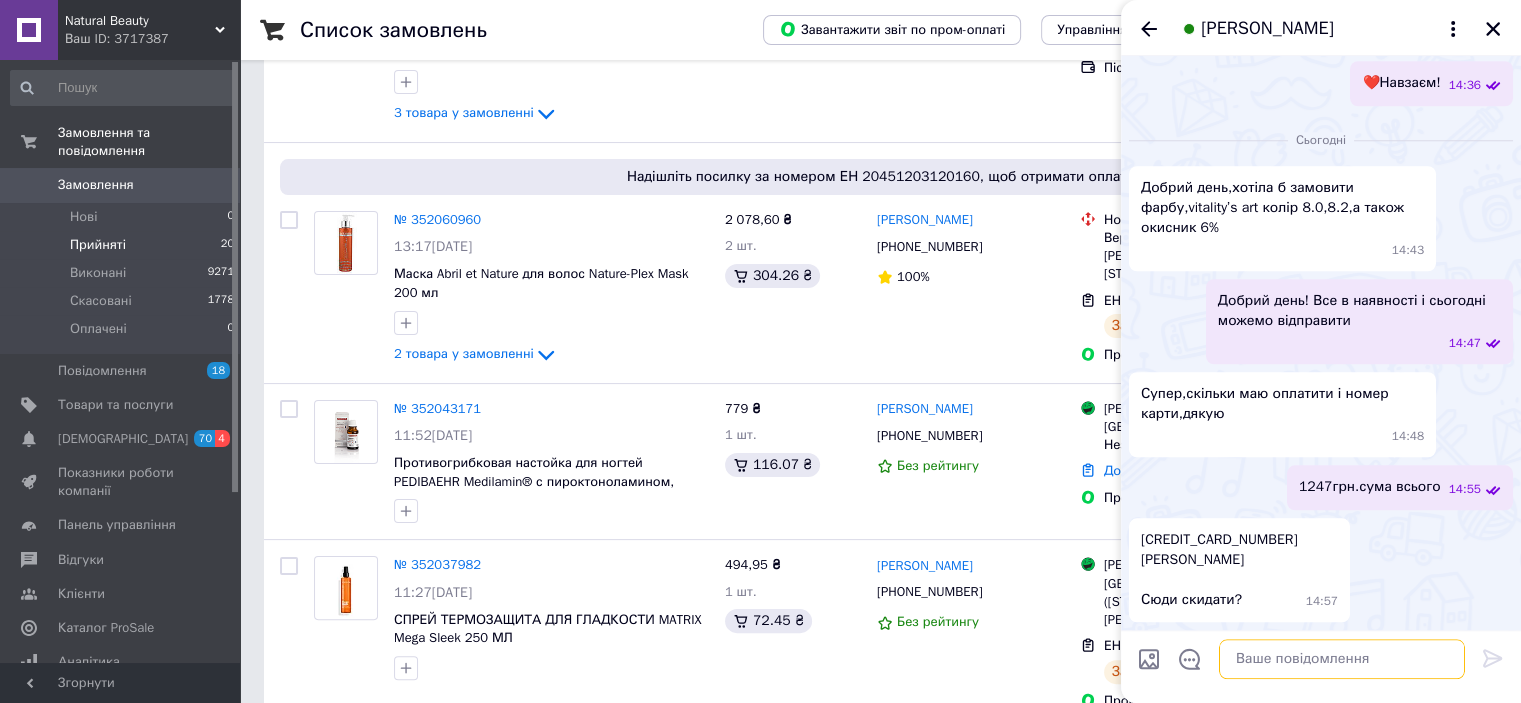 click at bounding box center (1342, 659) 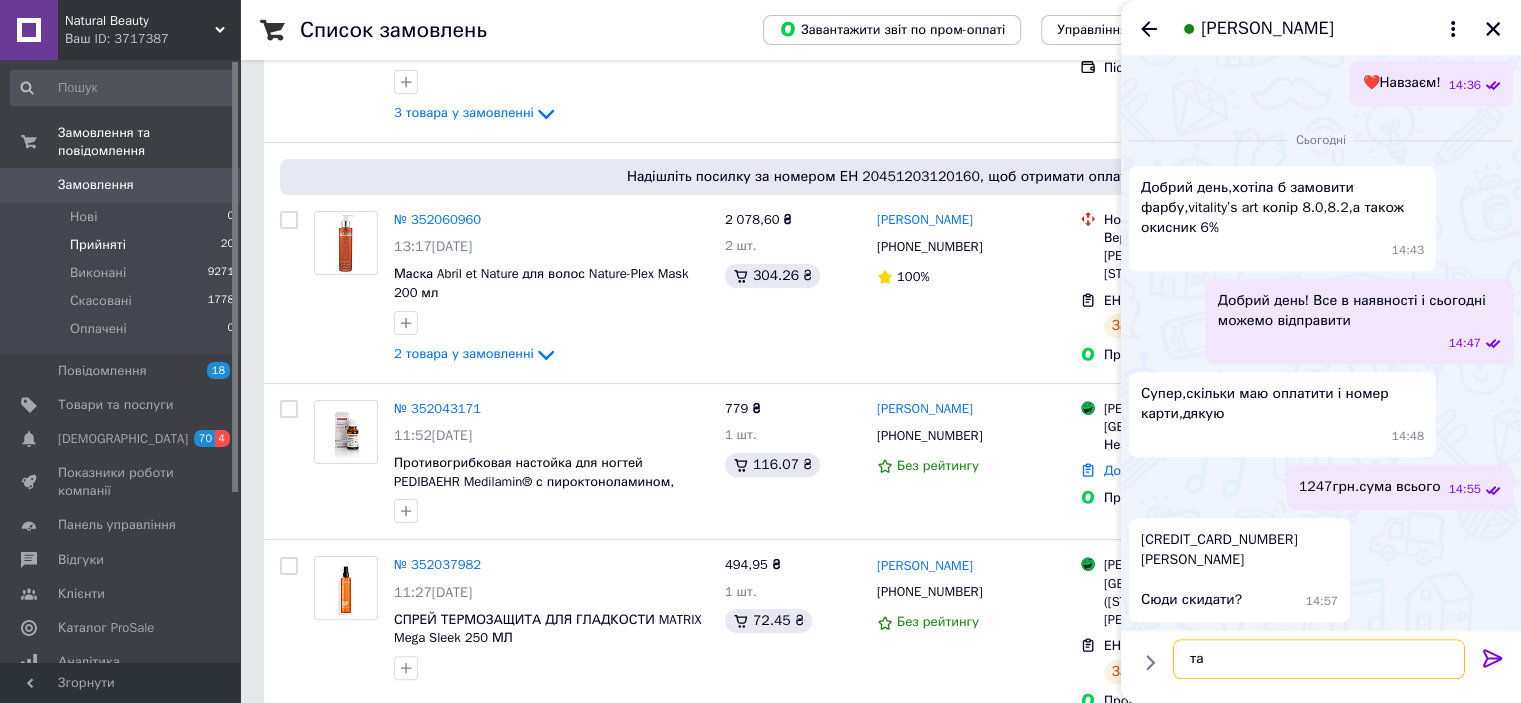 type on "так" 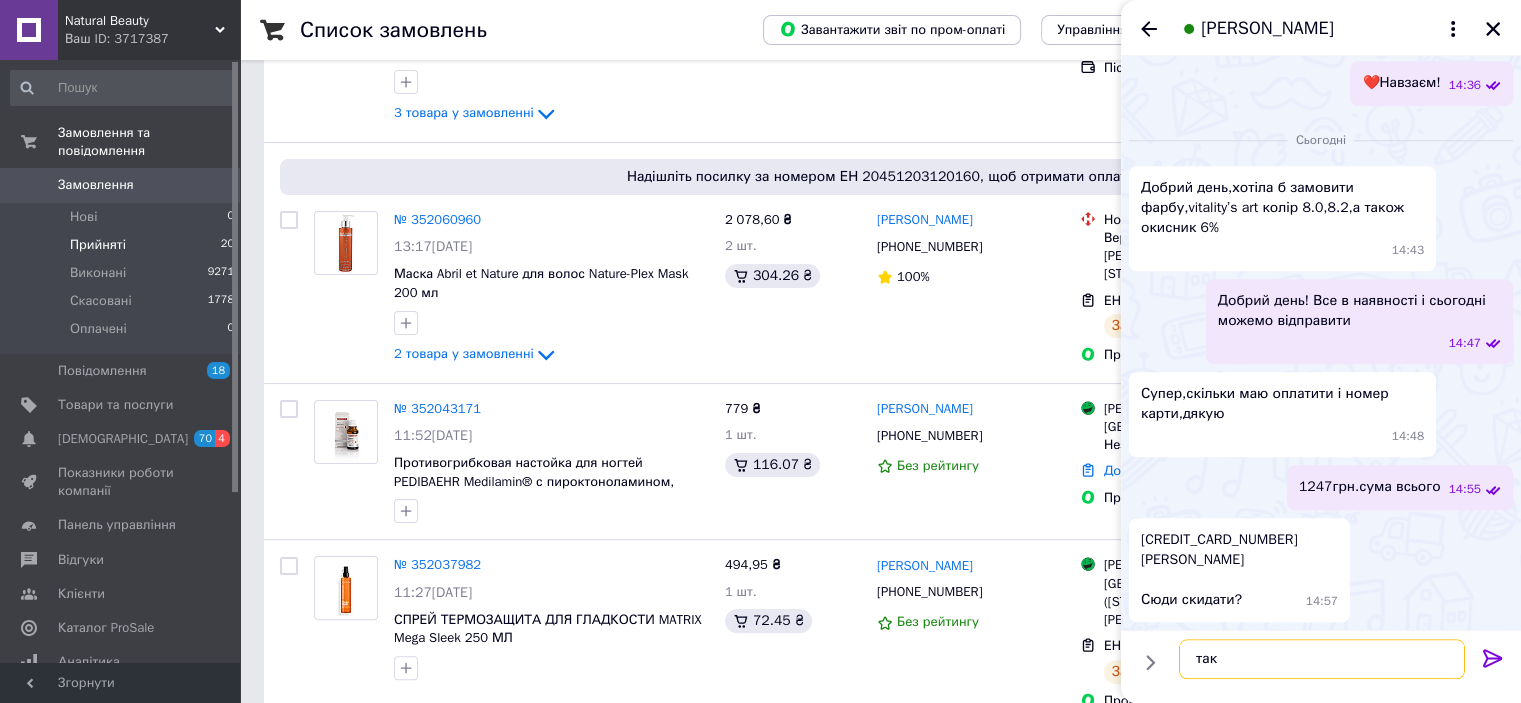 type 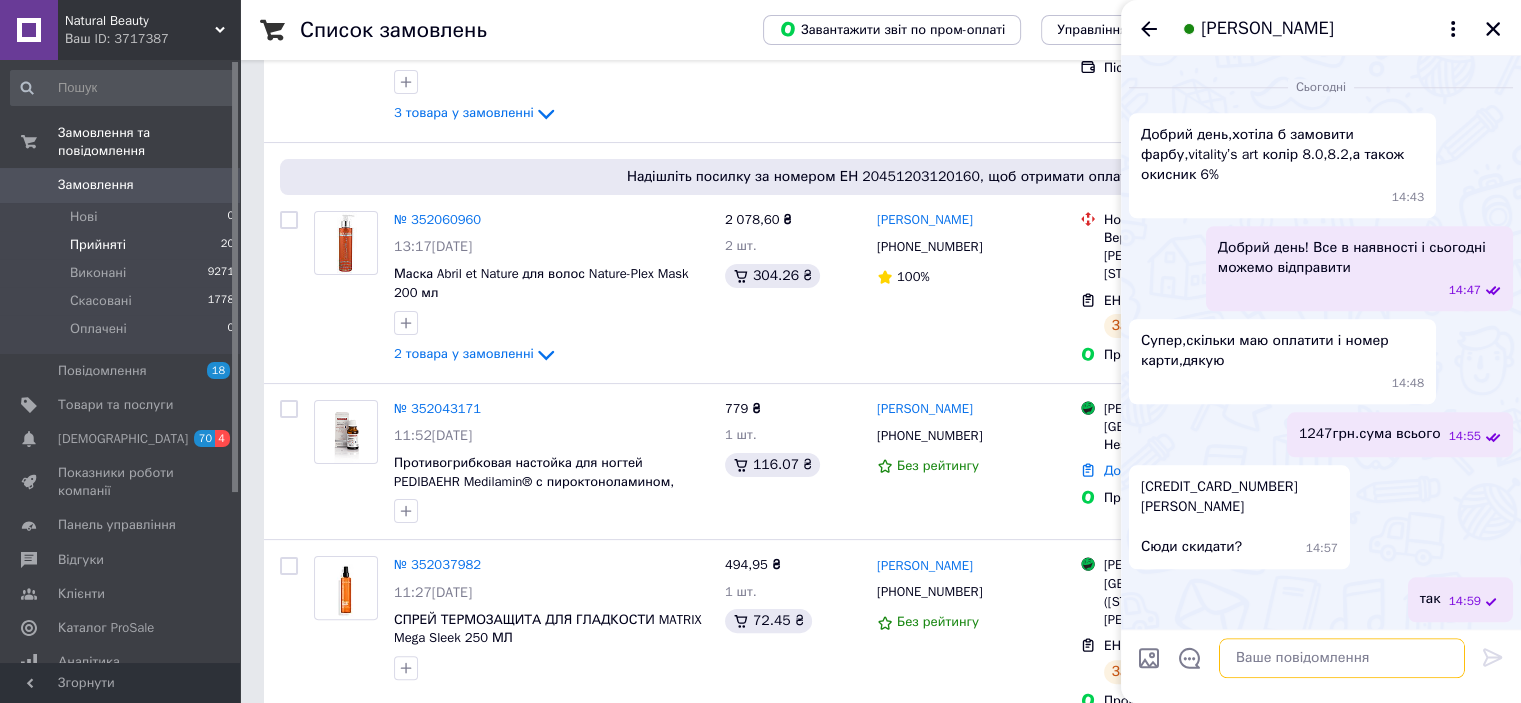 scroll, scrollTop: 2375, scrollLeft: 0, axis: vertical 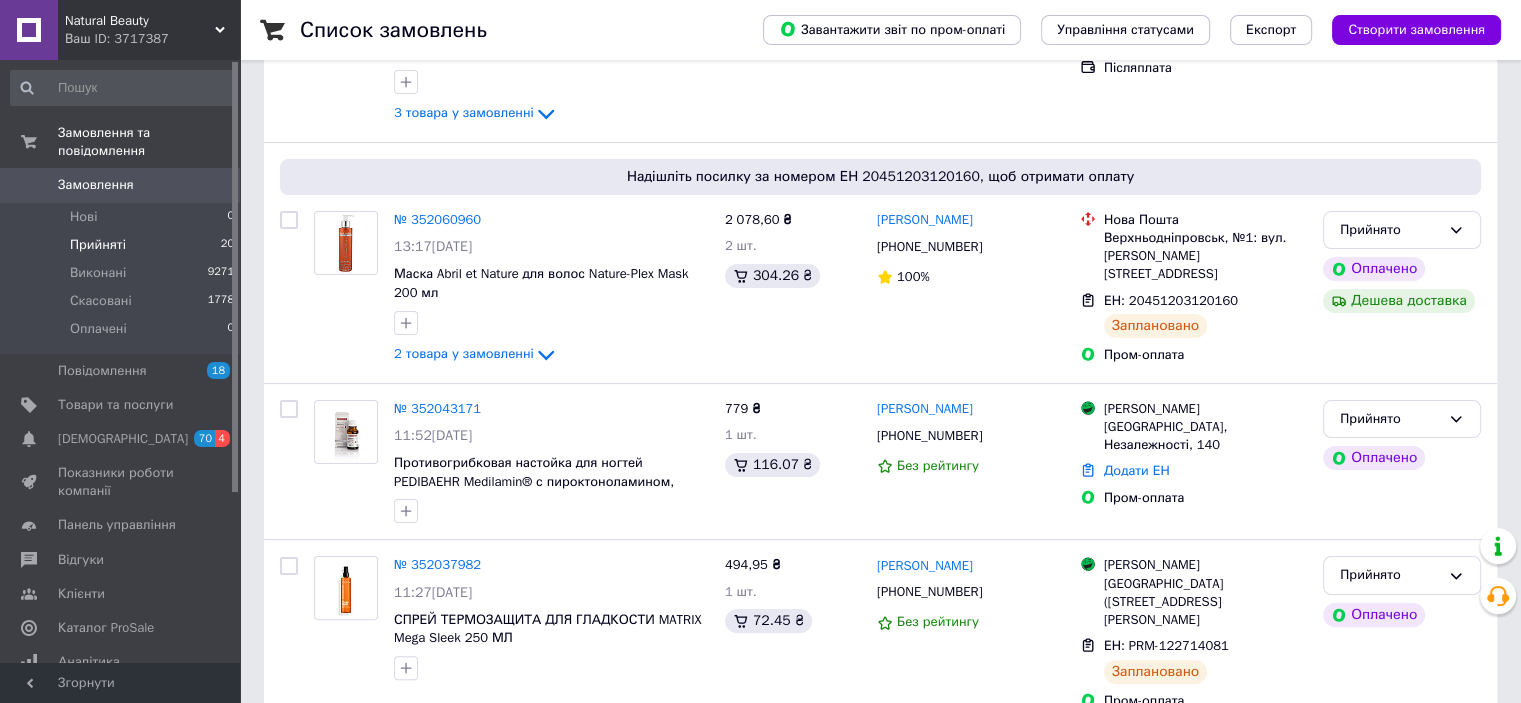 click on "Замовлення" at bounding box center (96, 185) 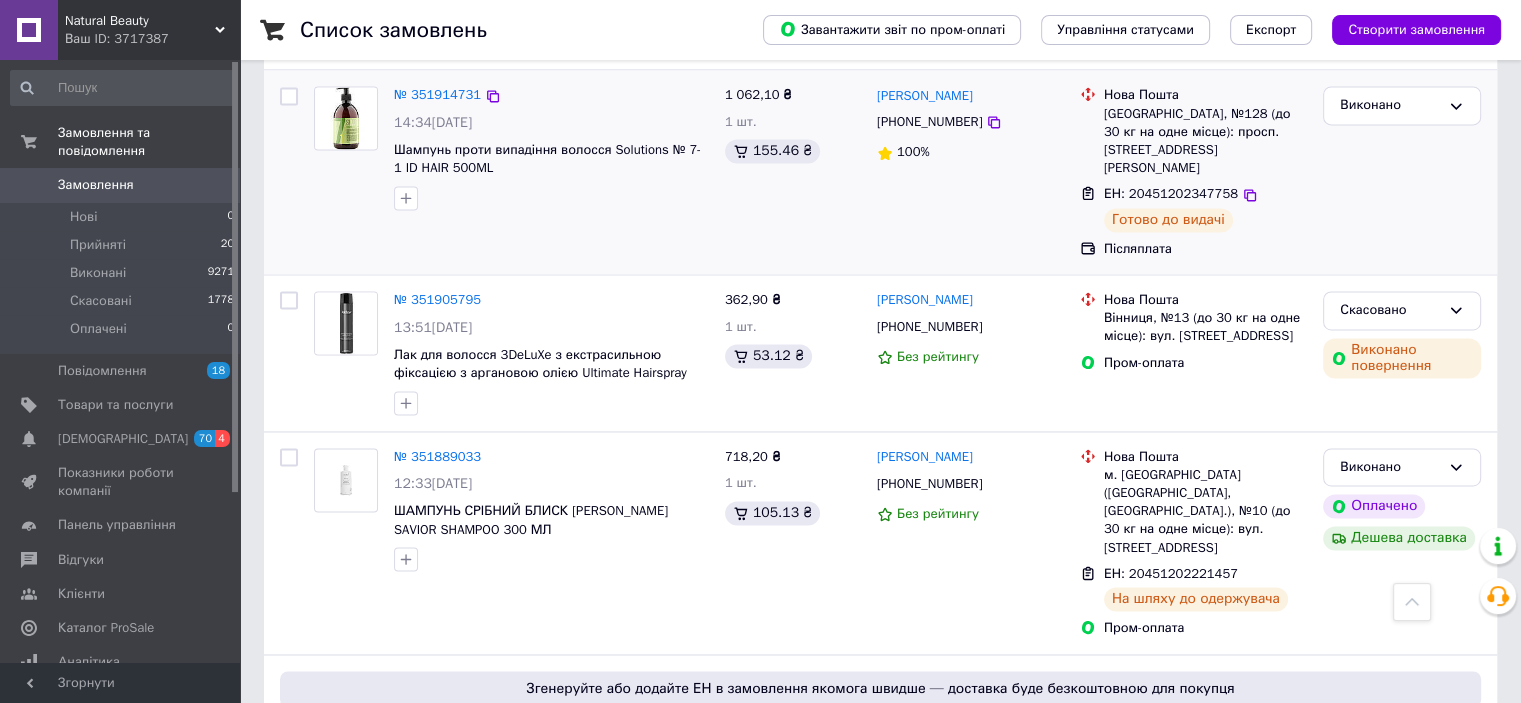 scroll, scrollTop: 2666, scrollLeft: 0, axis: vertical 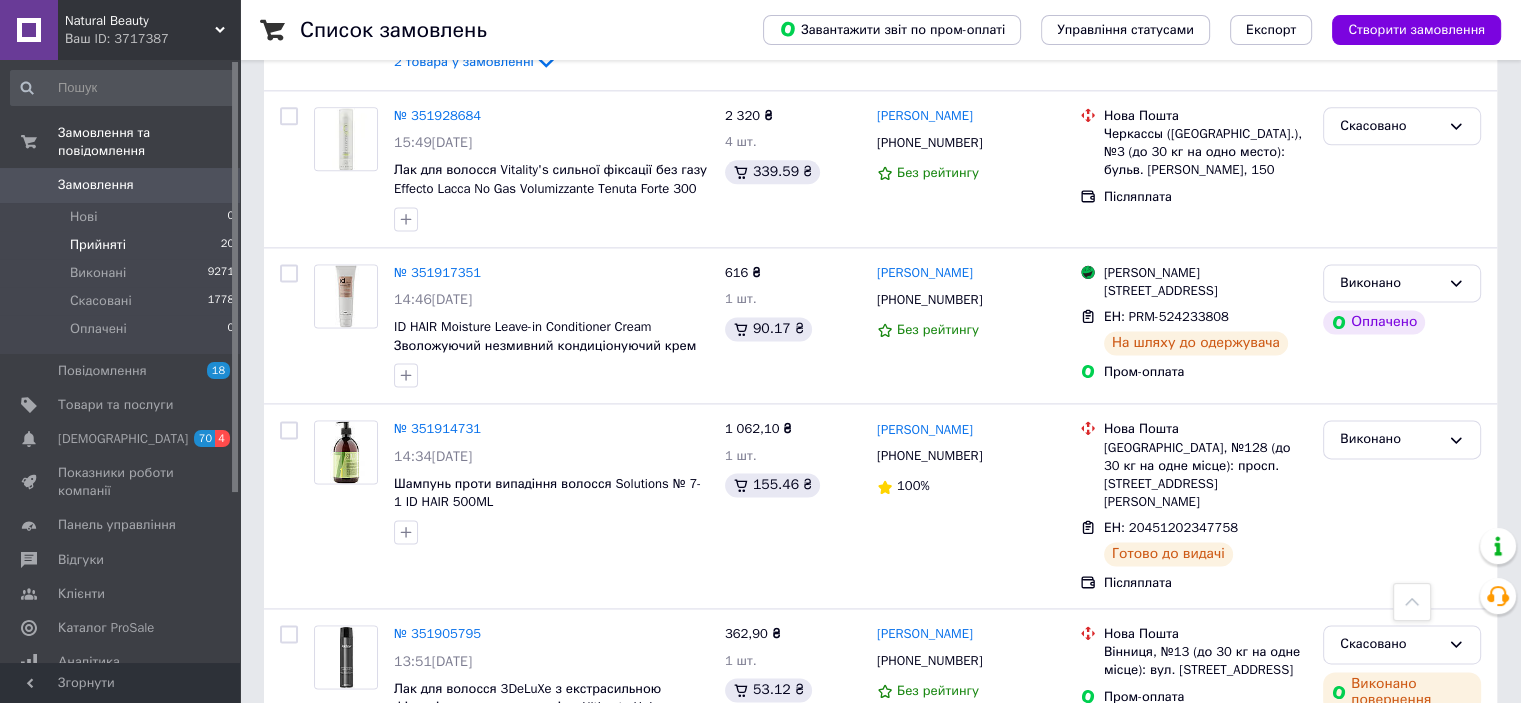 click on "Прийняті" at bounding box center (98, 245) 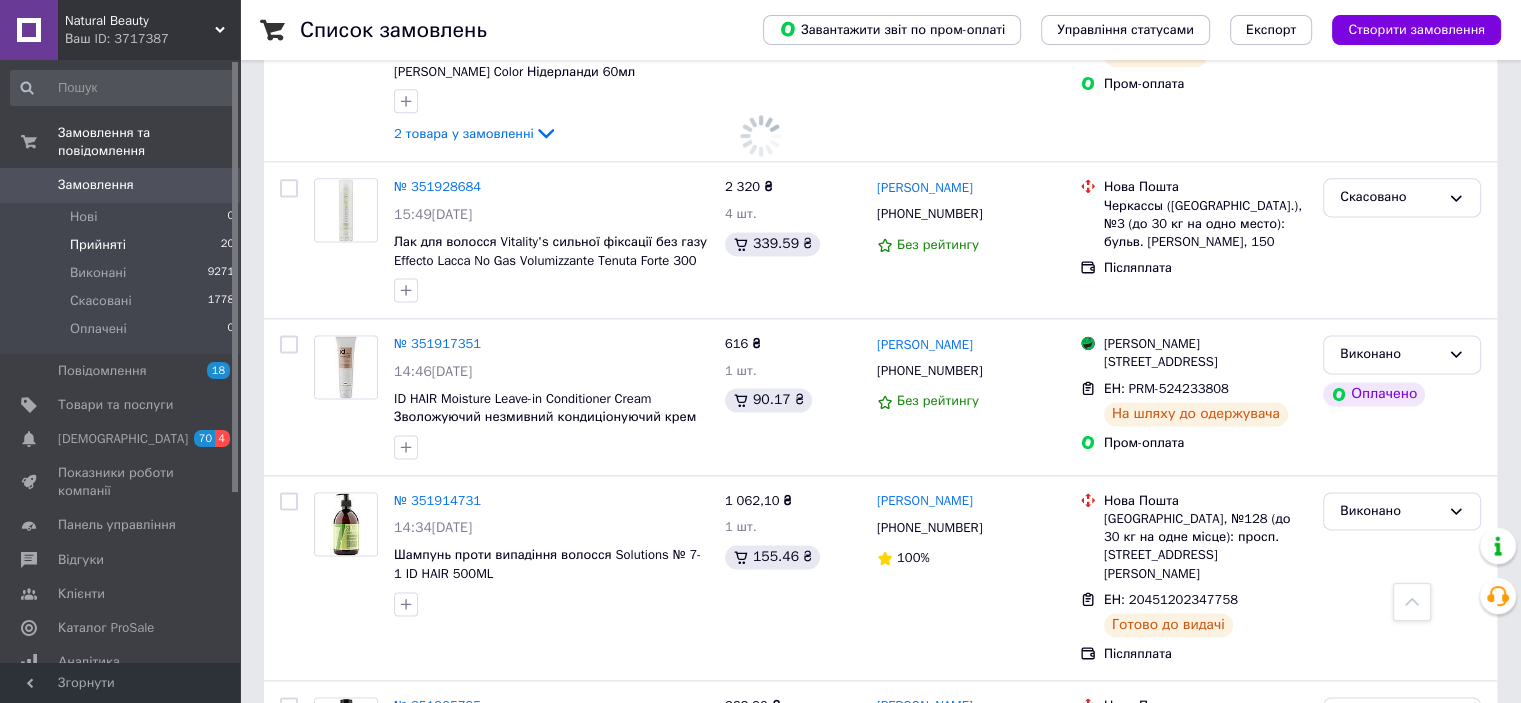 scroll, scrollTop: 2736, scrollLeft: 0, axis: vertical 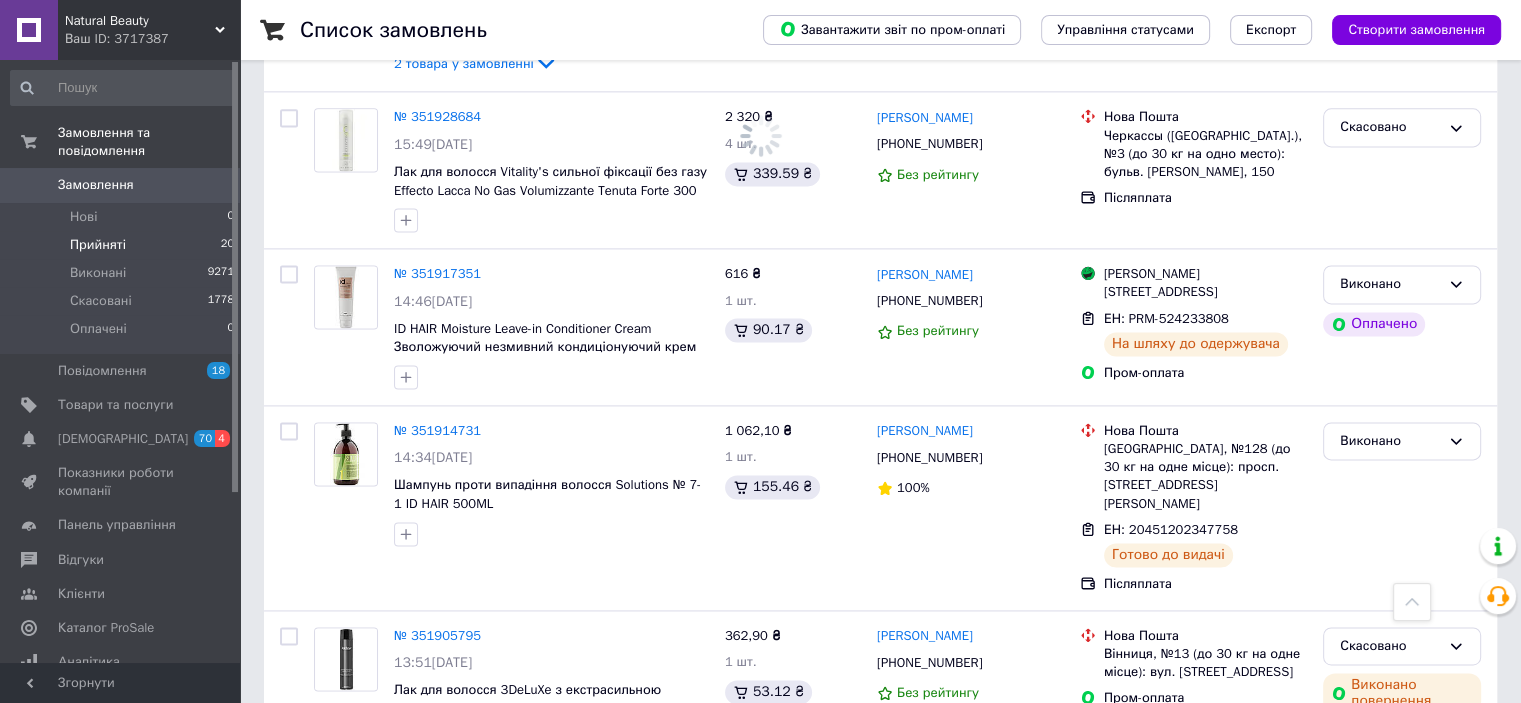 click on "Прийняті 20" at bounding box center (123, 245) 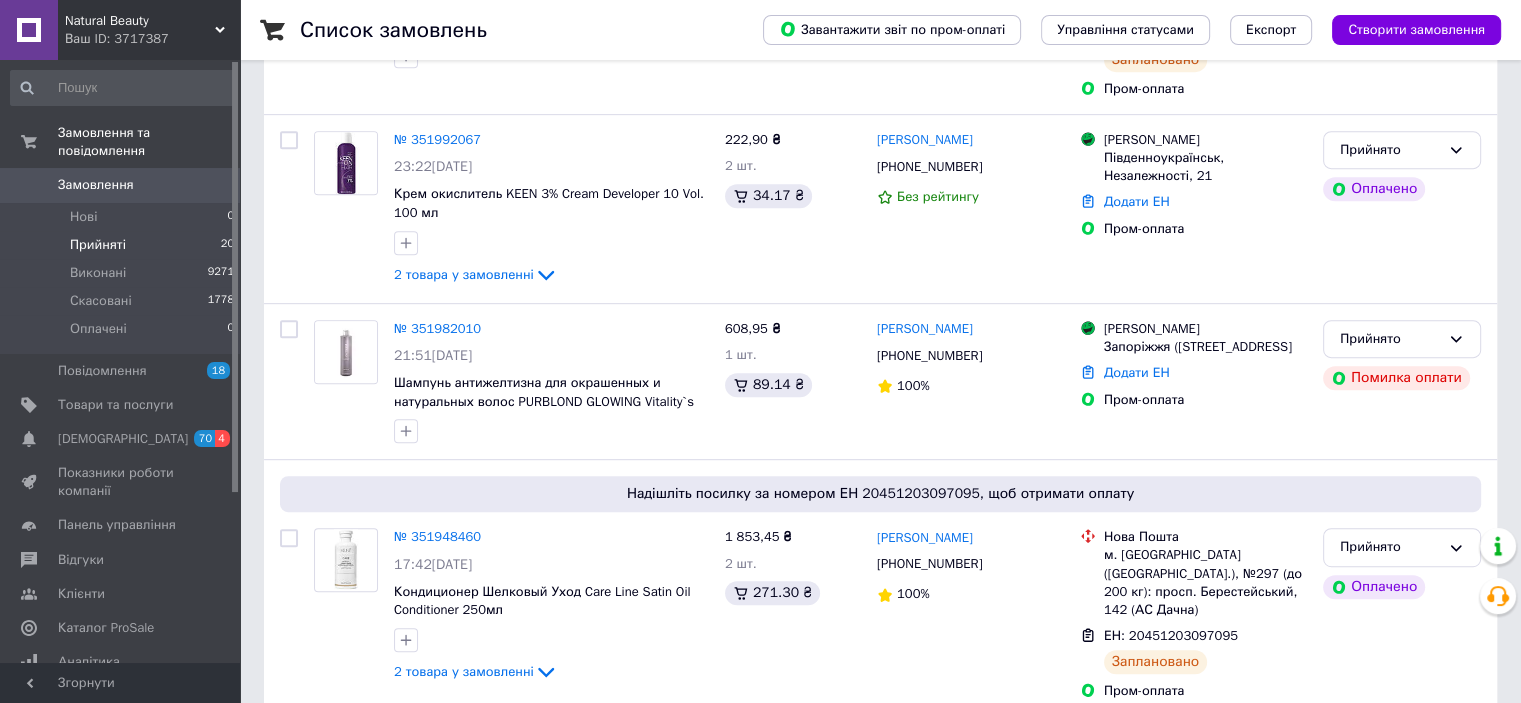 scroll, scrollTop: 1000, scrollLeft: 0, axis: vertical 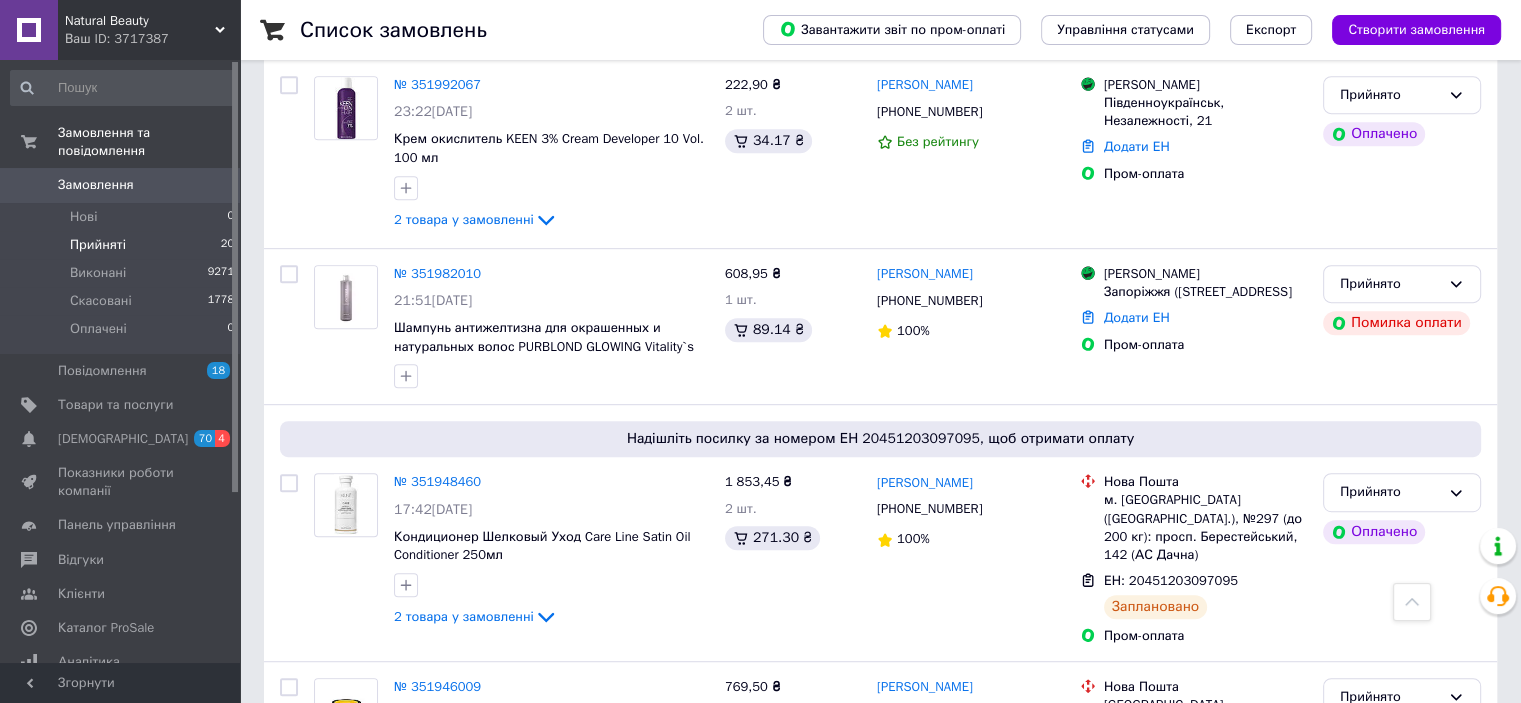 click on "Прийняті 20" at bounding box center (123, 245) 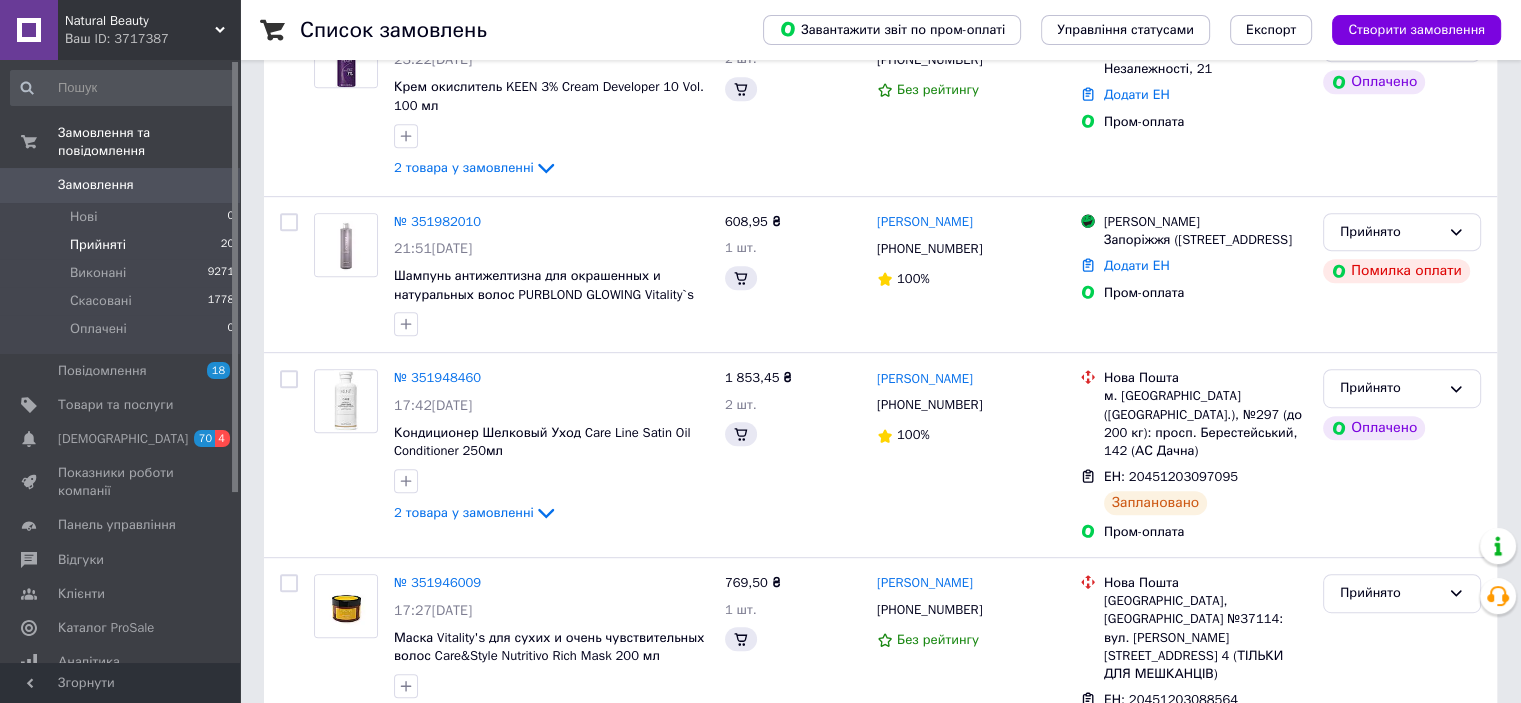 scroll, scrollTop: 0, scrollLeft: 0, axis: both 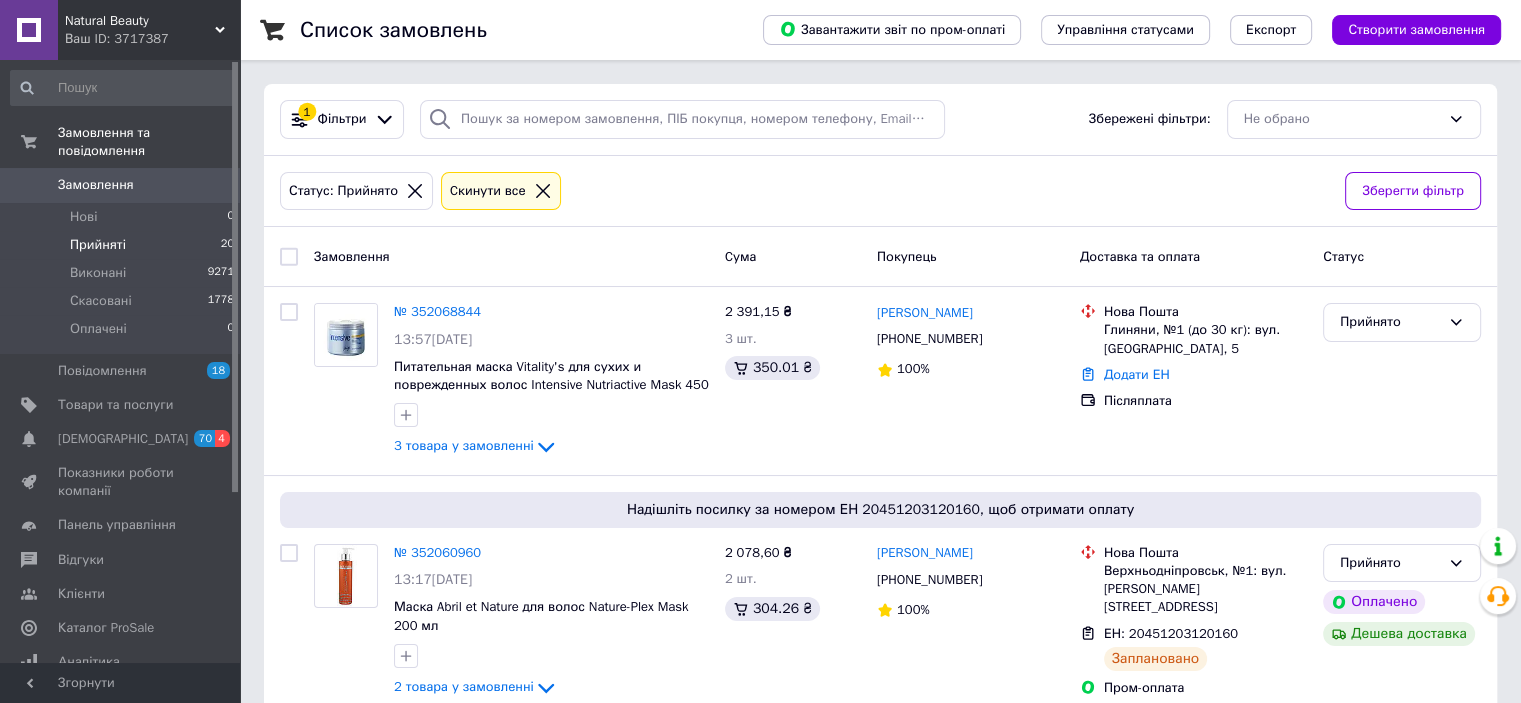 click on "Прийняті" at bounding box center (98, 245) 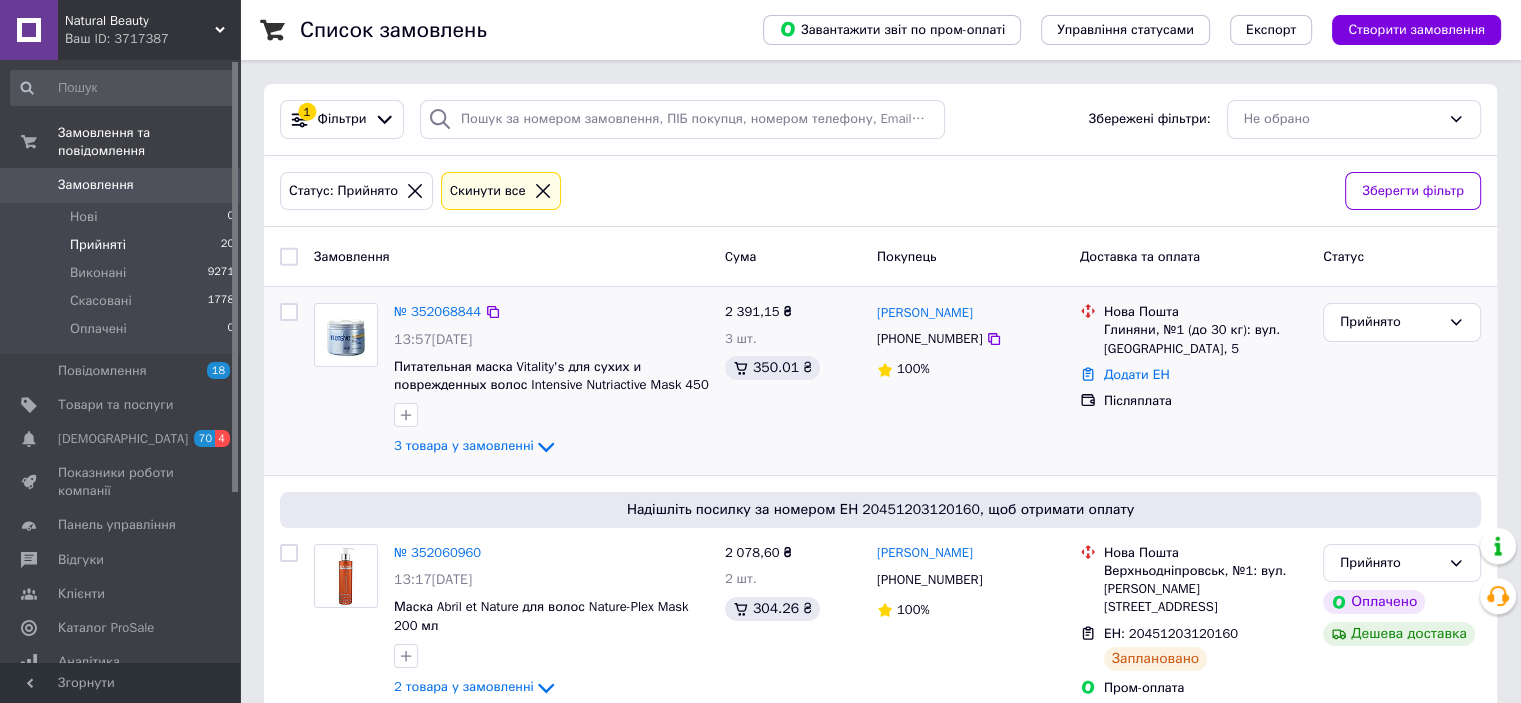 scroll, scrollTop: 333, scrollLeft: 0, axis: vertical 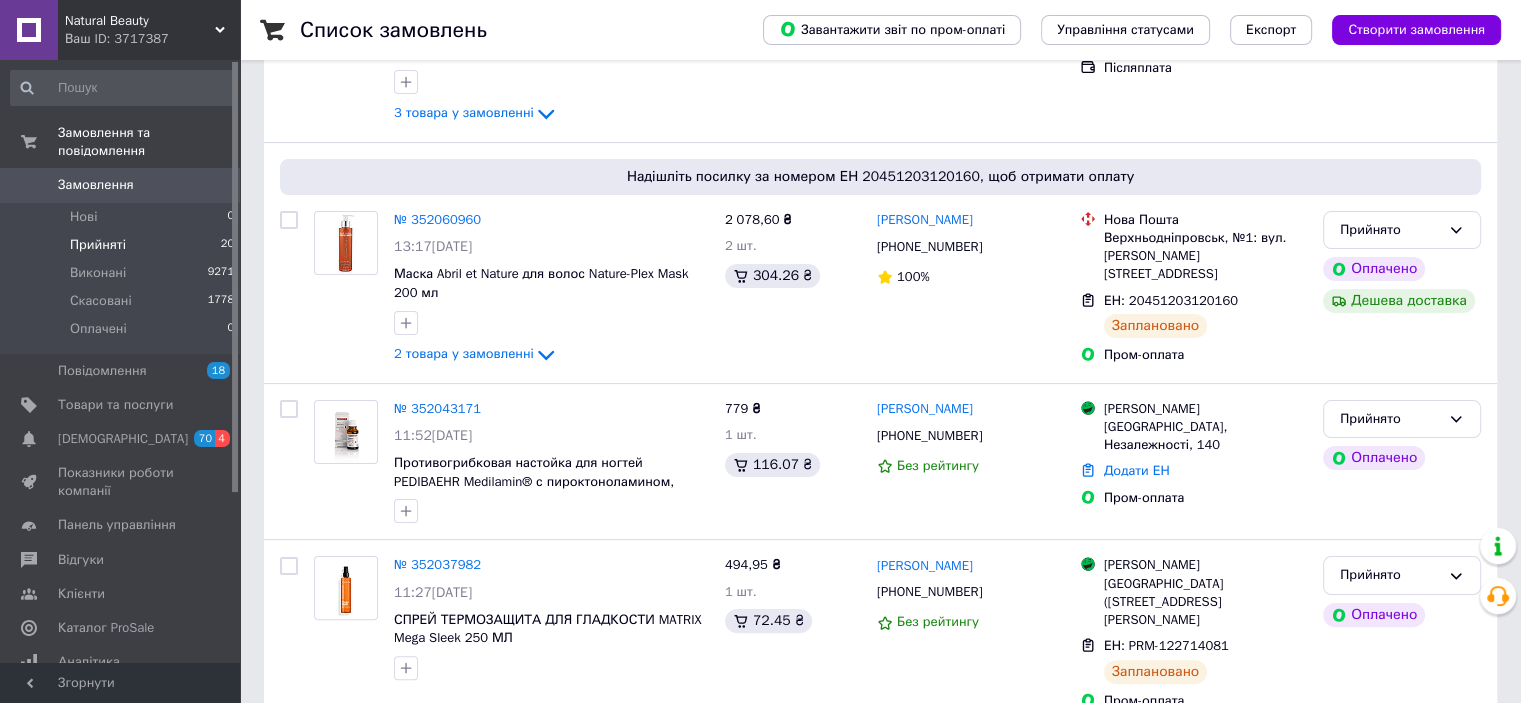 click on "Прийняті 20" at bounding box center [123, 245] 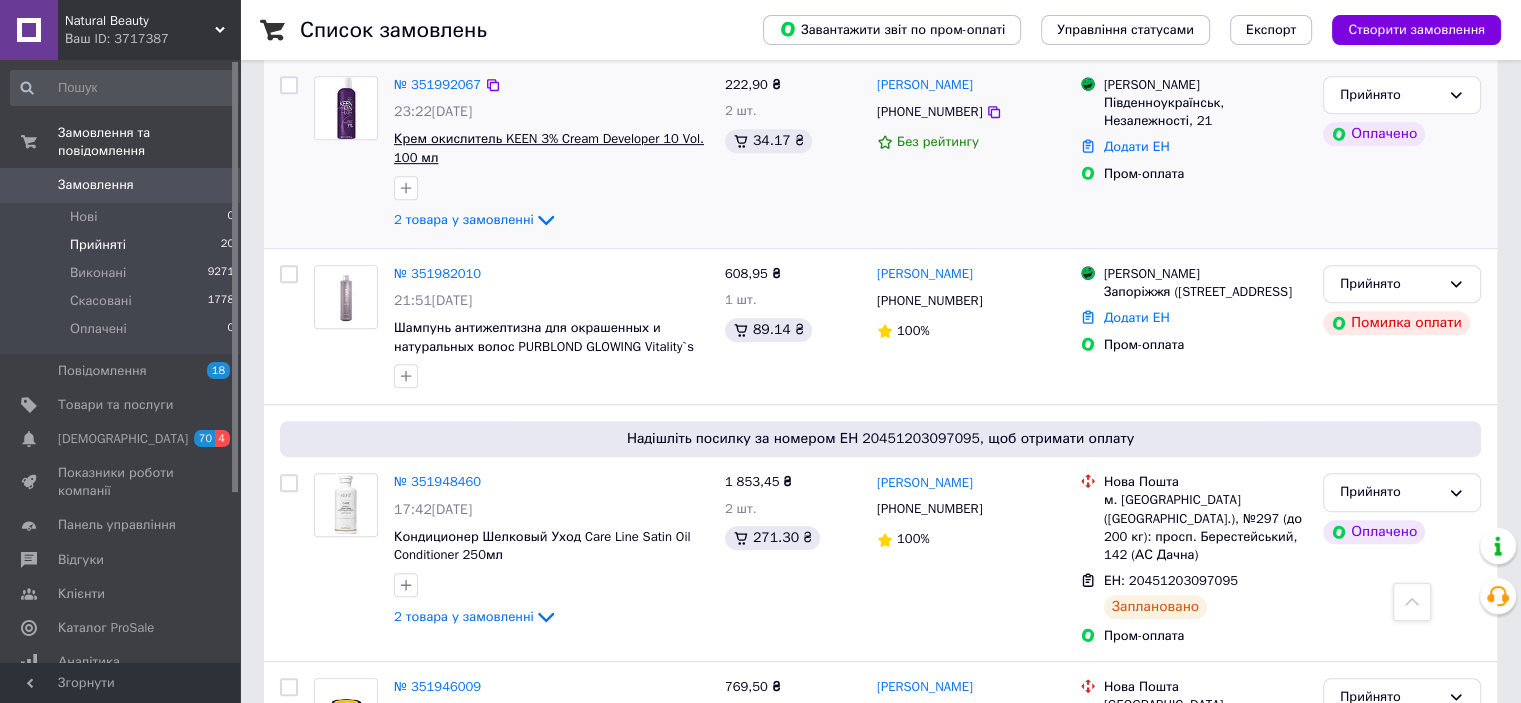 scroll, scrollTop: 1333, scrollLeft: 0, axis: vertical 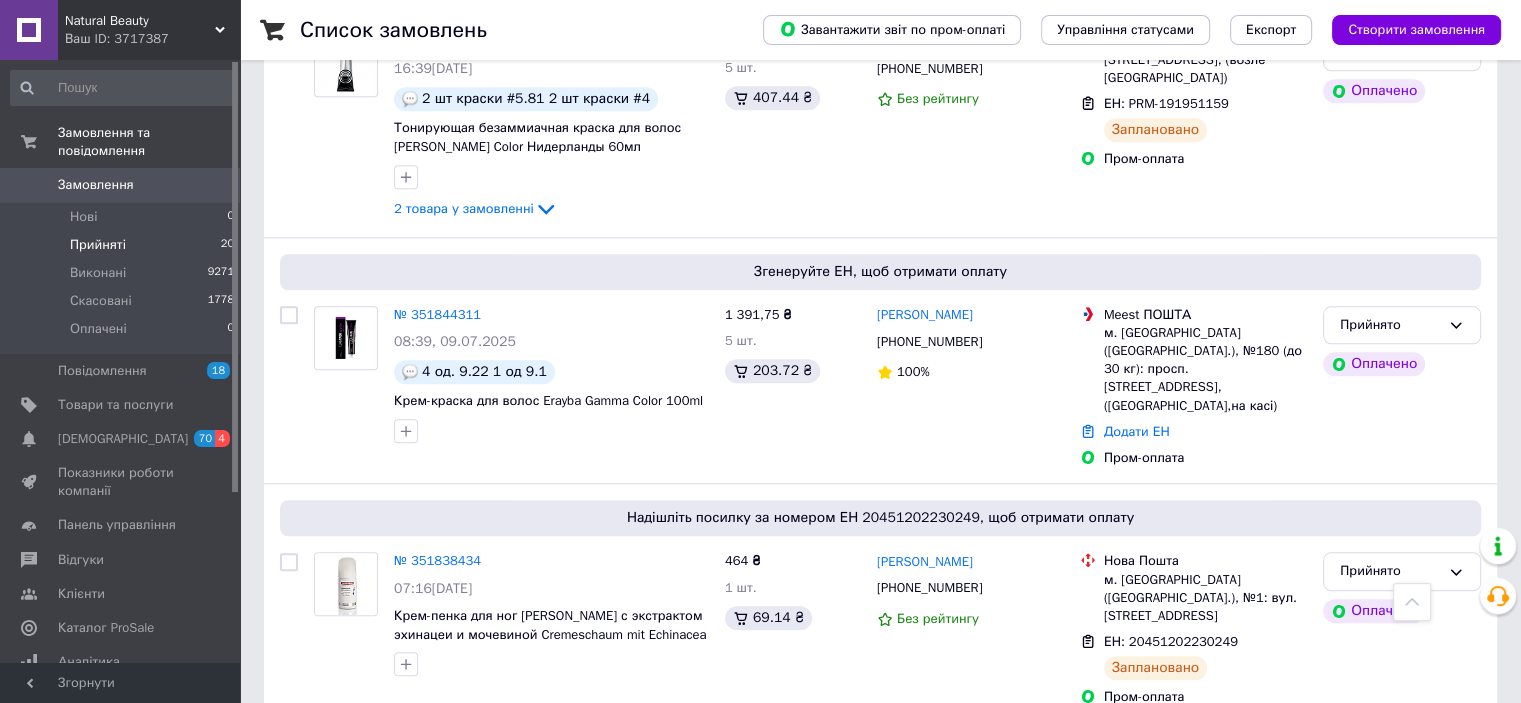 click on "Замовлення" at bounding box center [96, 185] 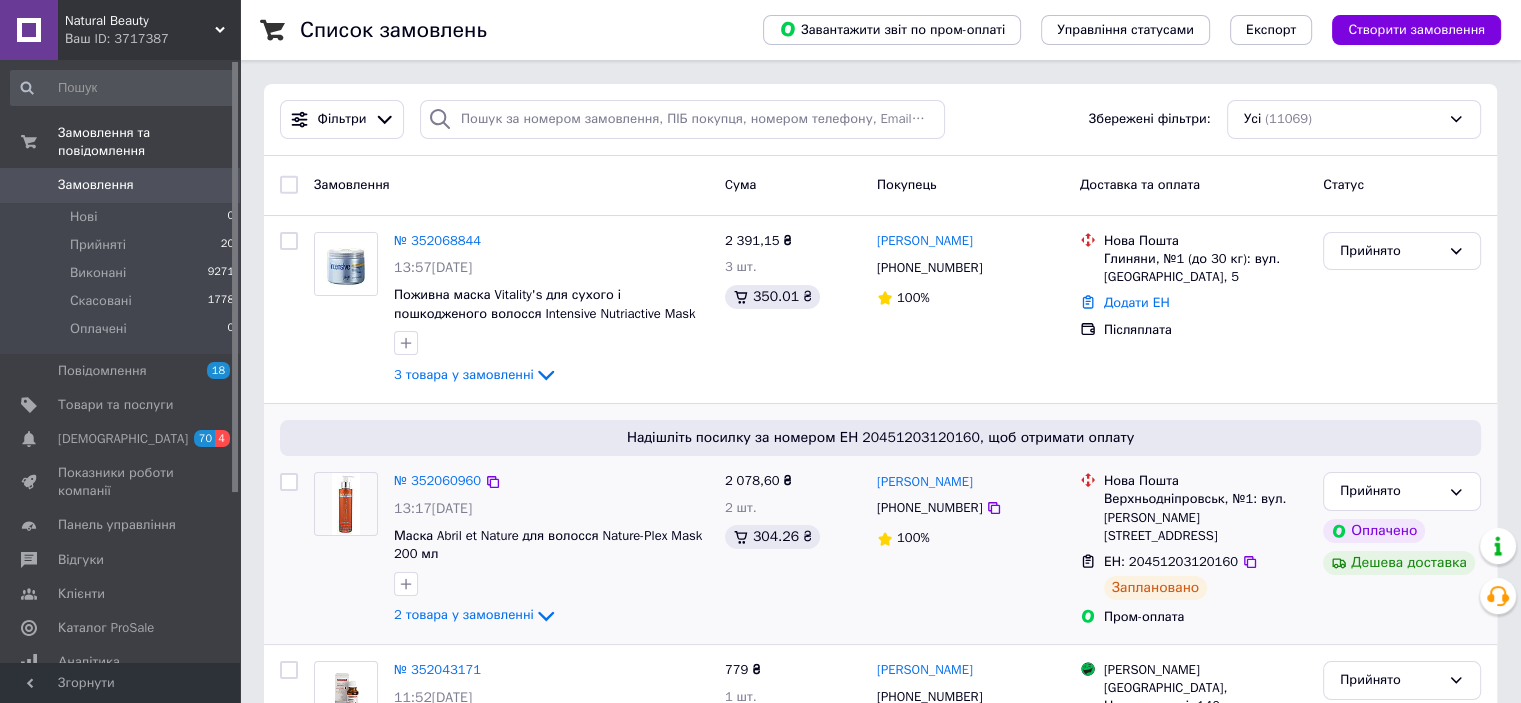 scroll, scrollTop: 333, scrollLeft: 0, axis: vertical 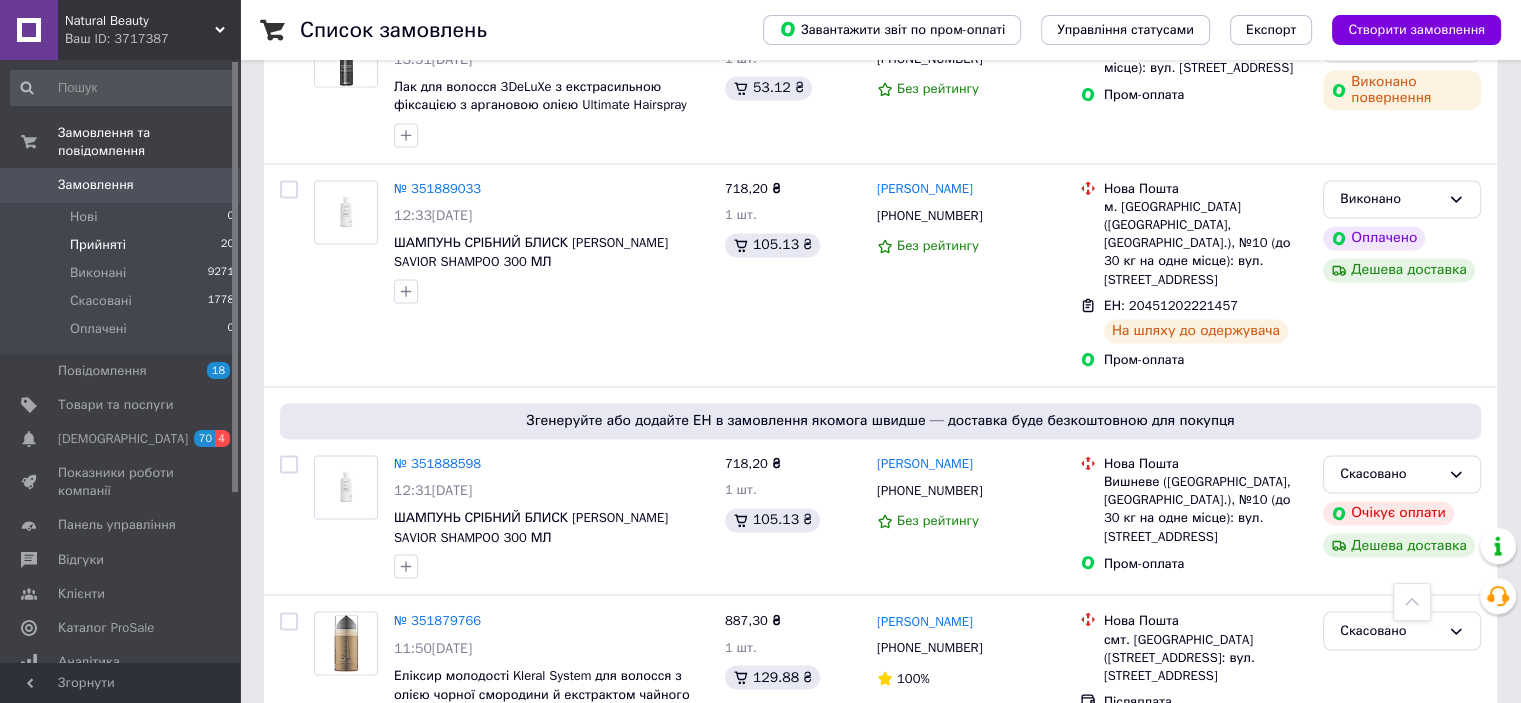 click on "Прийняті 20" at bounding box center (123, 245) 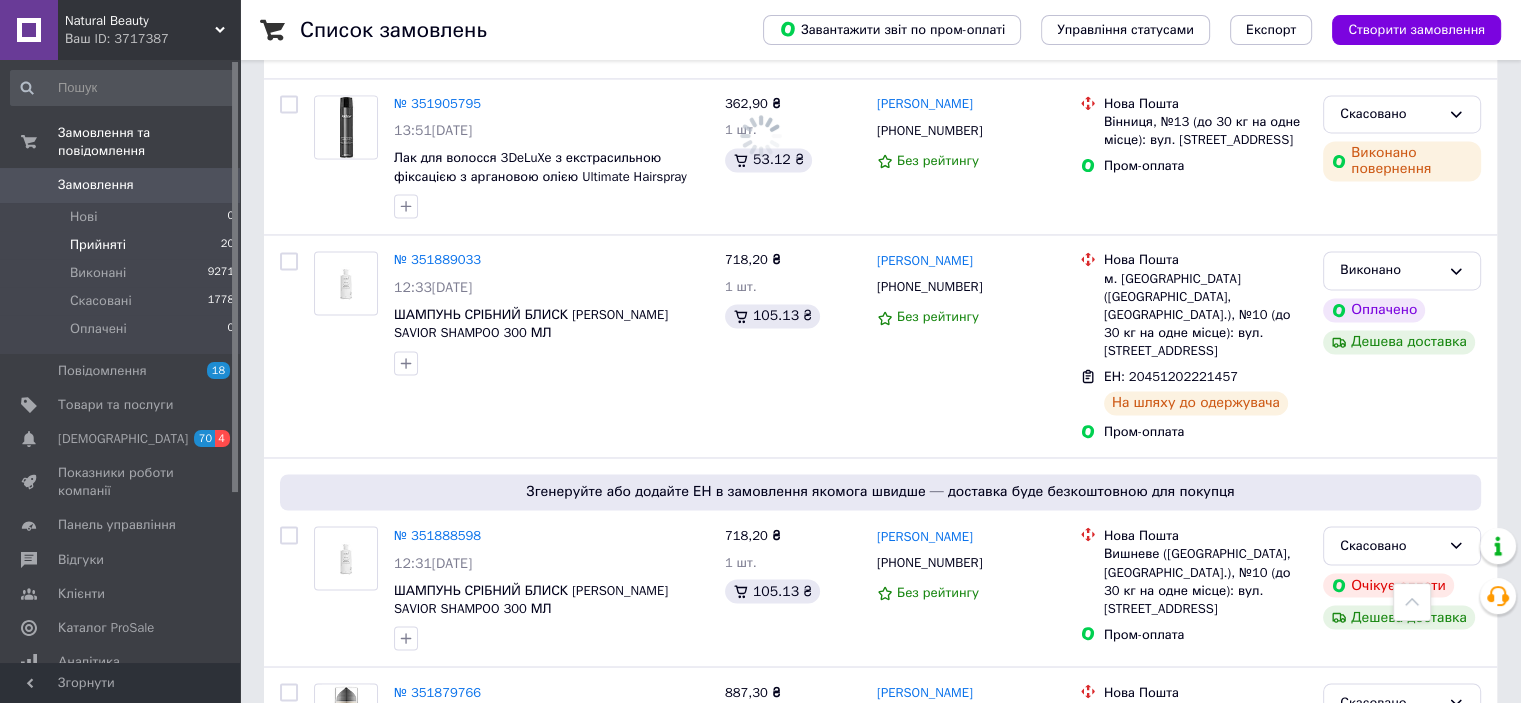 scroll, scrollTop: 3340, scrollLeft: 0, axis: vertical 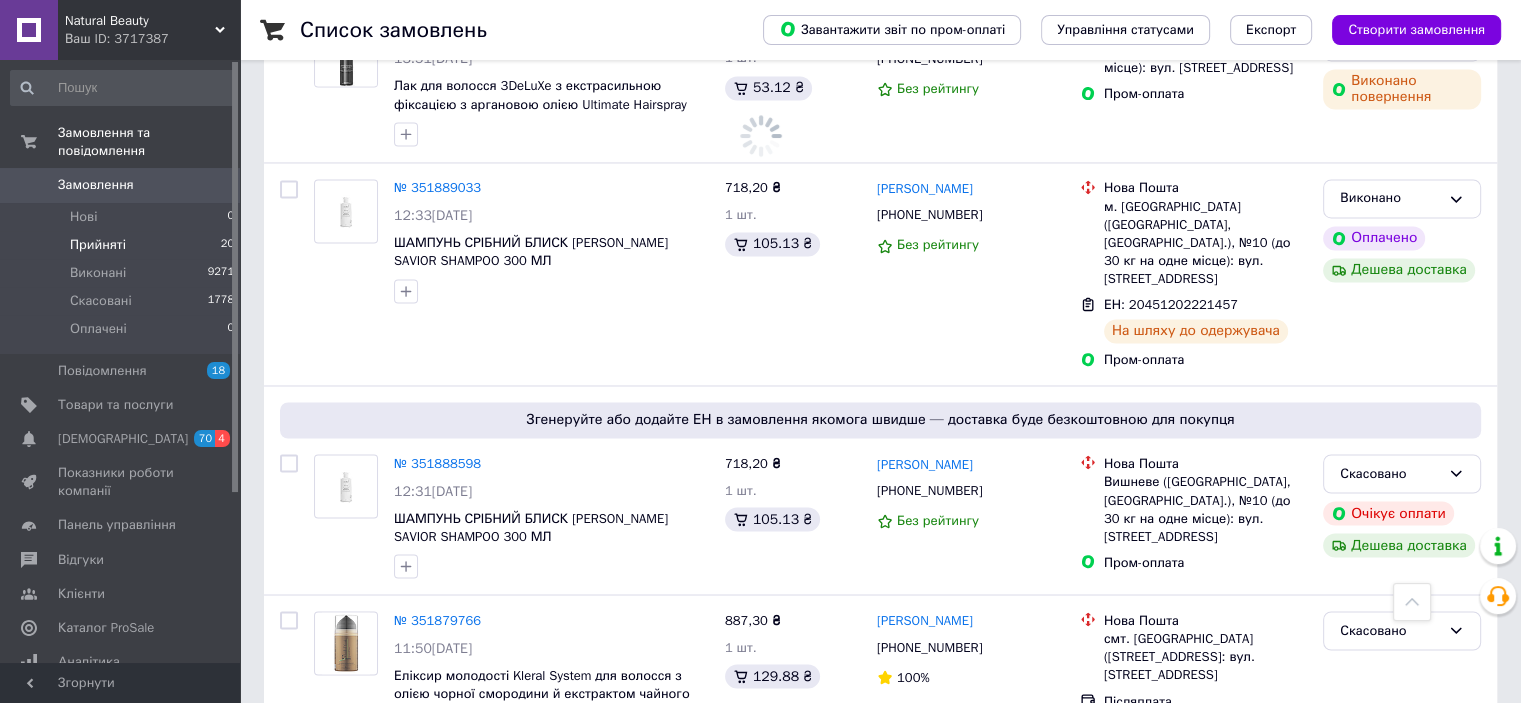 click on "Нові 0" at bounding box center (123, 217) 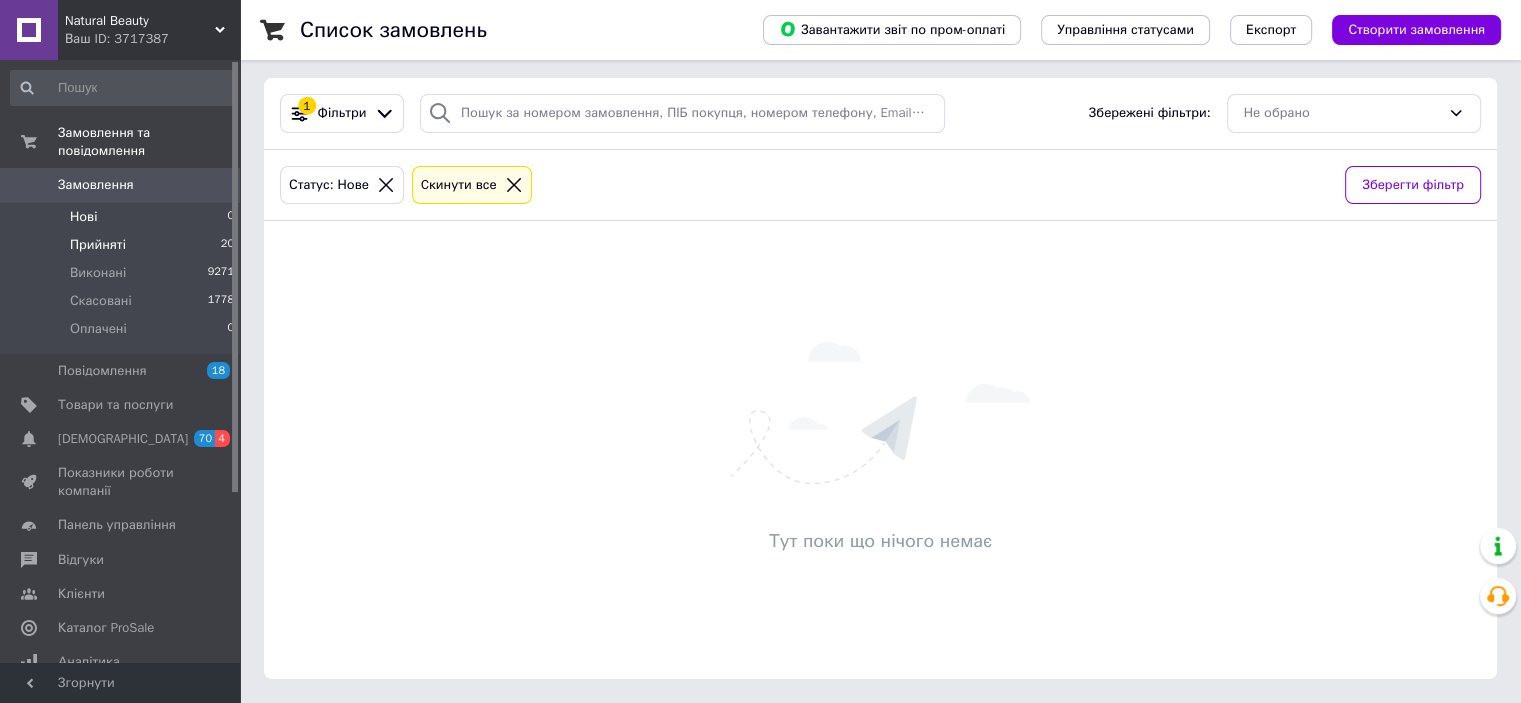scroll, scrollTop: 0, scrollLeft: 0, axis: both 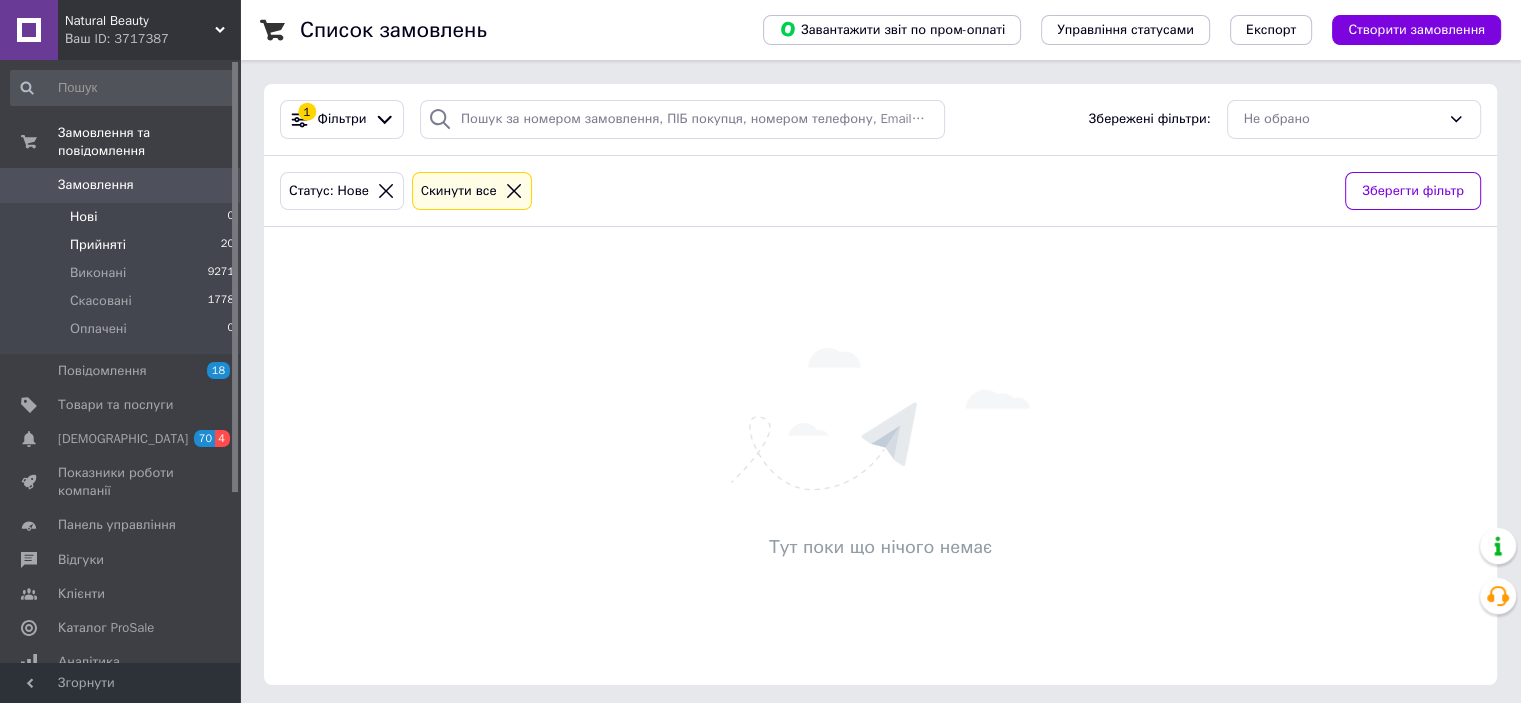 click on "Прийняті" at bounding box center (98, 245) 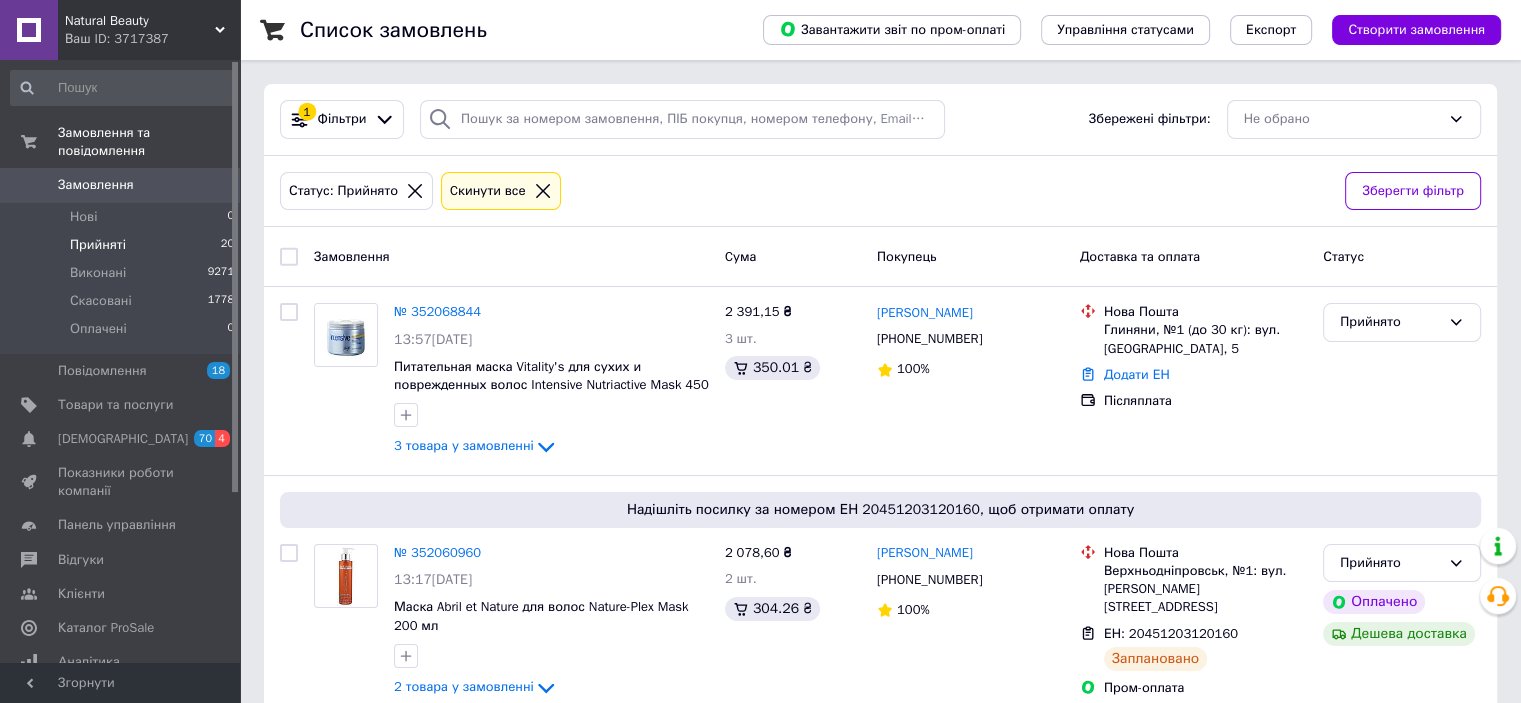 click on "Замовлення" at bounding box center [96, 185] 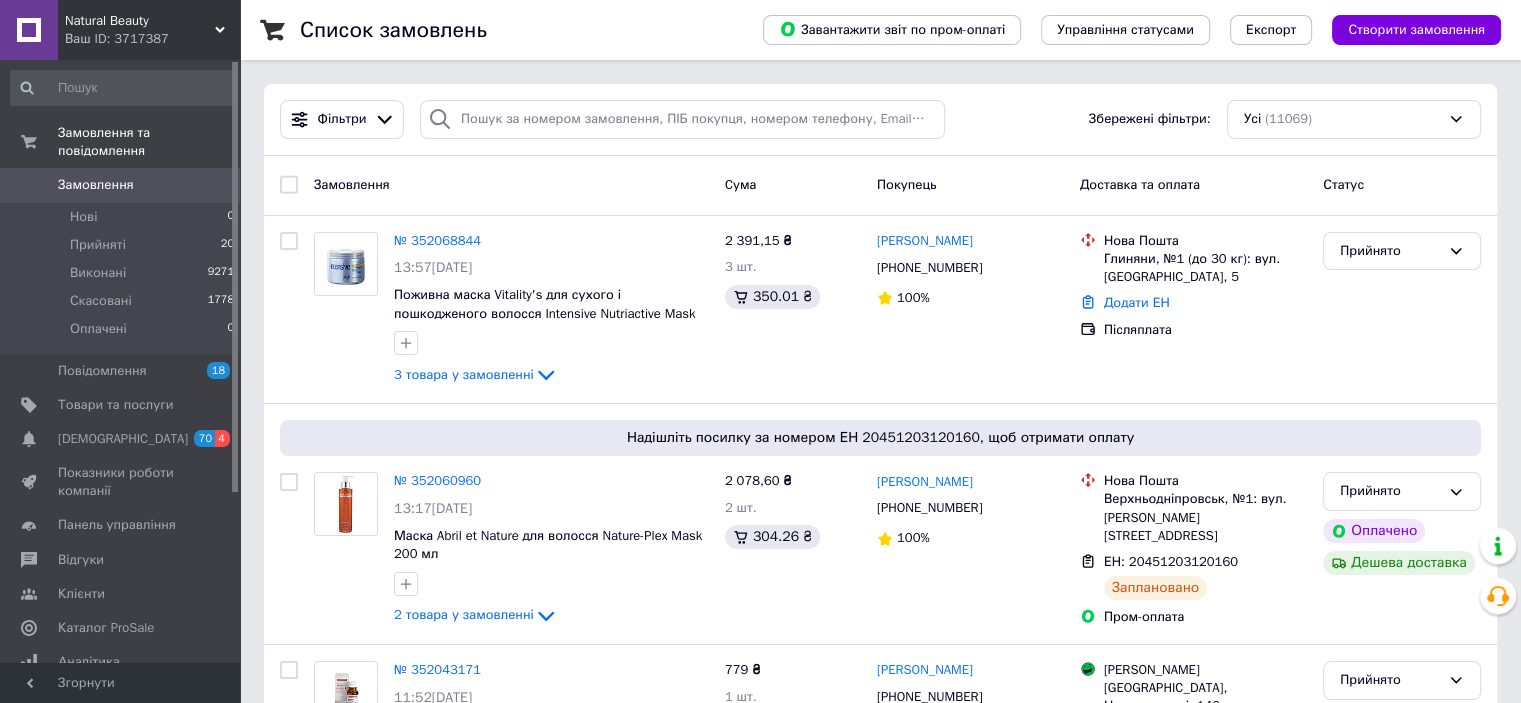 click on "Замовлення" at bounding box center (121, 185) 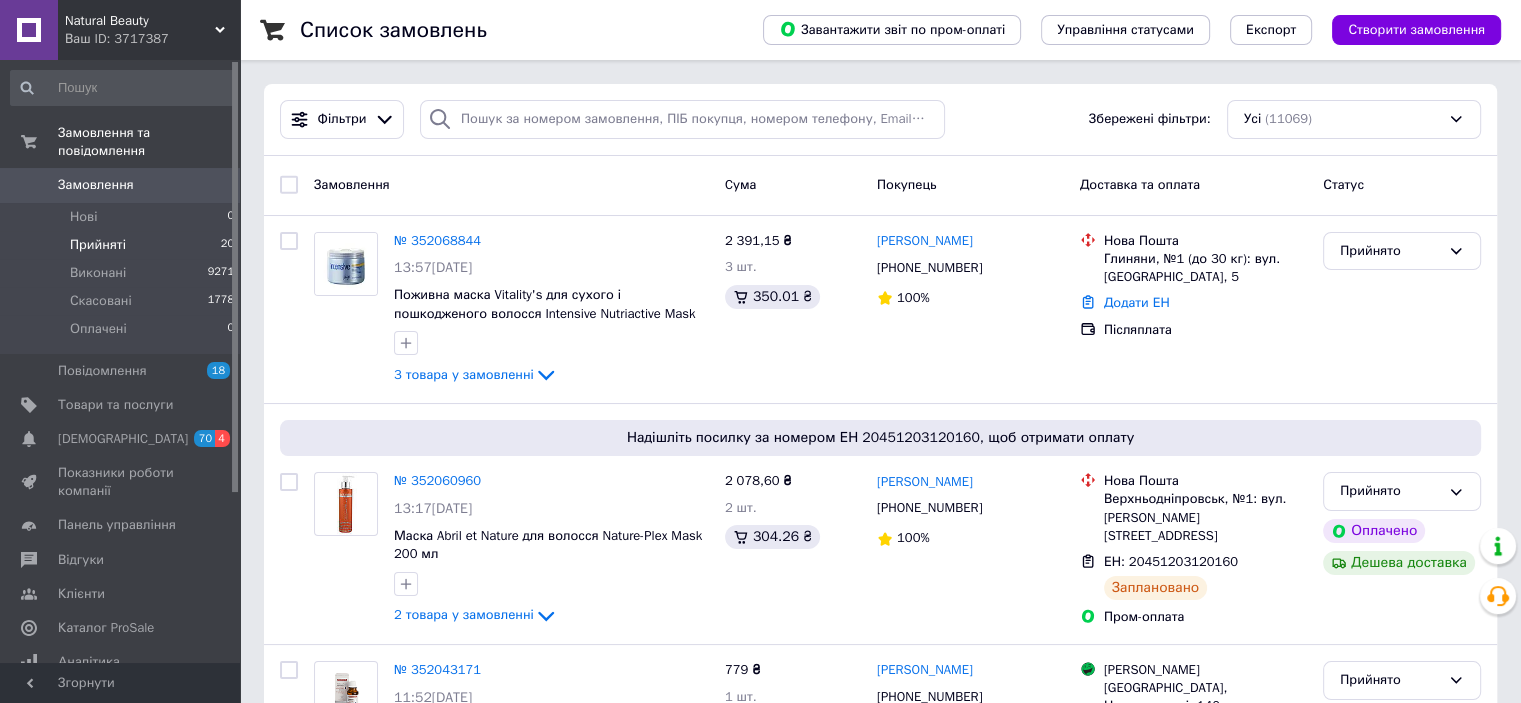 click on "Прийняті 20" at bounding box center (123, 245) 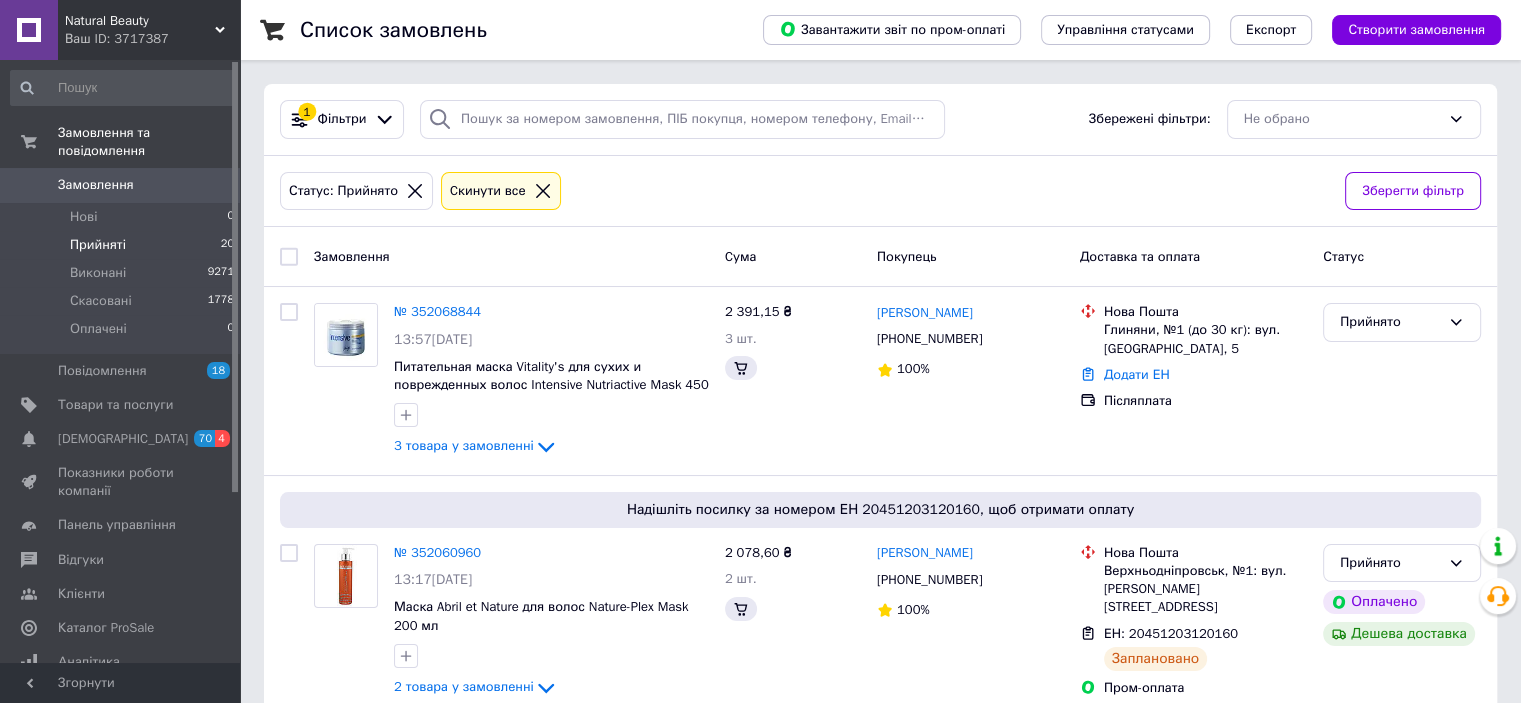 scroll, scrollTop: 333, scrollLeft: 0, axis: vertical 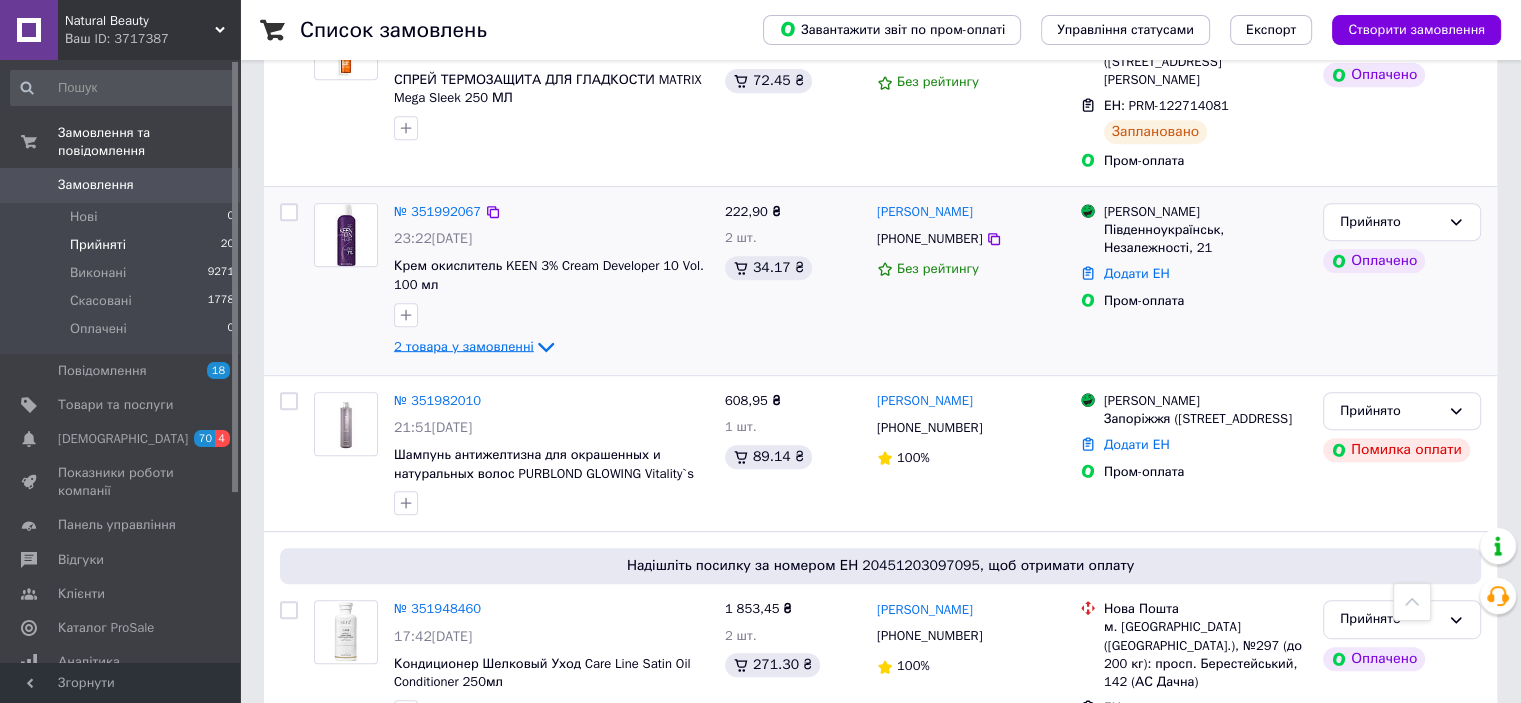 click on "2 товара у замовленні" at bounding box center [464, 345] 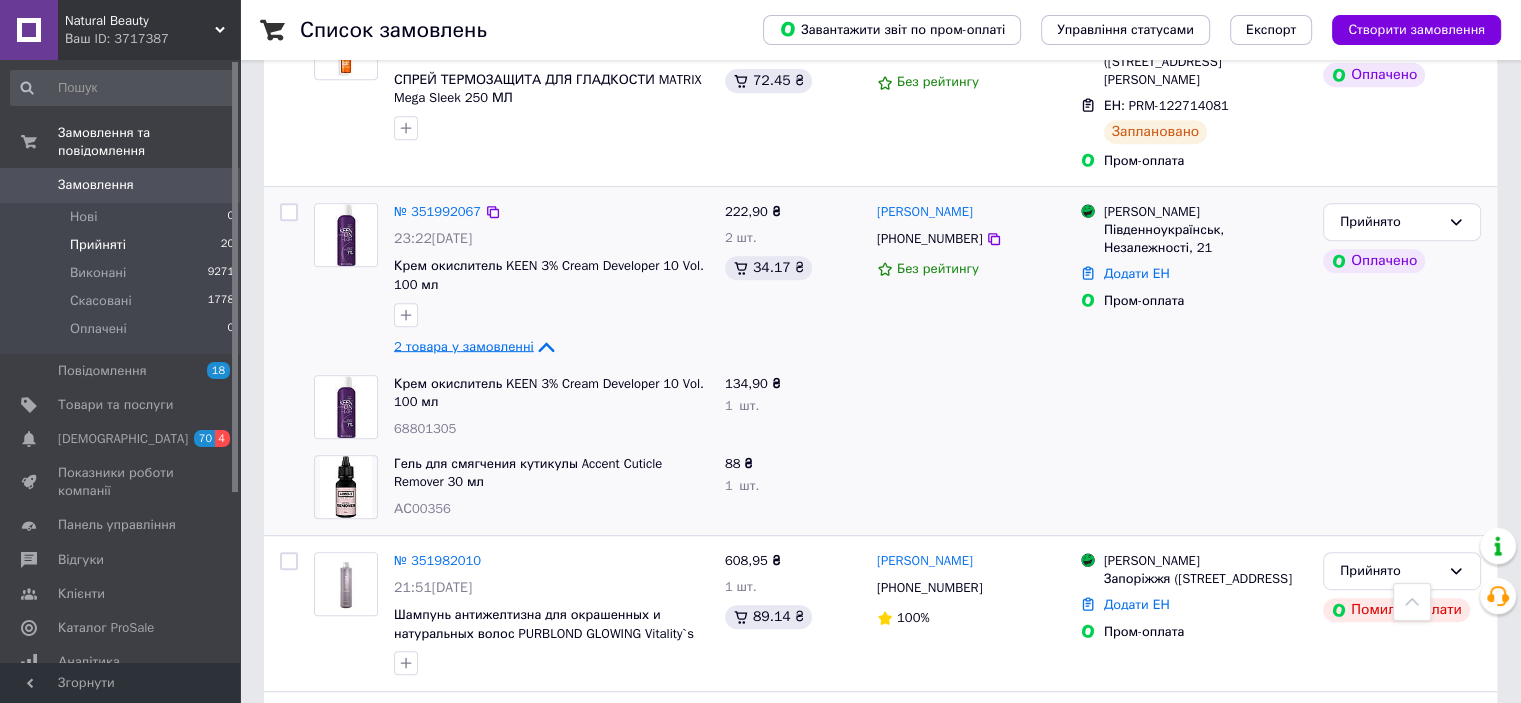 click on "2 товара у замовленні" at bounding box center [464, 345] 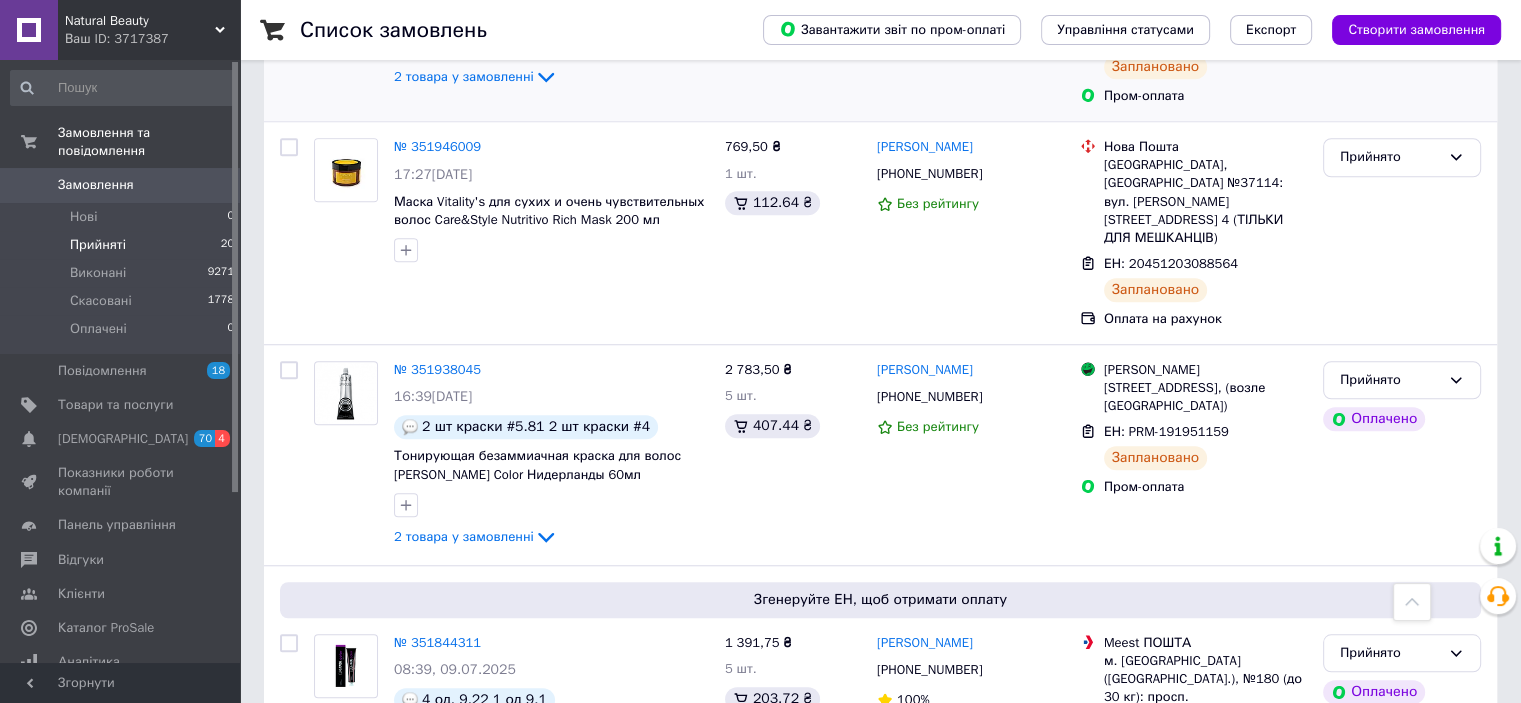 scroll, scrollTop: 1873, scrollLeft: 0, axis: vertical 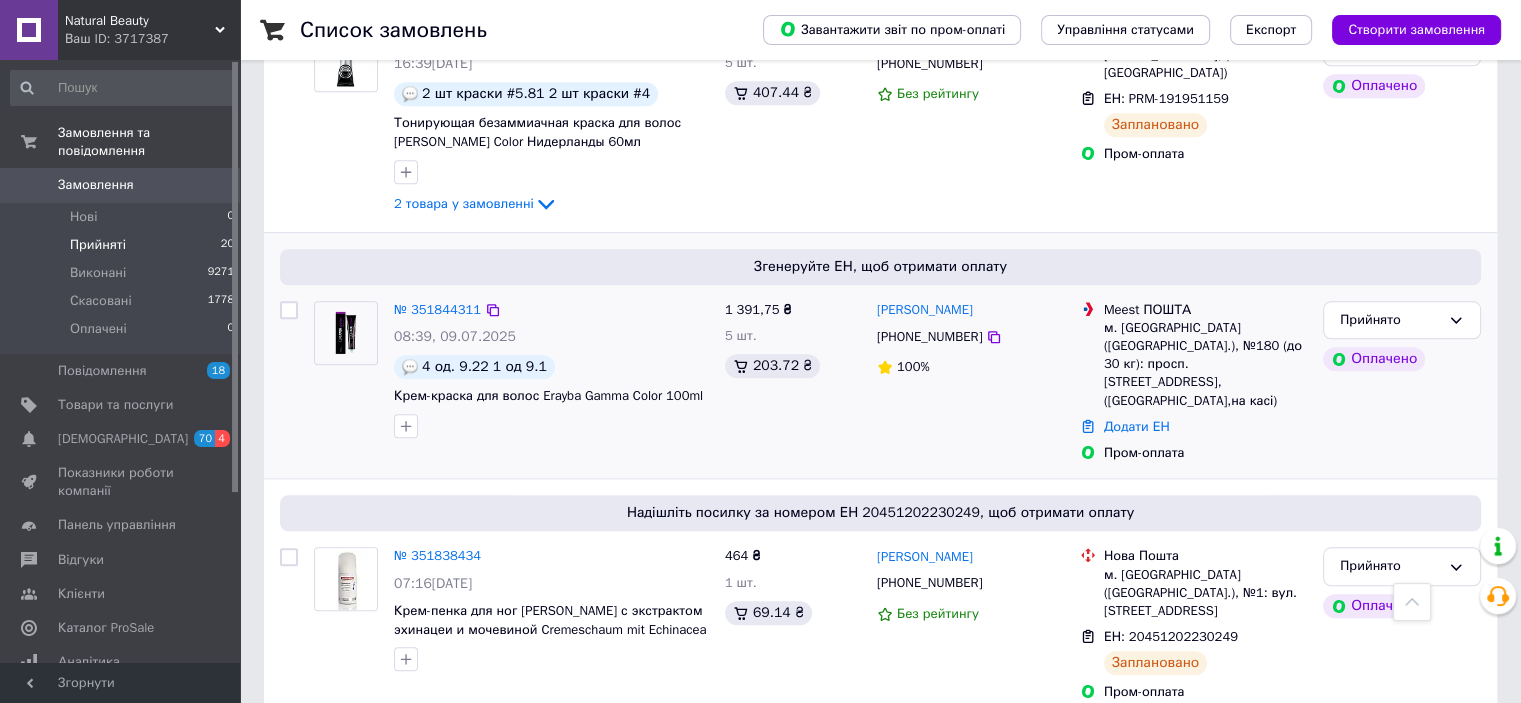 click at bounding box center (346, 332) 